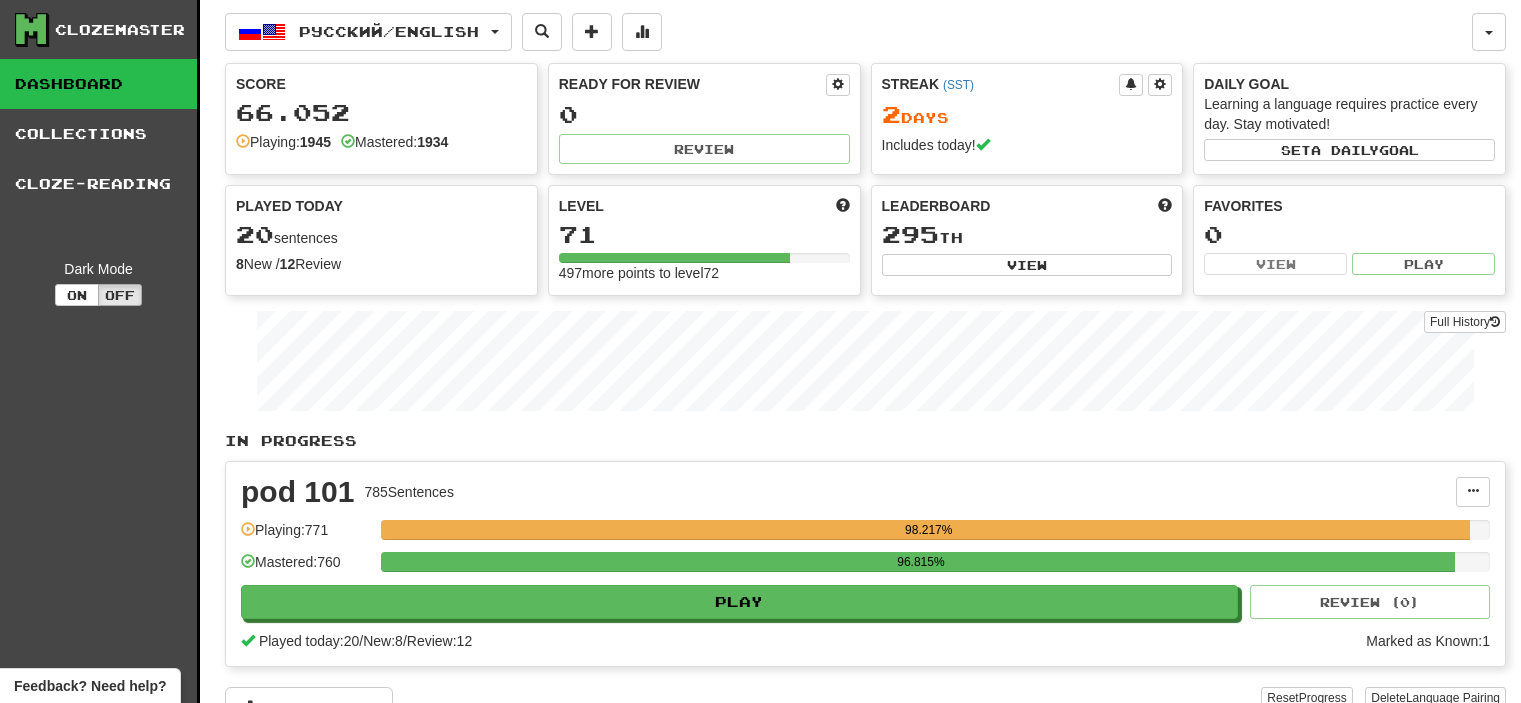 scroll, scrollTop: 0, scrollLeft: 0, axis: both 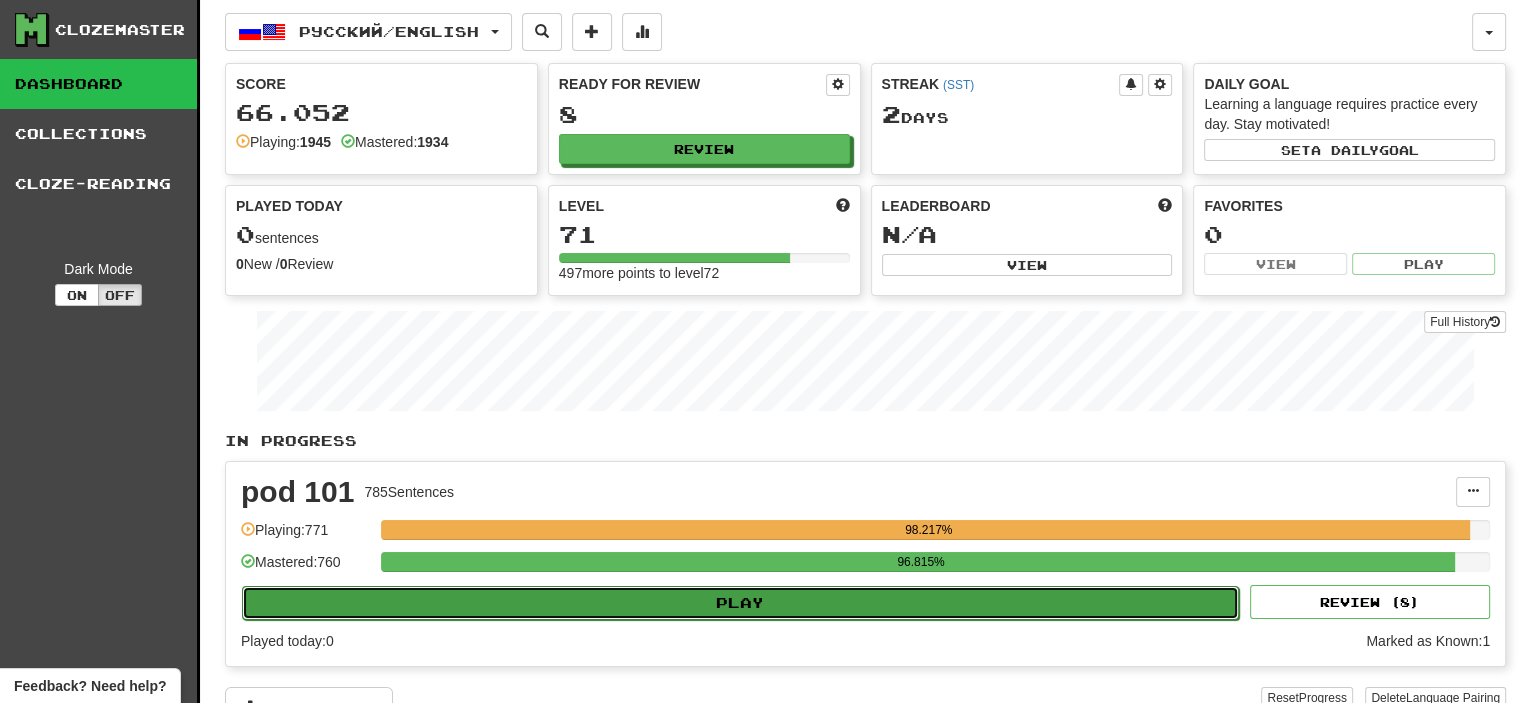 click on "Play" at bounding box center (740, 603) 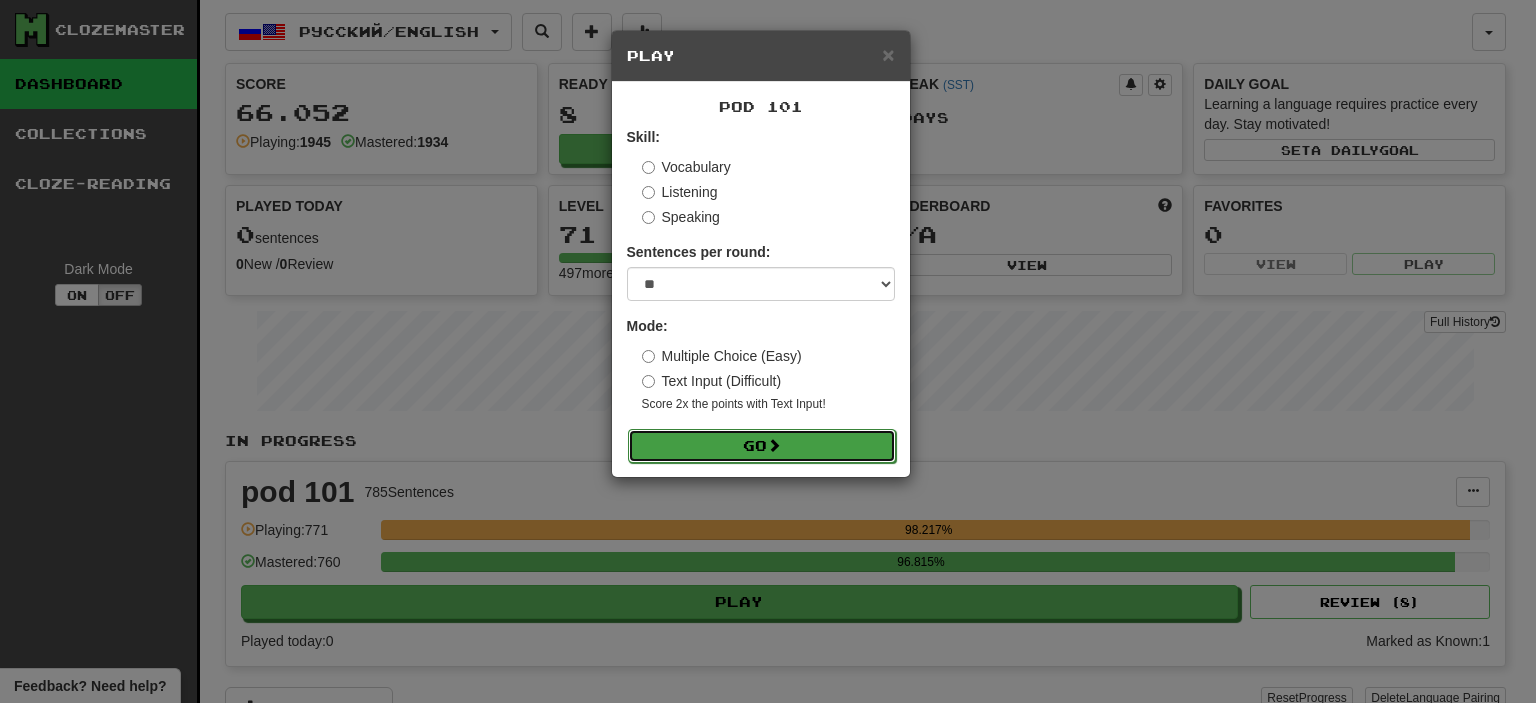 click on "Go" at bounding box center [762, 446] 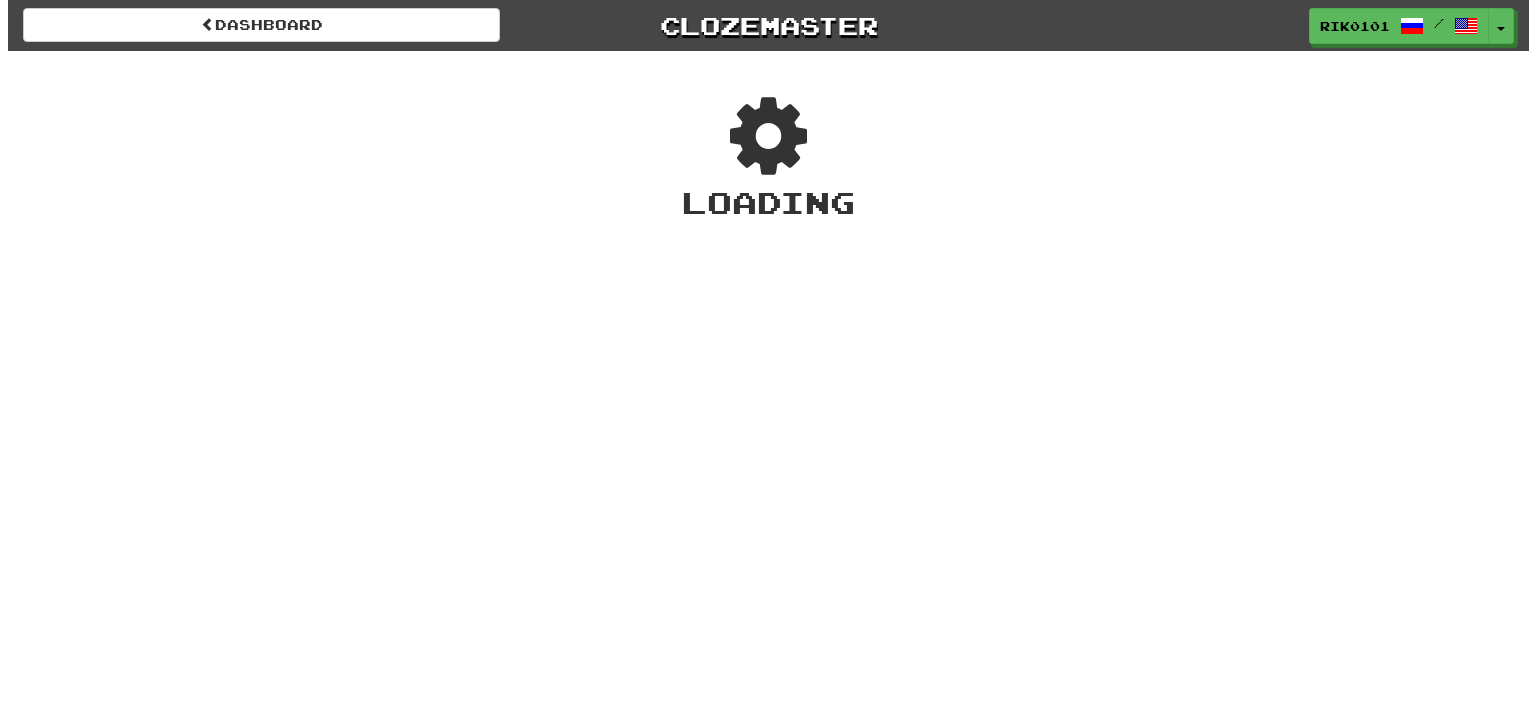 scroll, scrollTop: 0, scrollLeft: 0, axis: both 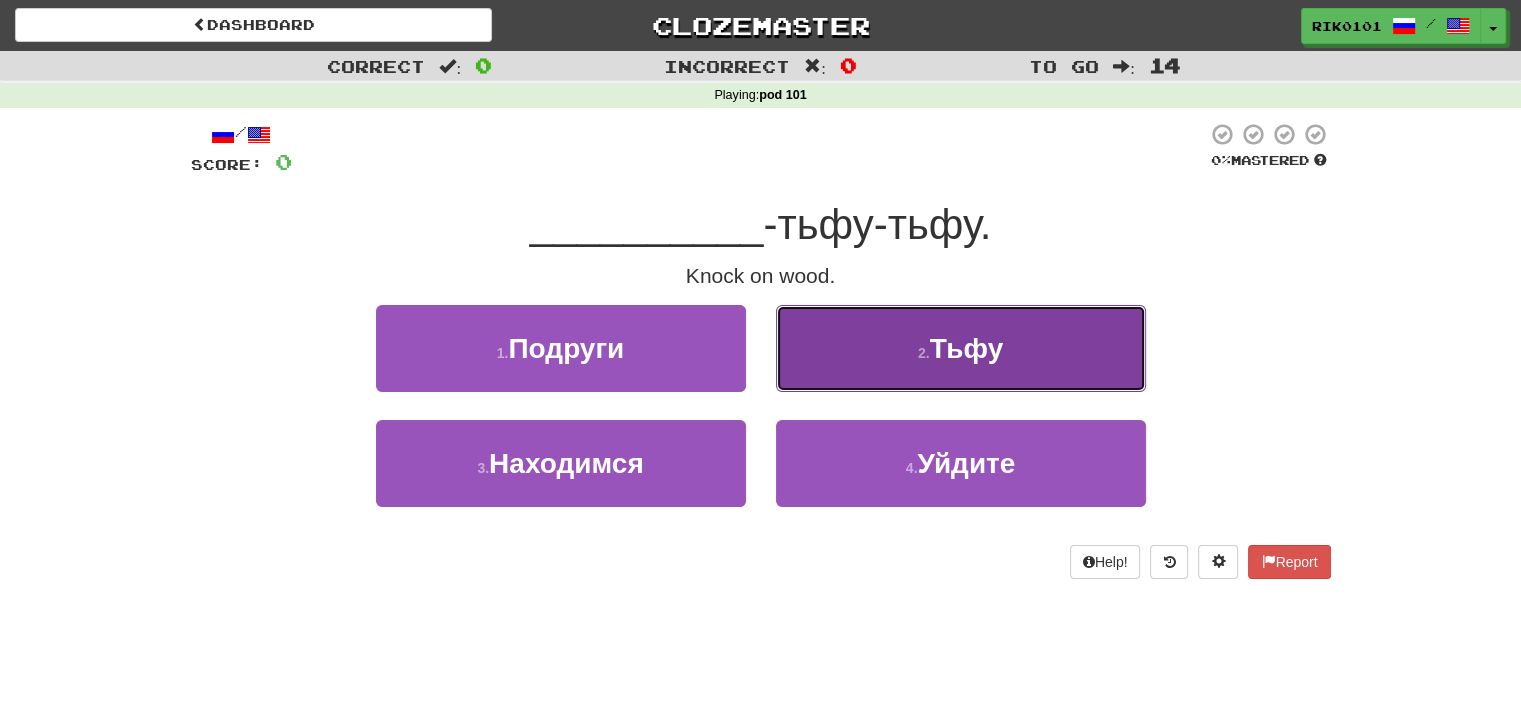 click on "2 .  Тьфу" at bounding box center [961, 348] 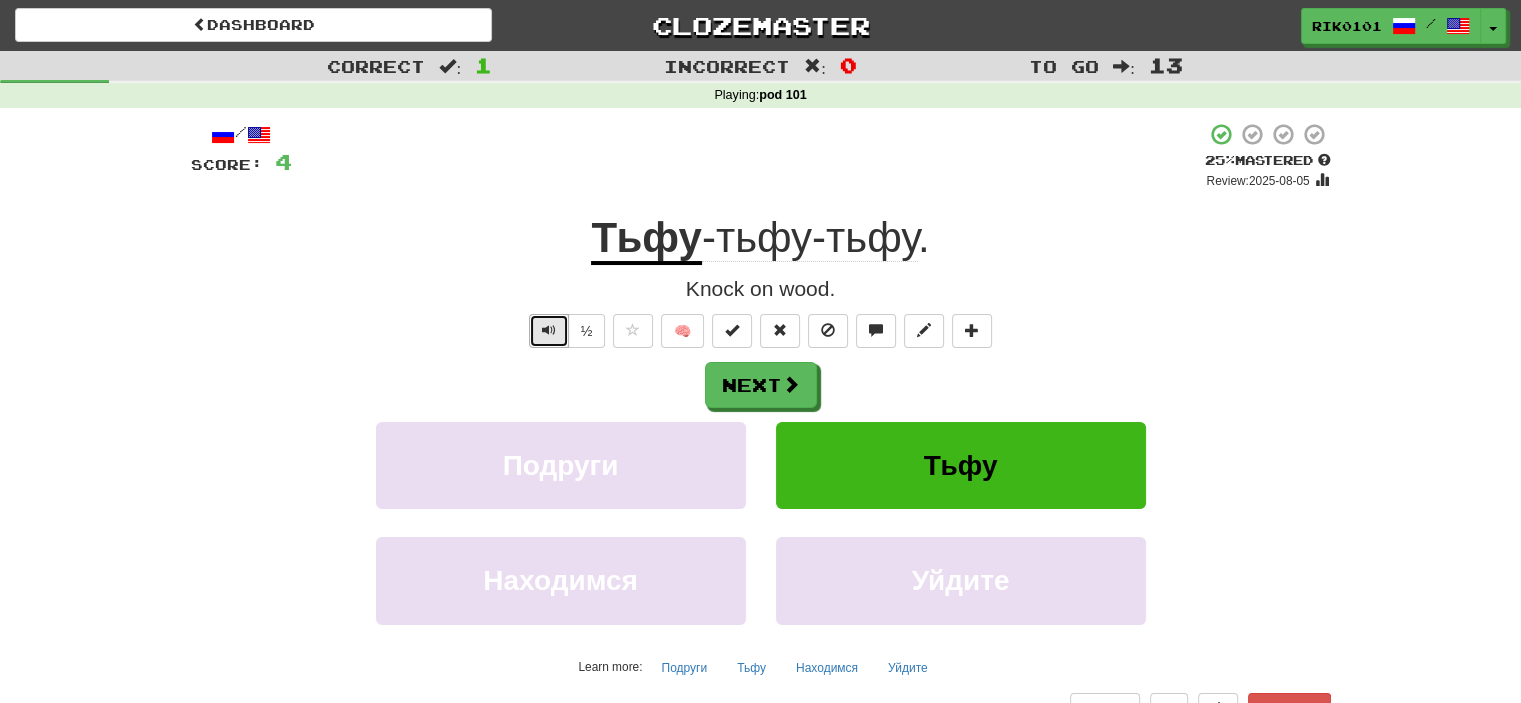 click at bounding box center [549, 330] 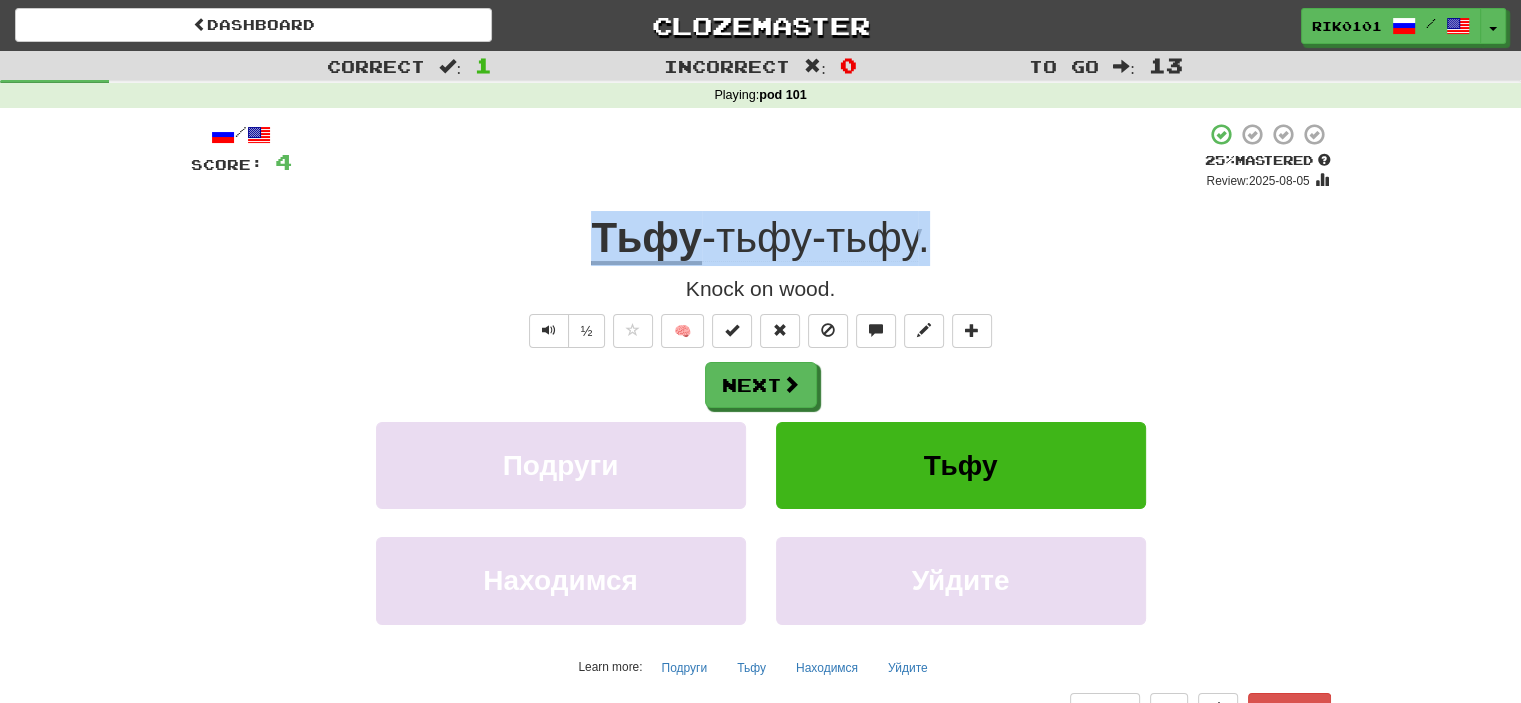 drag, startPoint x: 572, startPoint y: 234, endPoint x: 945, endPoint y: 236, distance: 373.00537 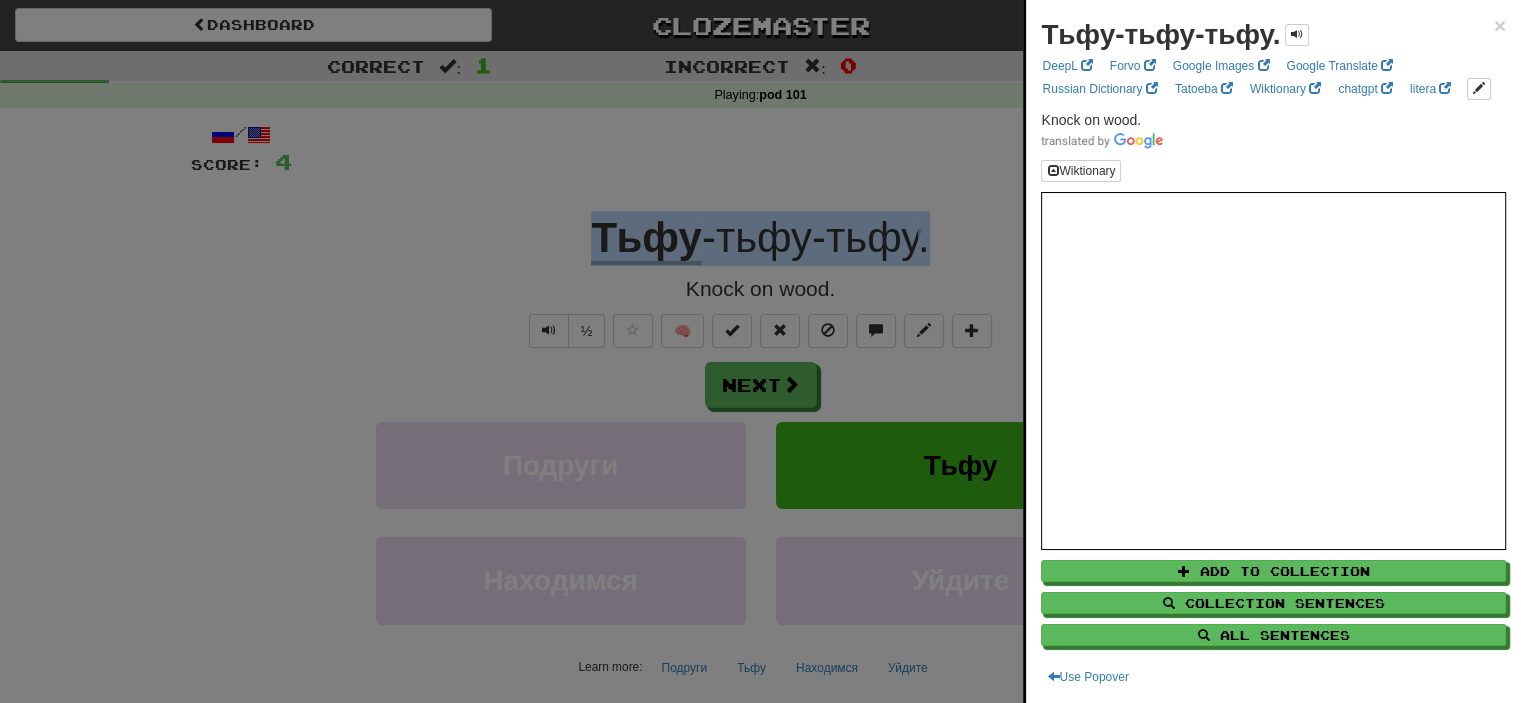 copy on "Тьфу -тьфу-тьфу ." 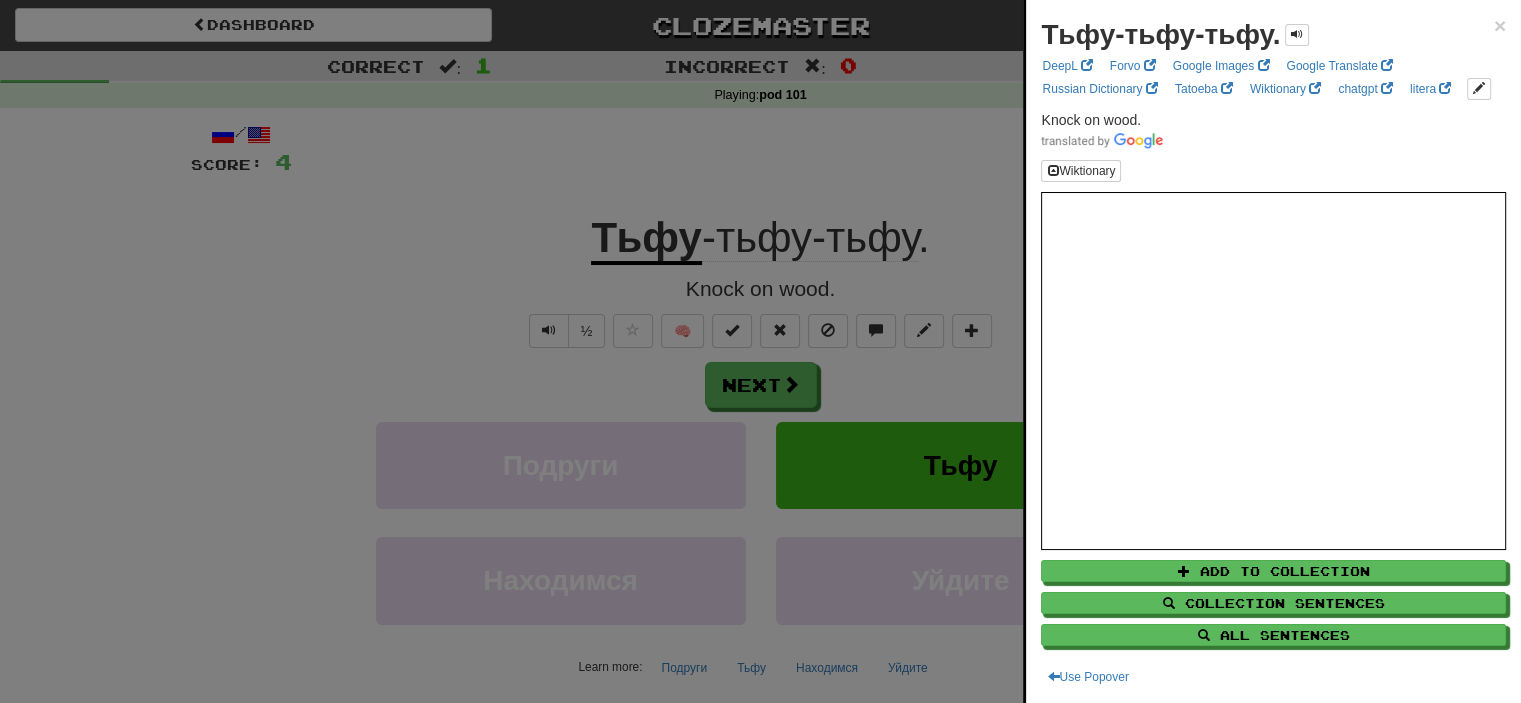click at bounding box center [760, 351] 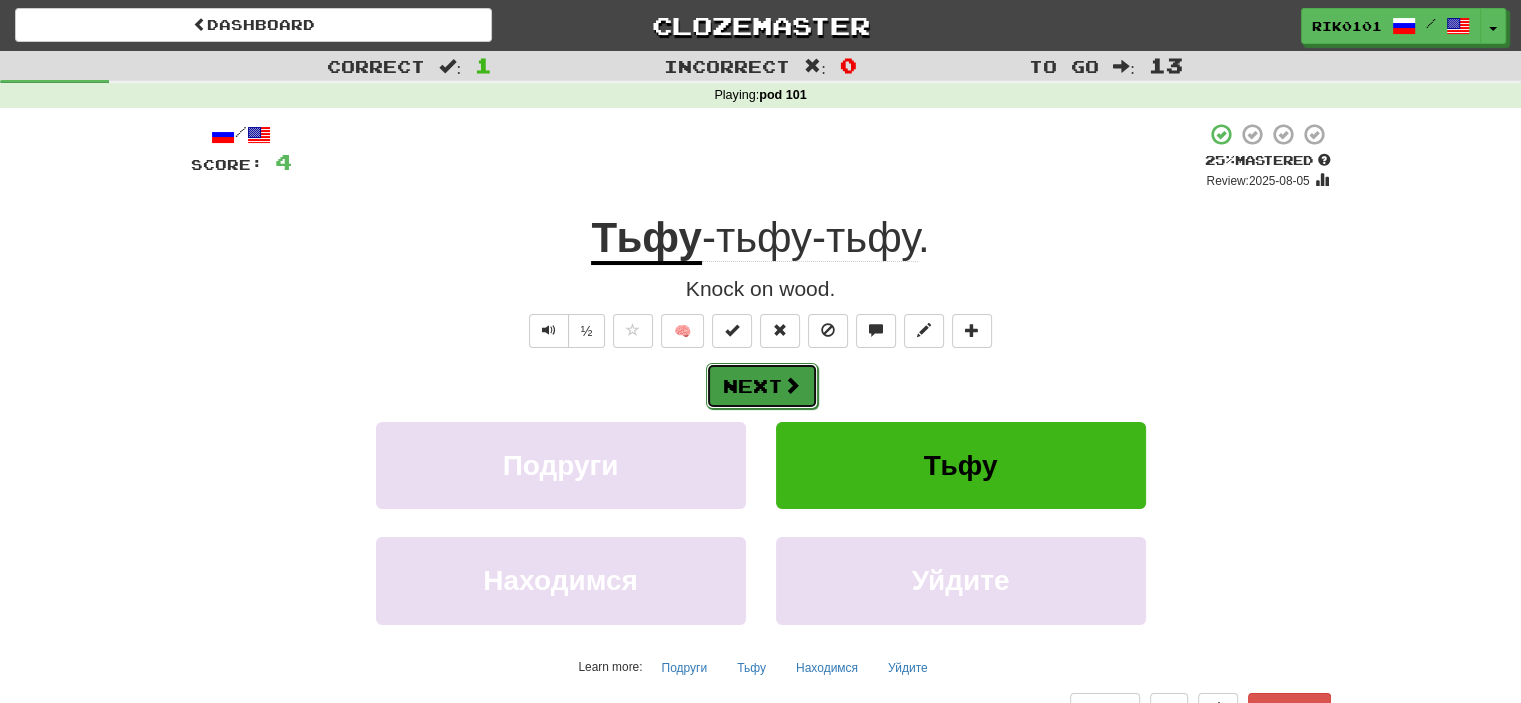 click at bounding box center [792, 385] 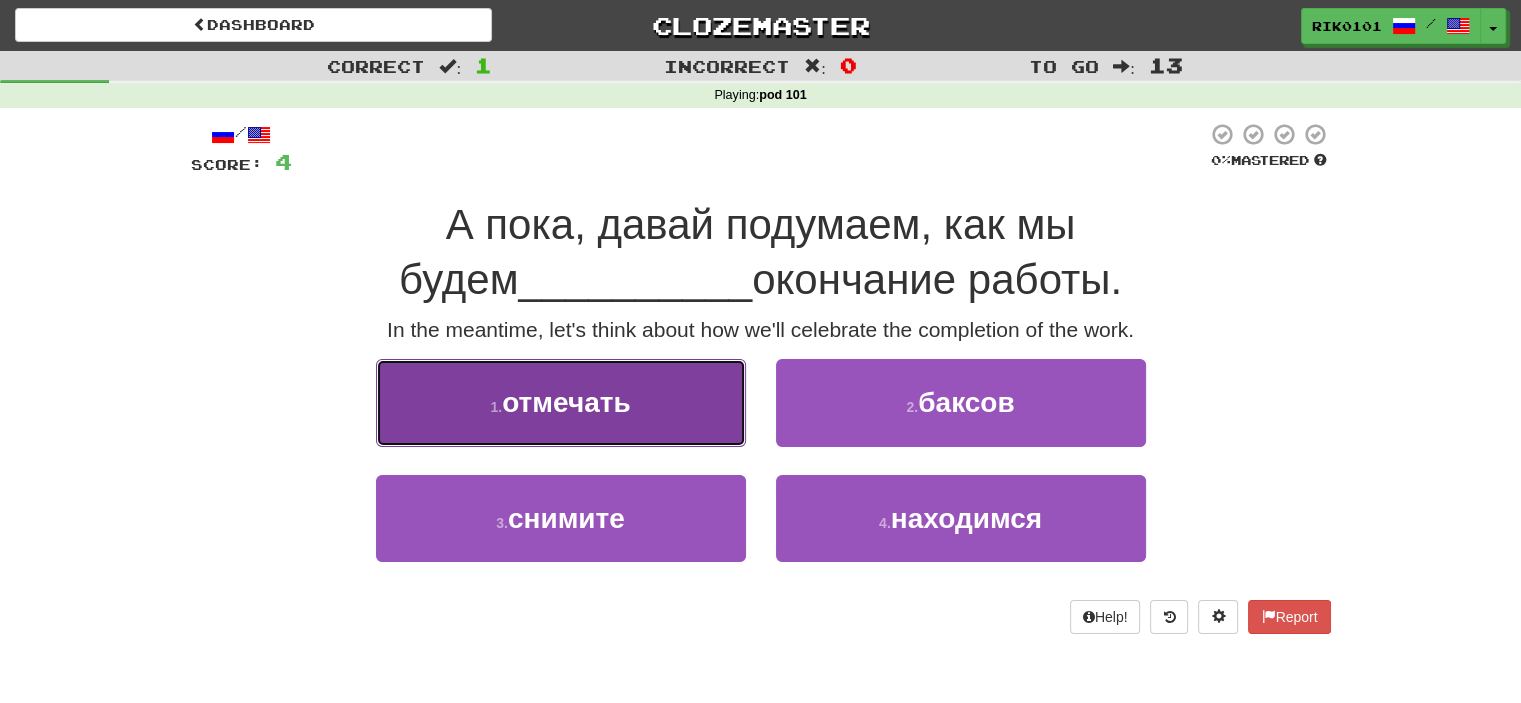 click on "1 .  отмечать" at bounding box center [561, 402] 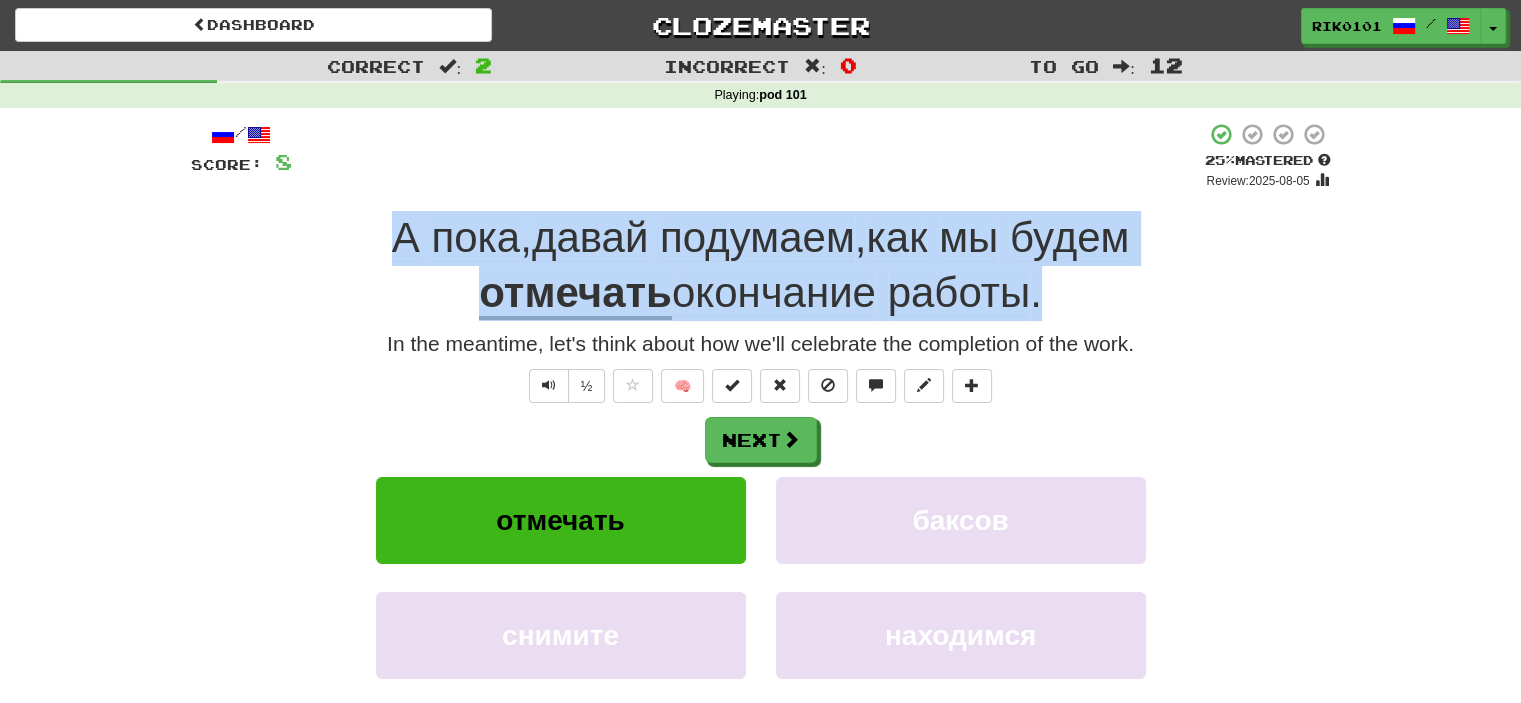 drag, startPoint x: 369, startPoint y: 232, endPoint x: 1042, endPoint y: 301, distance: 676.5279 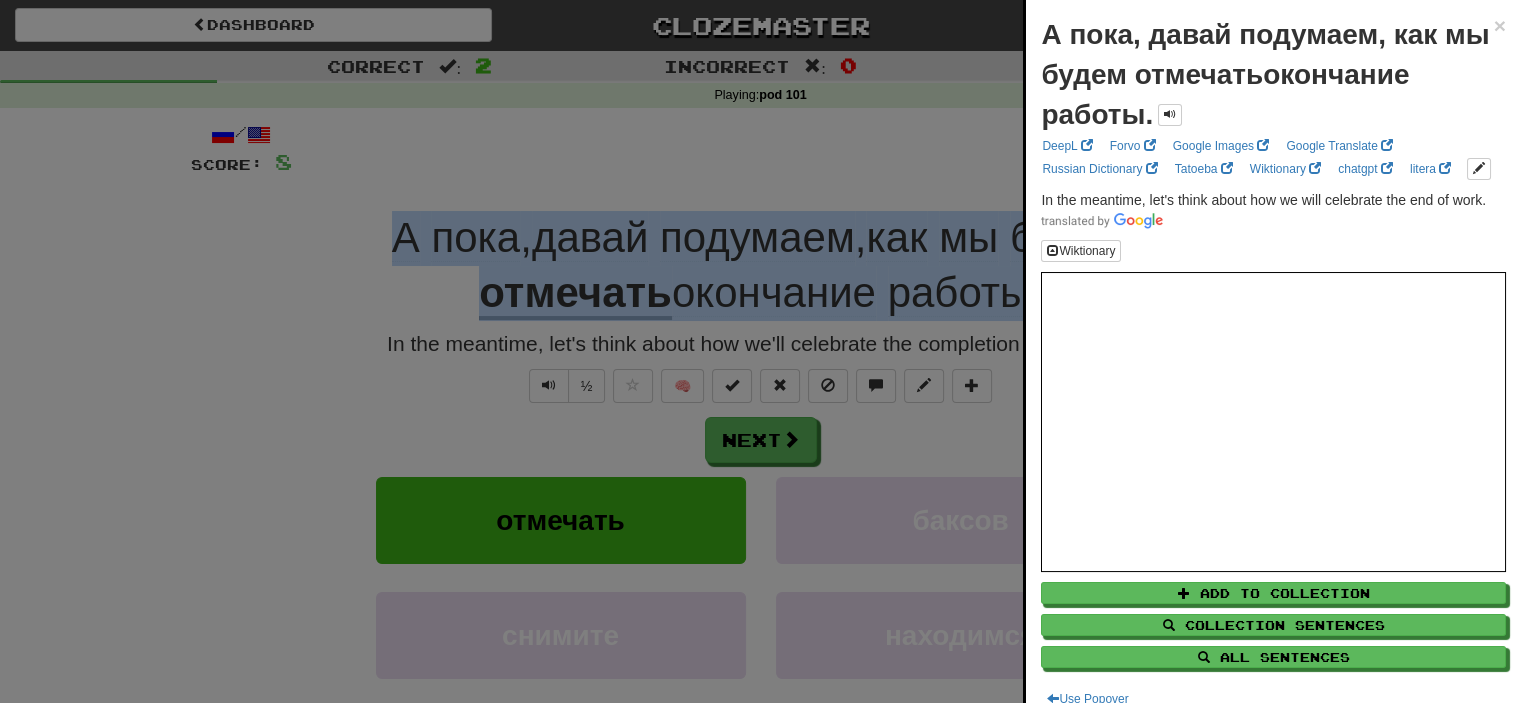 copy on "А   пока ,  давай   подумаем ,  как   мы   будем   отмечать окончание   работы ." 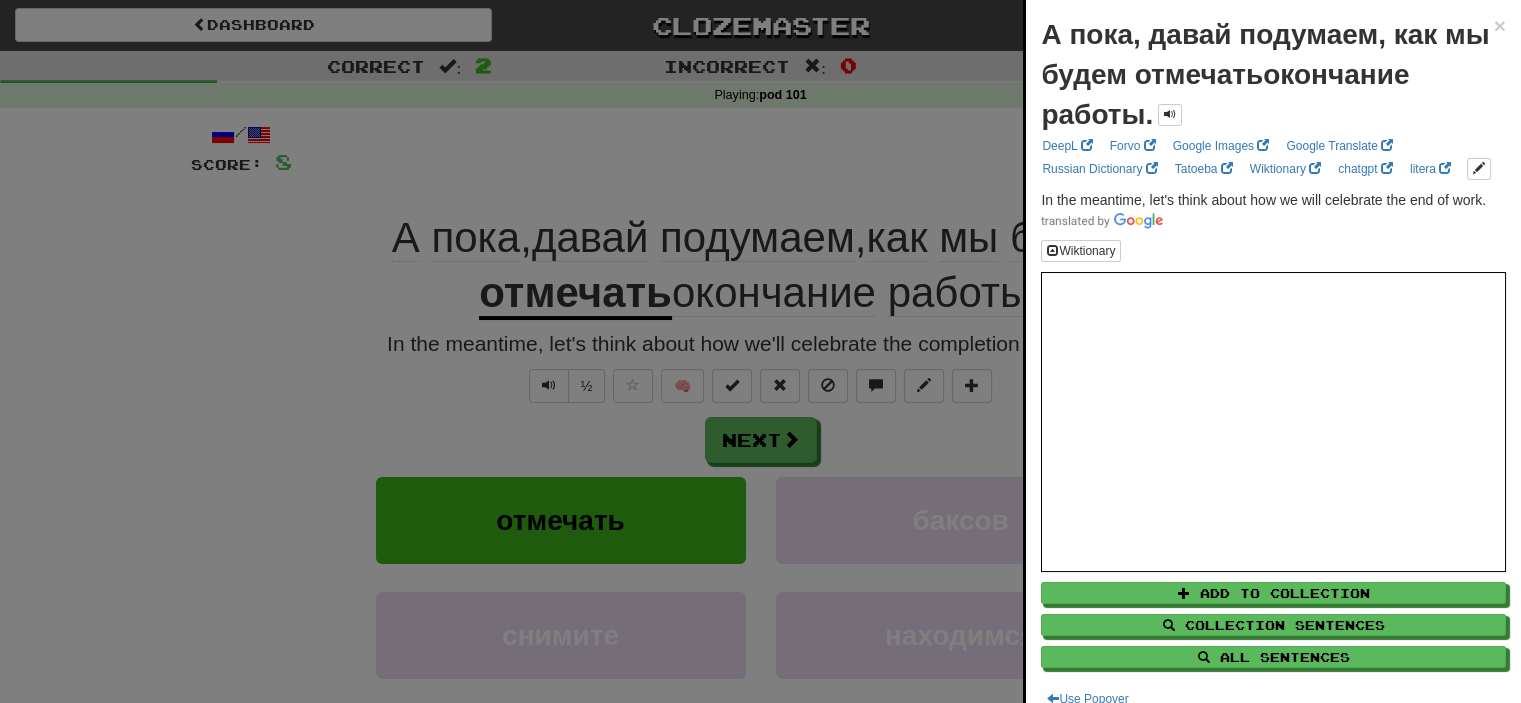 click at bounding box center [760, 351] 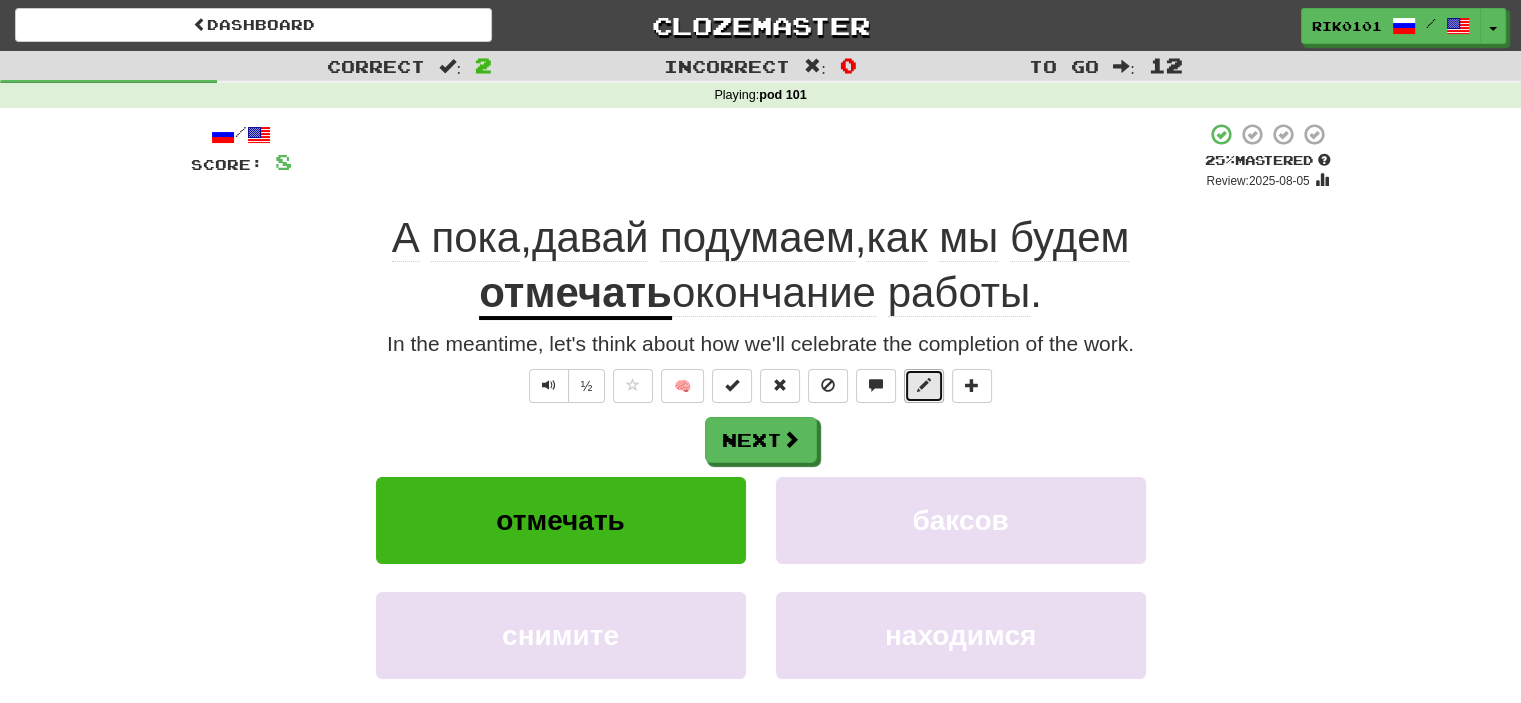 click at bounding box center [924, 385] 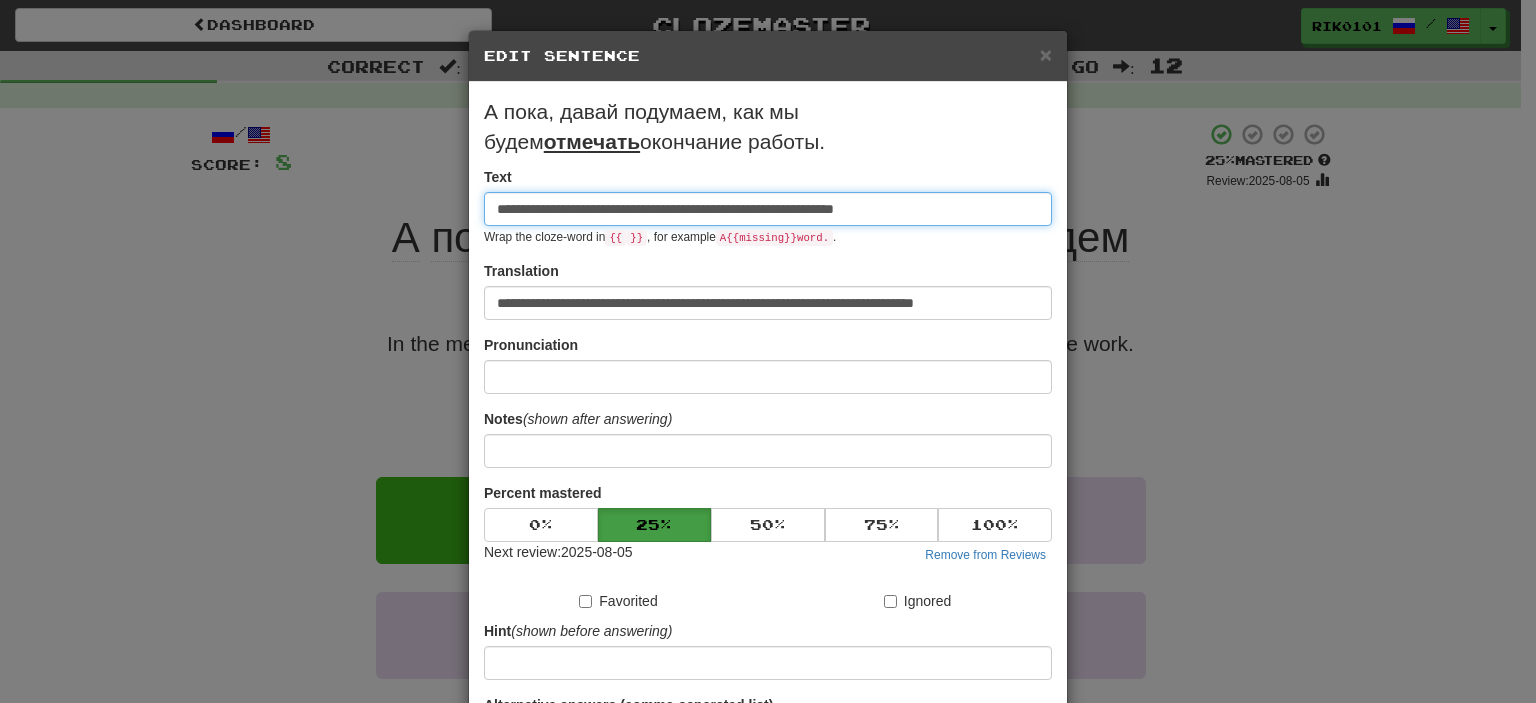 click on "**********" at bounding box center (768, 209) 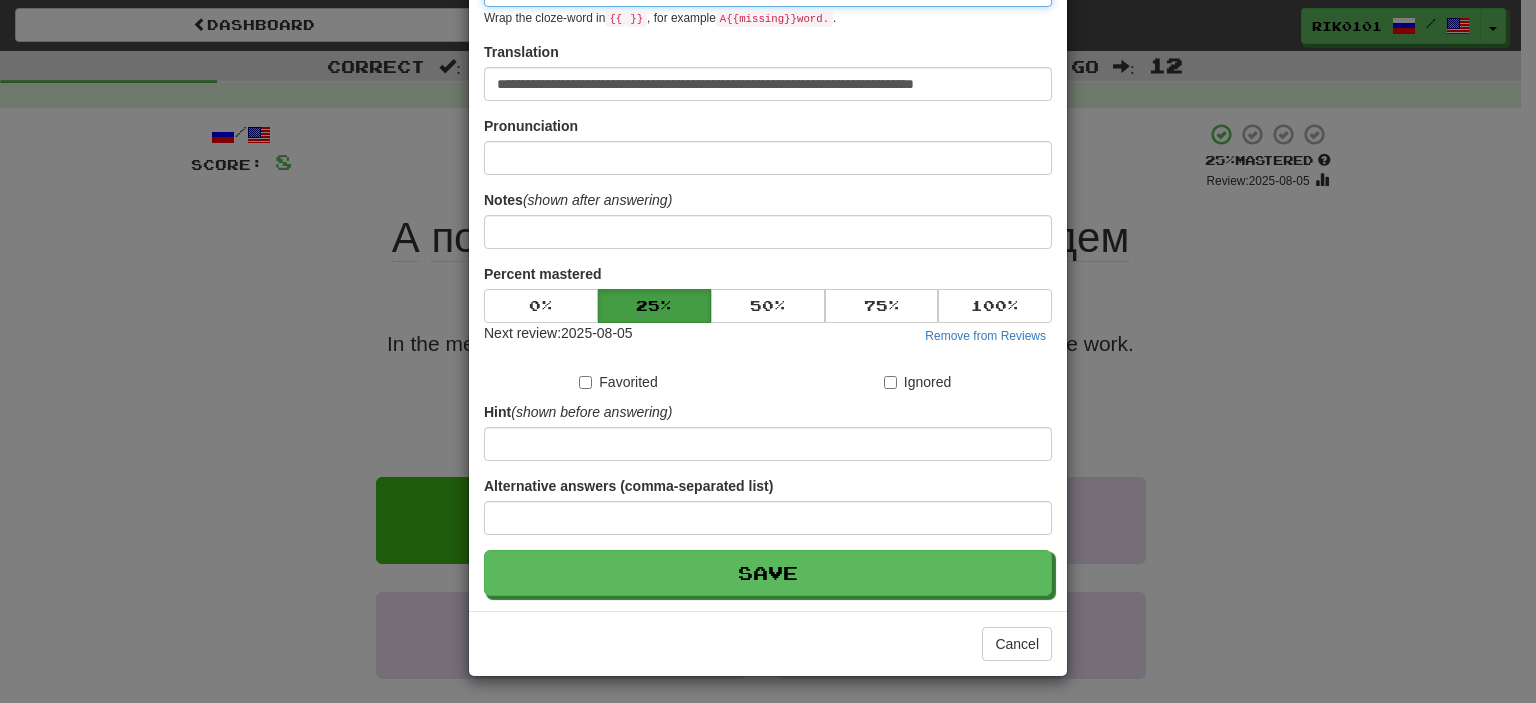 scroll, scrollTop: 220, scrollLeft: 0, axis: vertical 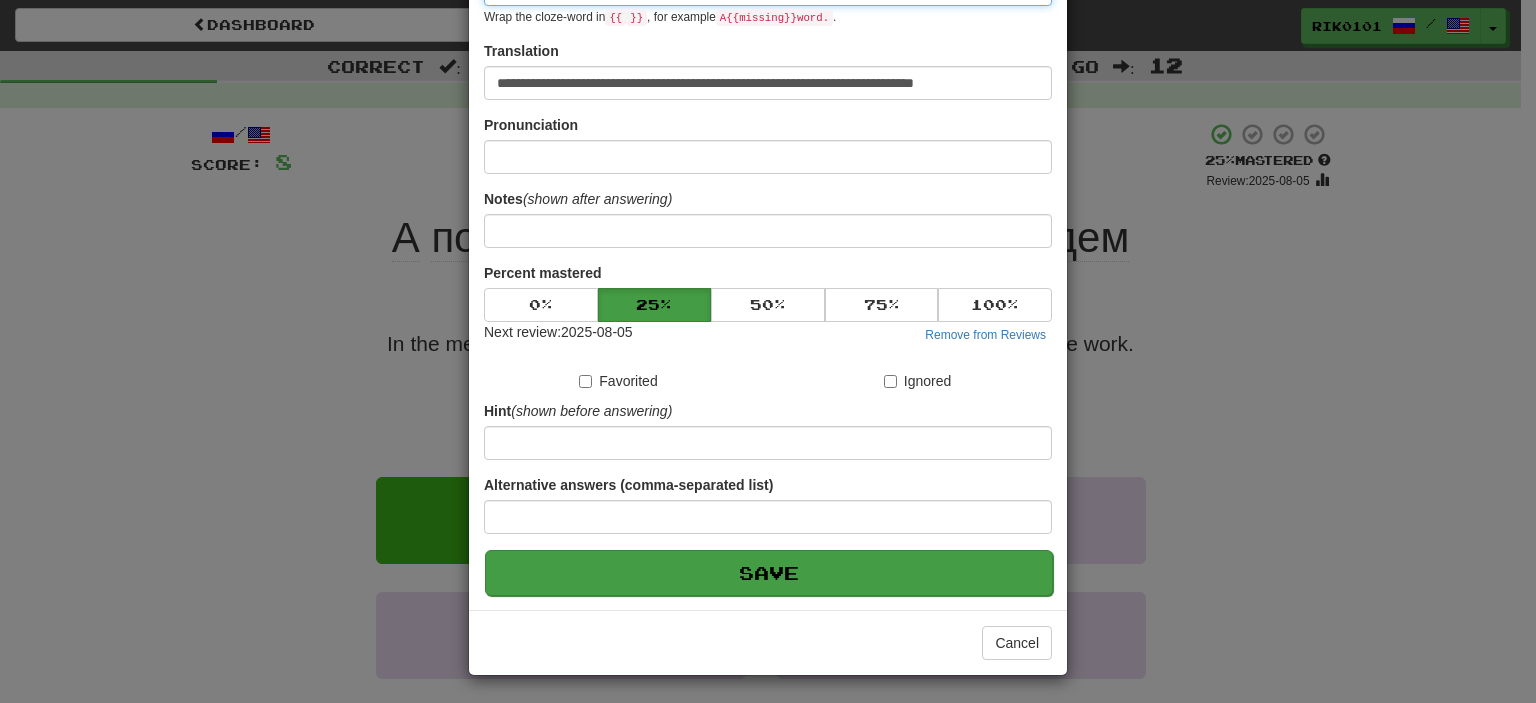 type on "**********" 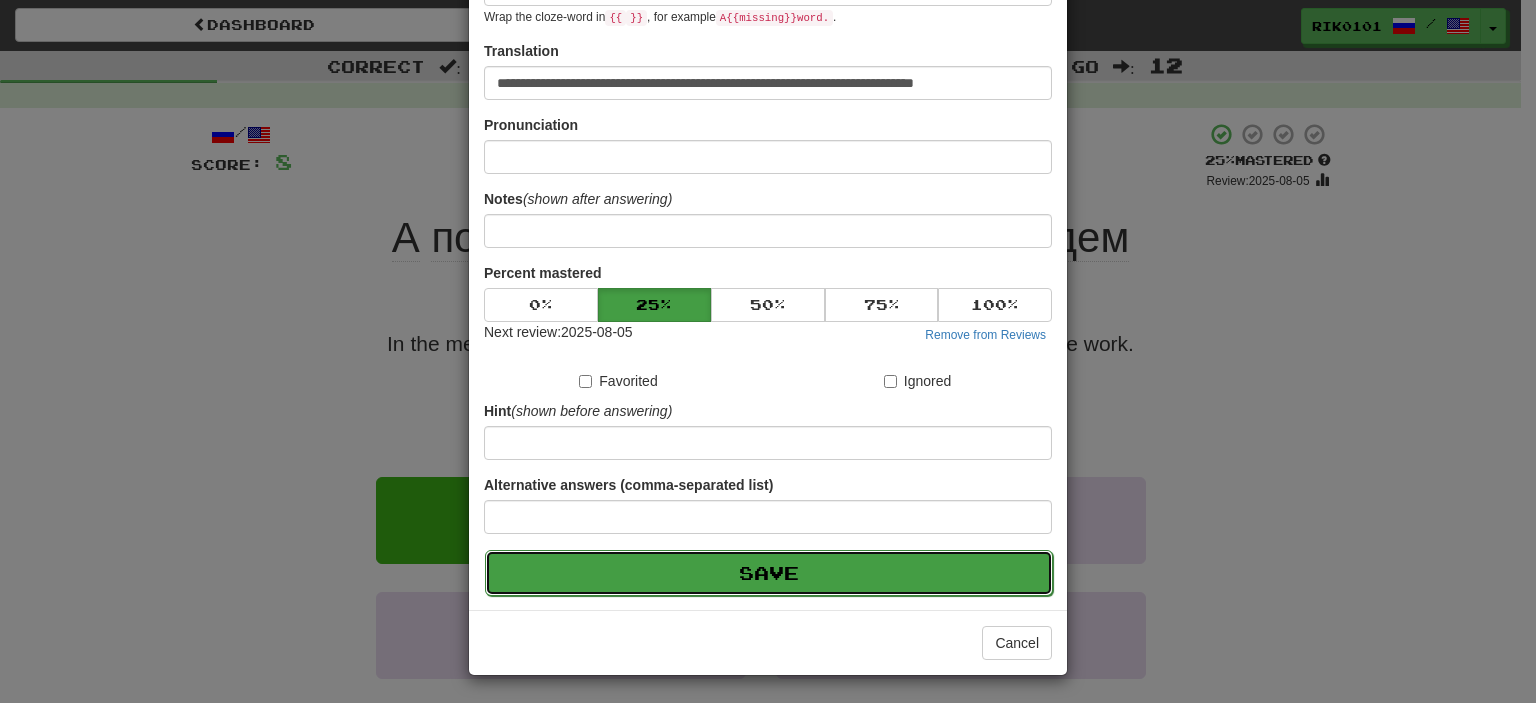 click on "Save" at bounding box center (769, 573) 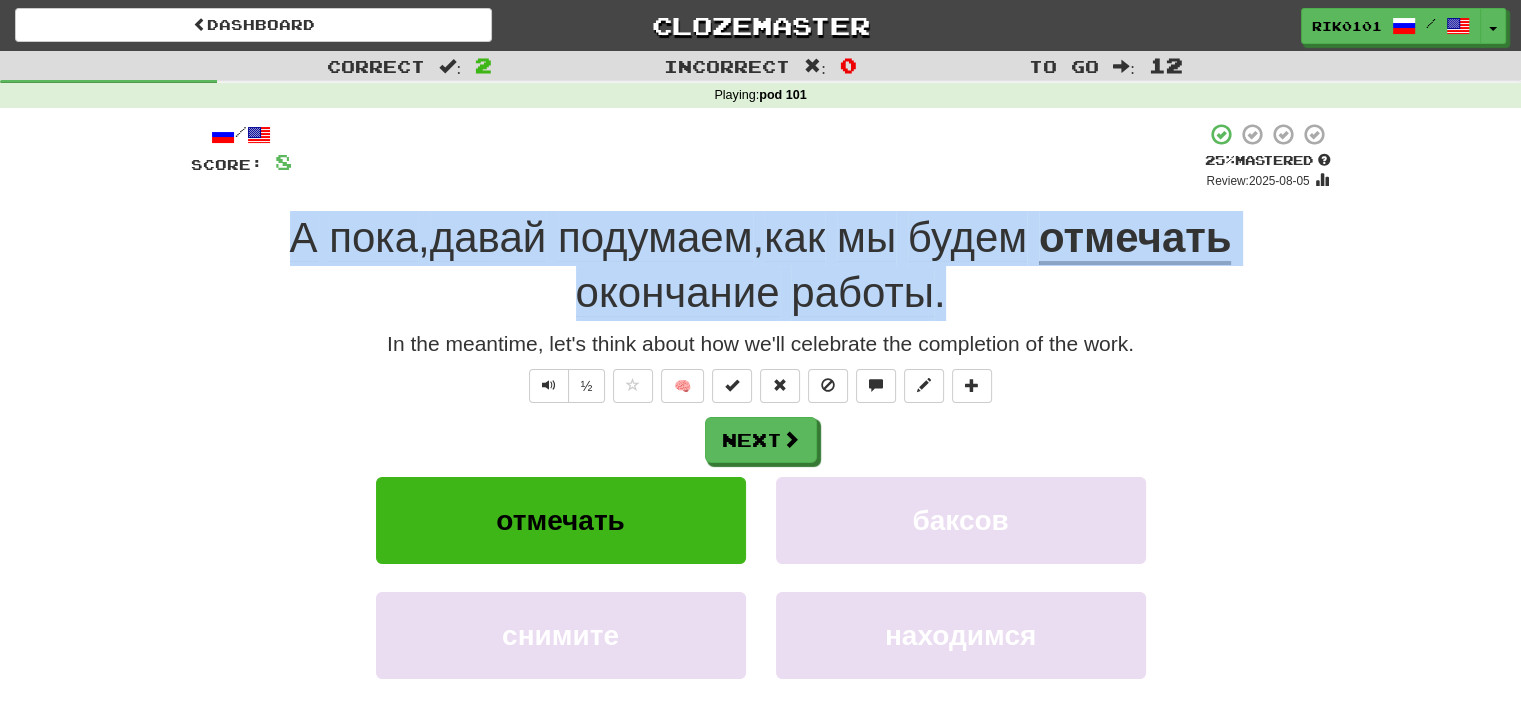 drag, startPoint x: 285, startPoint y: 248, endPoint x: 980, endPoint y: 302, distance: 697.09467 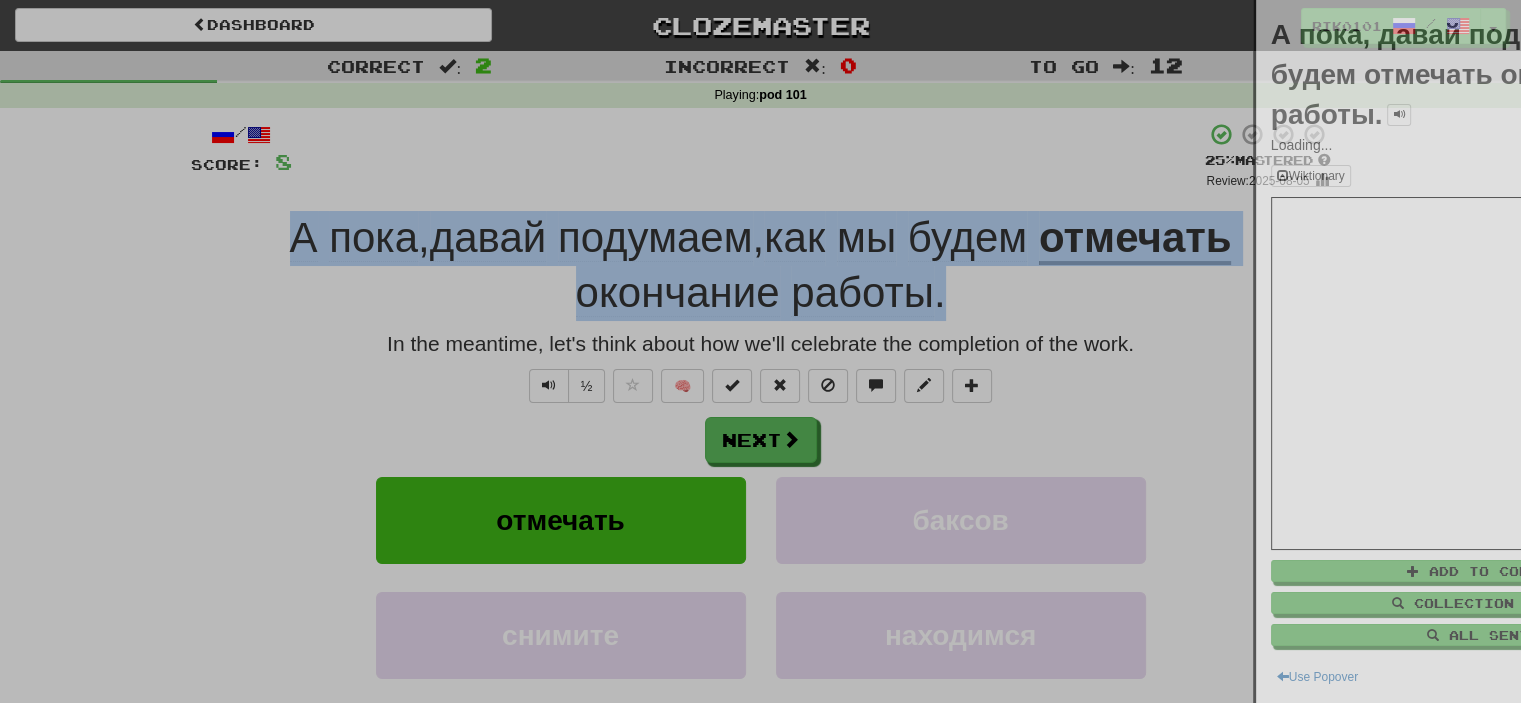 copy on "А   пока ,  давай   подумаем ,  как   мы   будем   отмечать   окончание   работы ." 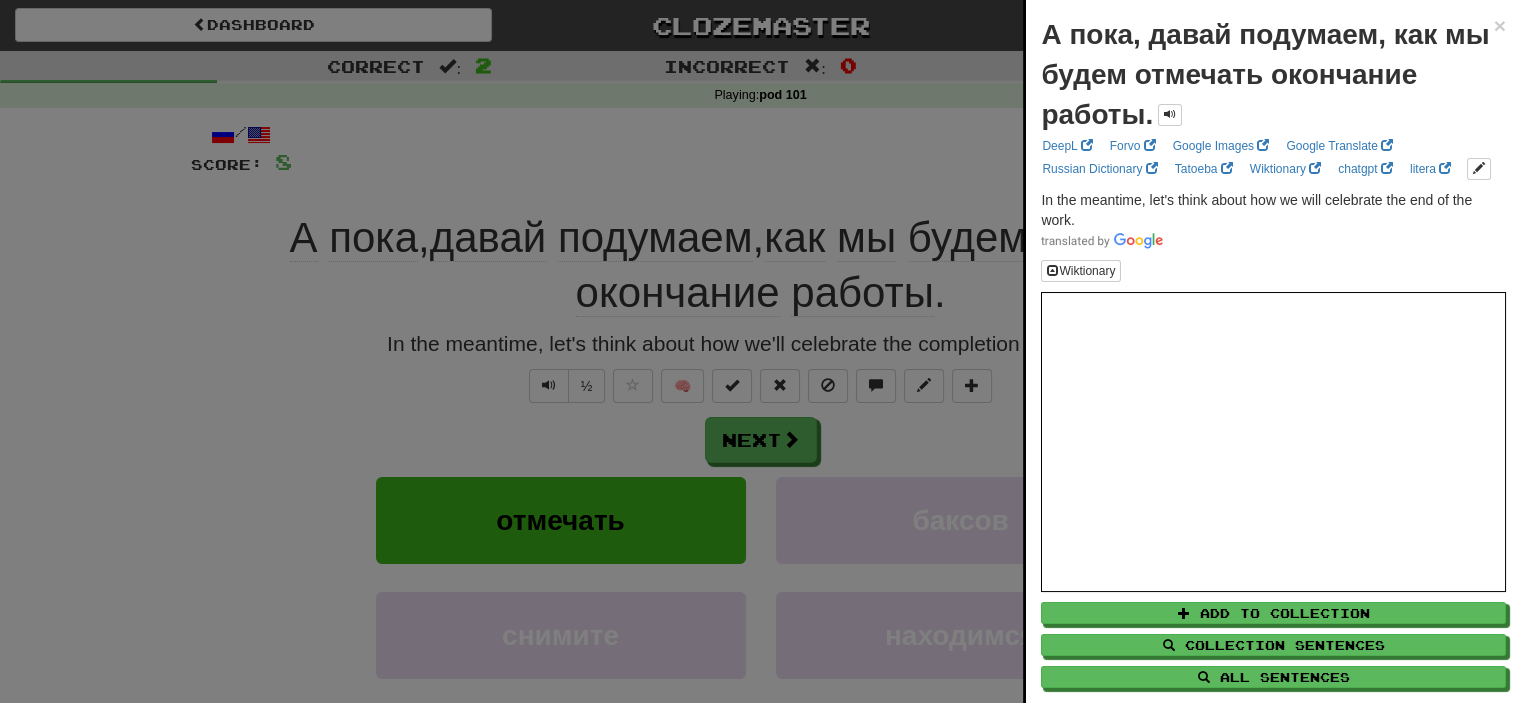click at bounding box center (760, 351) 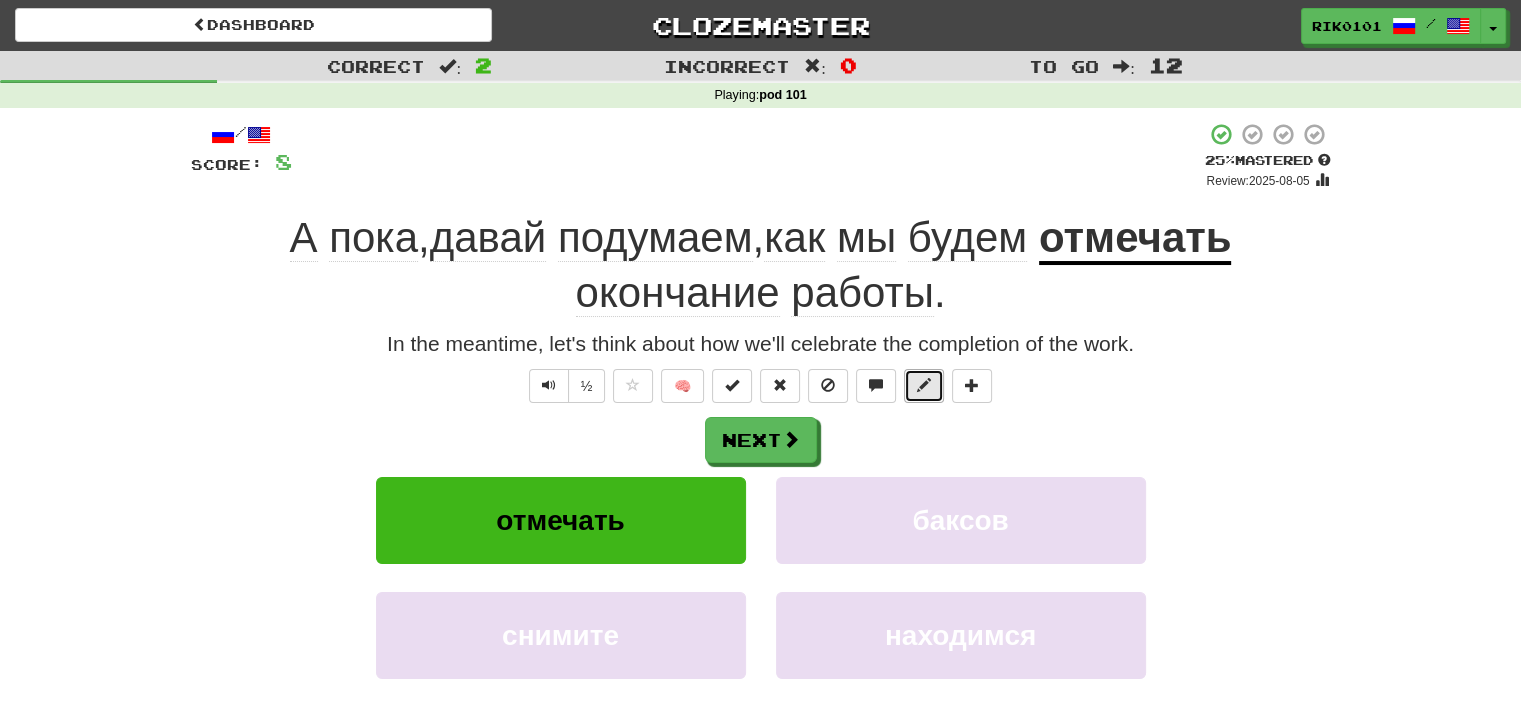 click at bounding box center (924, 386) 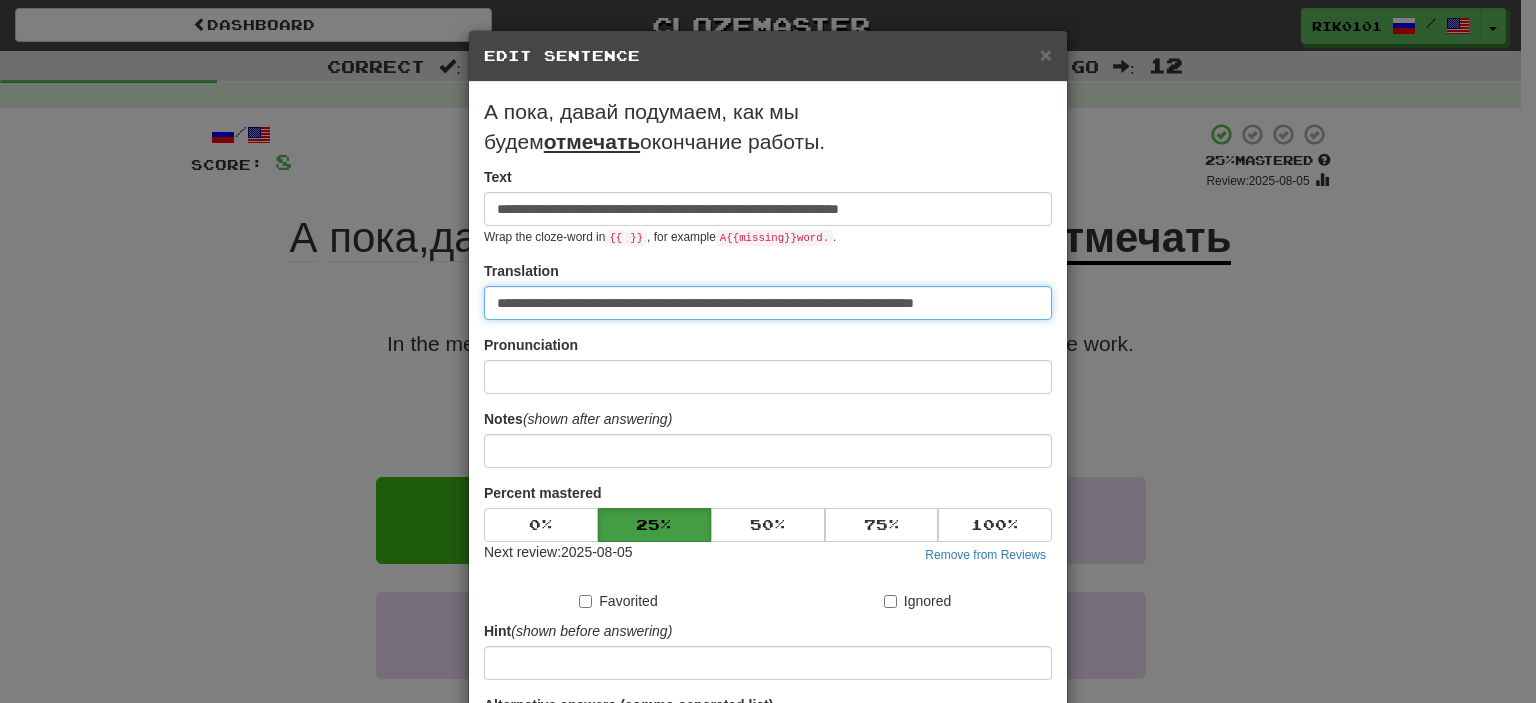 drag, startPoint x: 1003, startPoint y: 307, endPoint x: 486, endPoint y: 251, distance: 520.02405 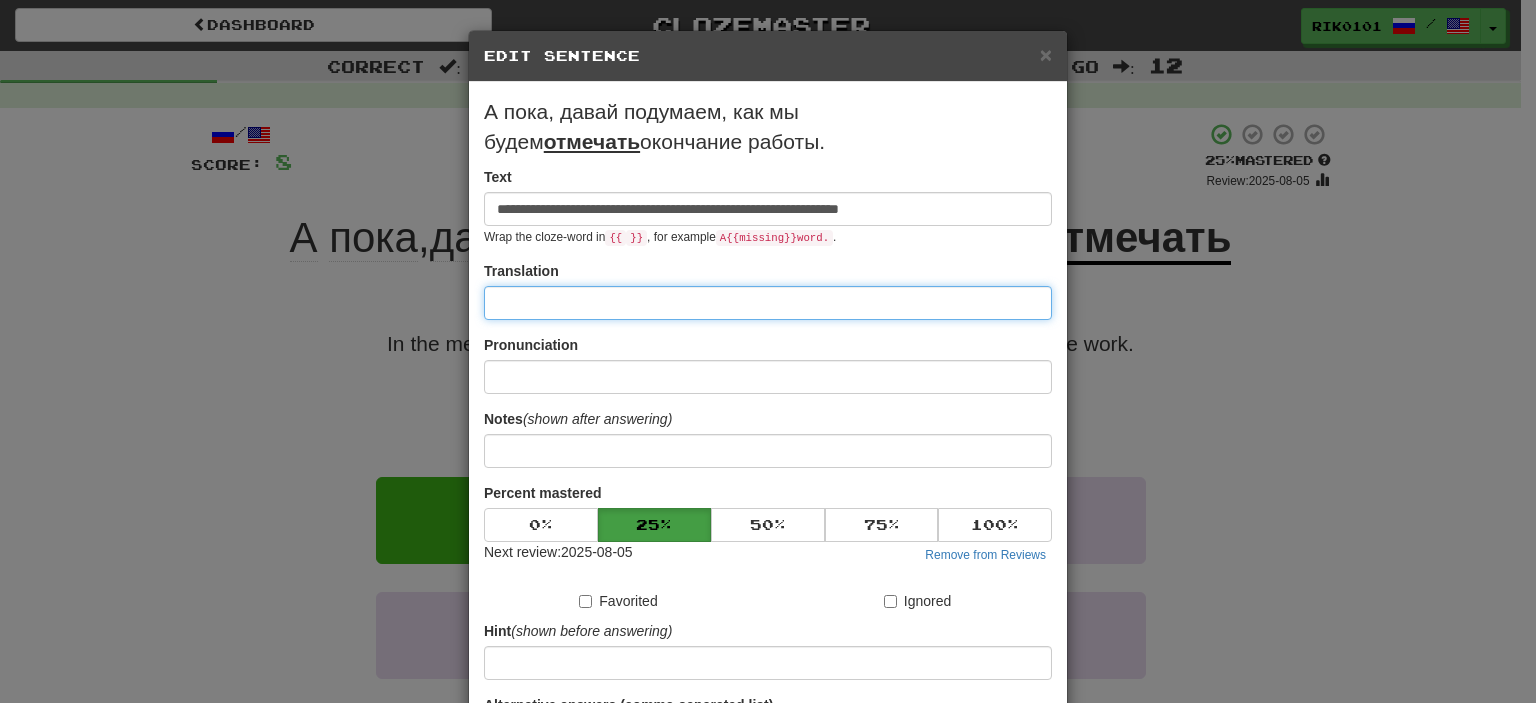 paste on "**********" 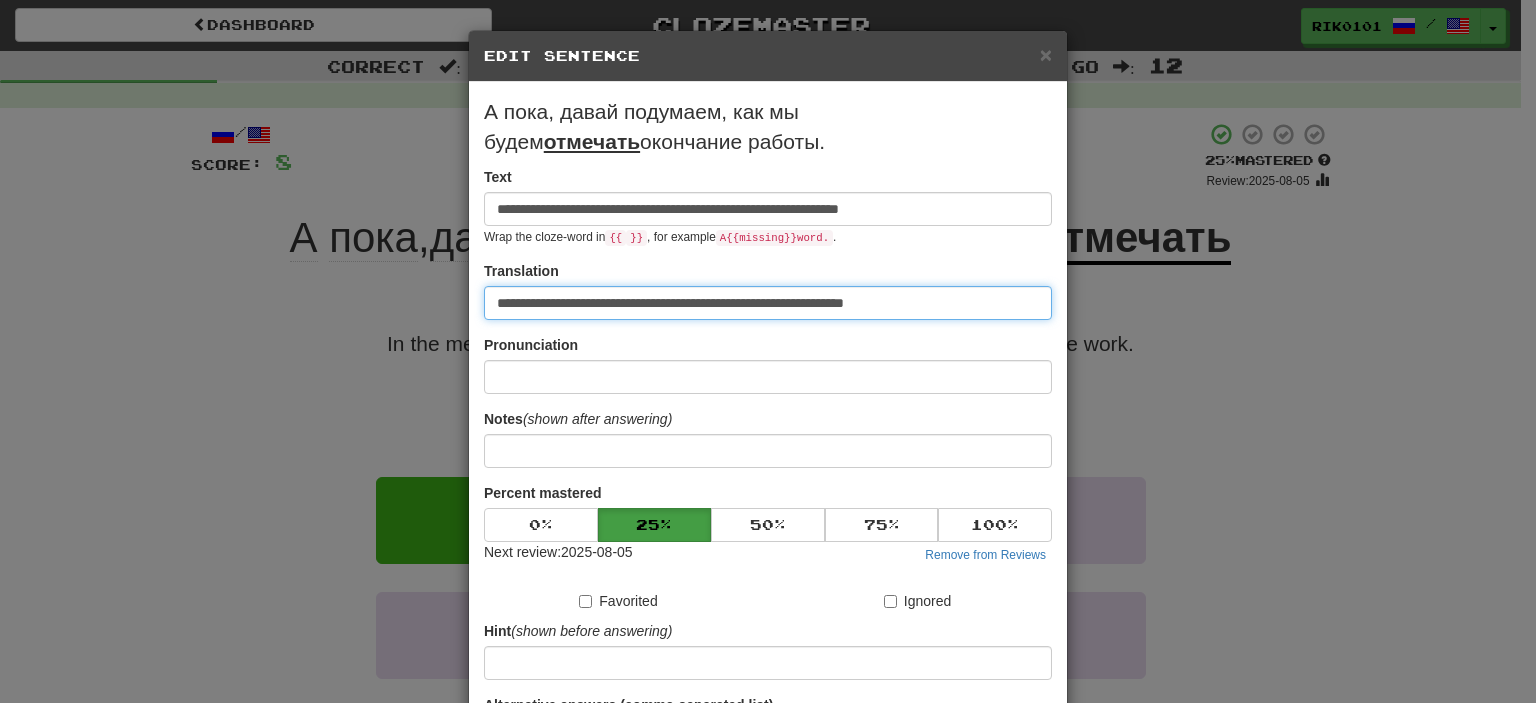scroll, scrollTop: 220, scrollLeft: 0, axis: vertical 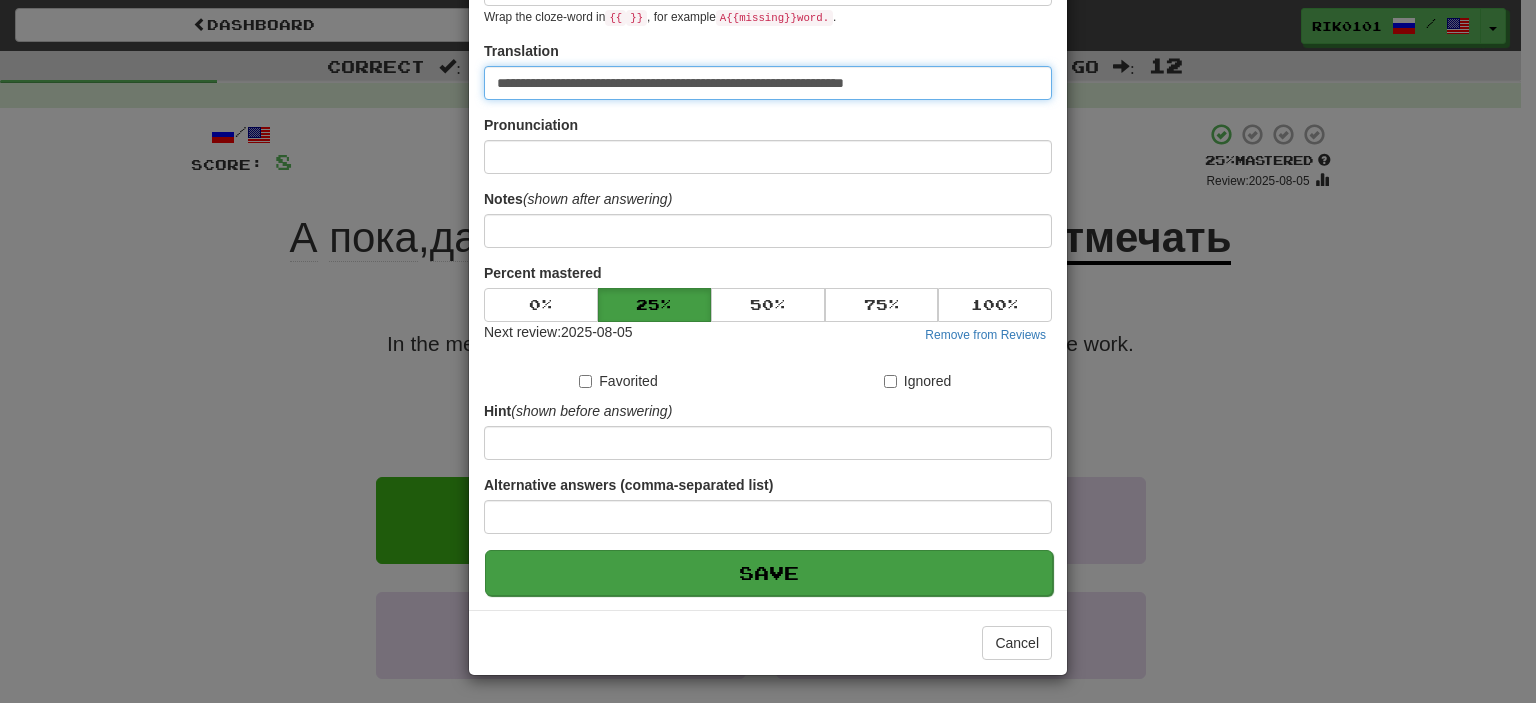 type on "**********" 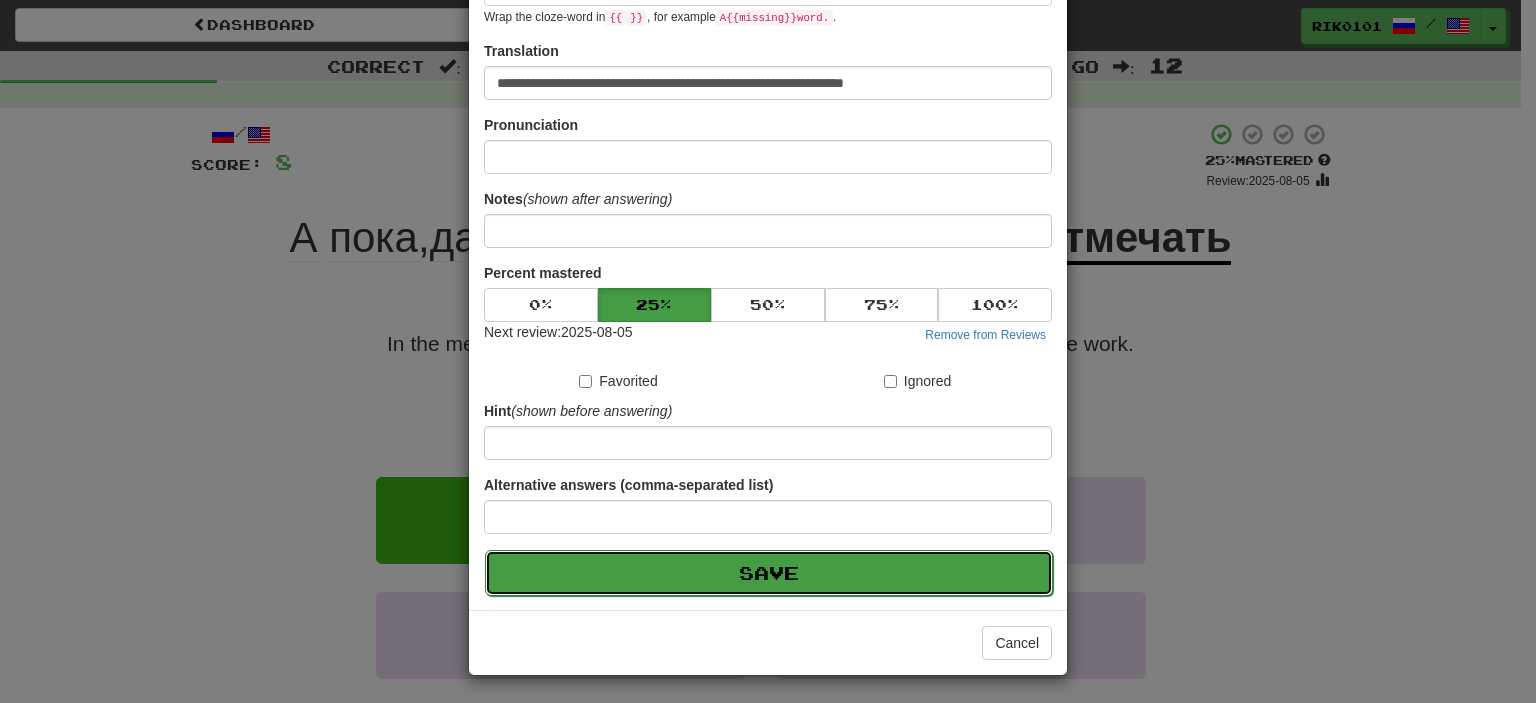 click on "Save" at bounding box center (769, 573) 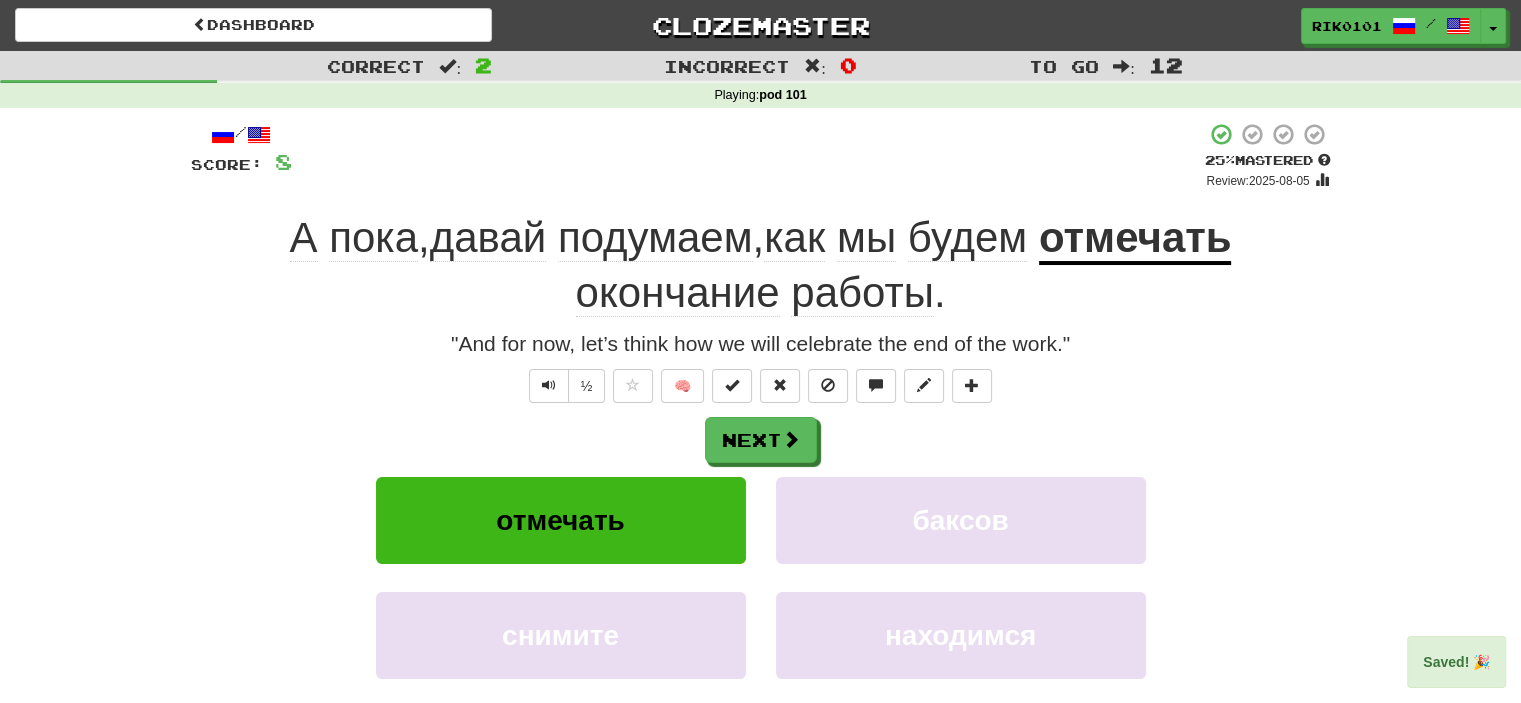 click on "пока" 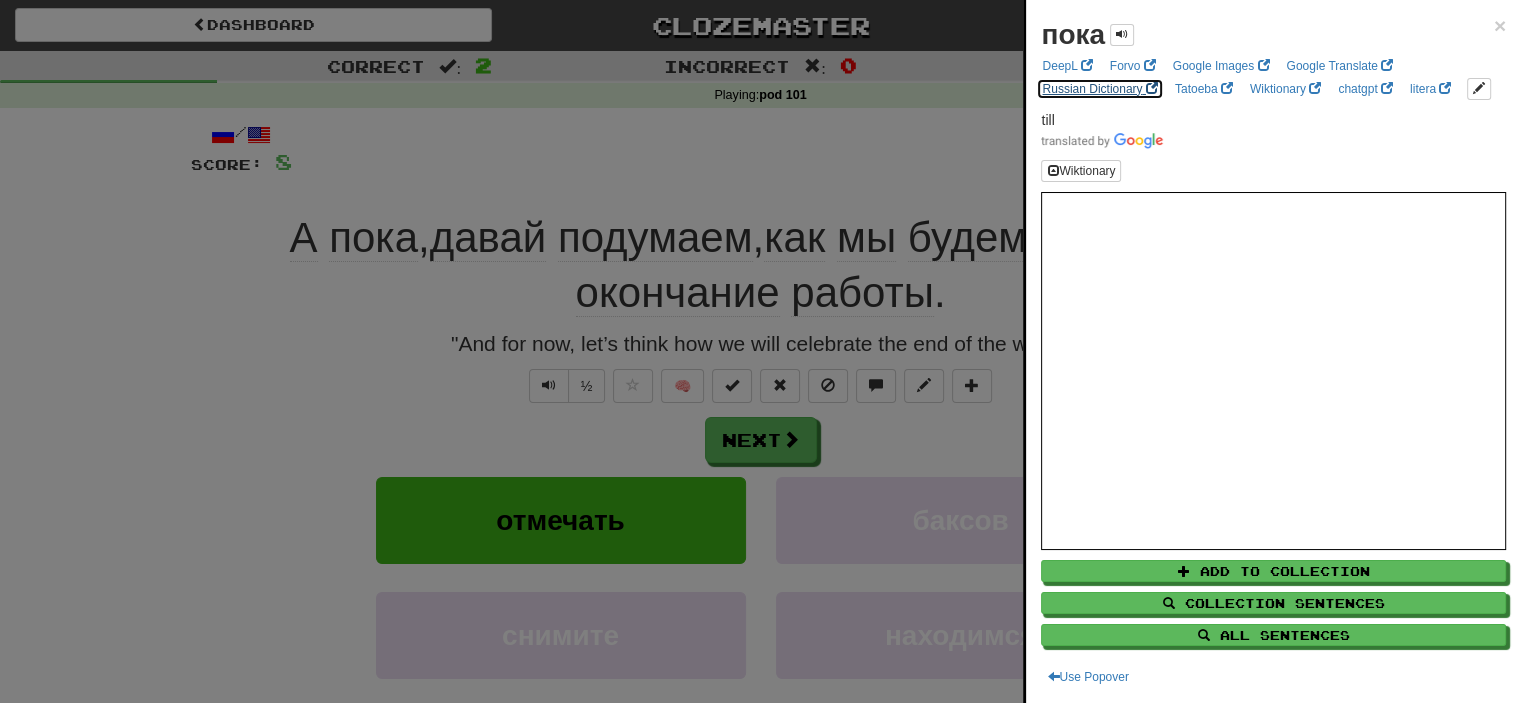 click on "Russian Dictionary" at bounding box center [1099, 89] 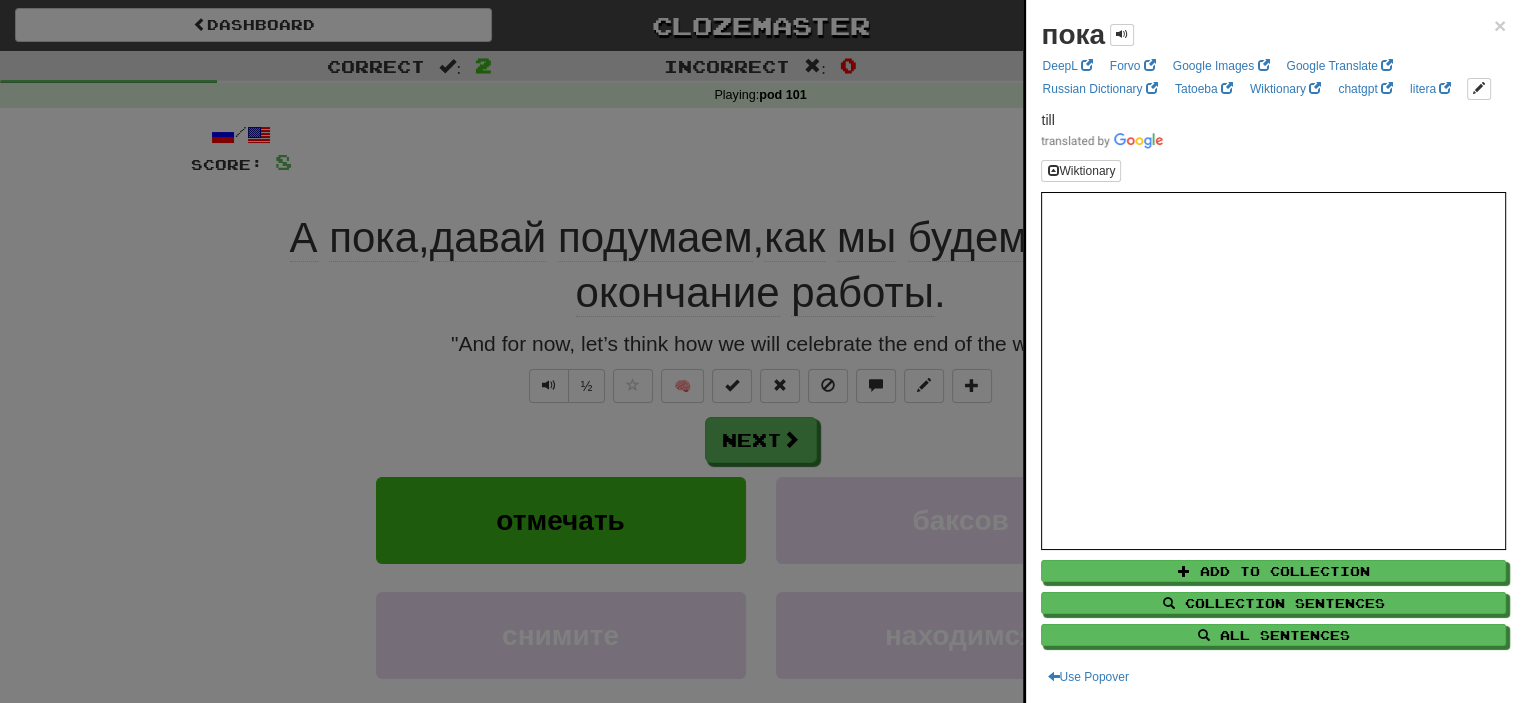 click at bounding box center (760, 351) 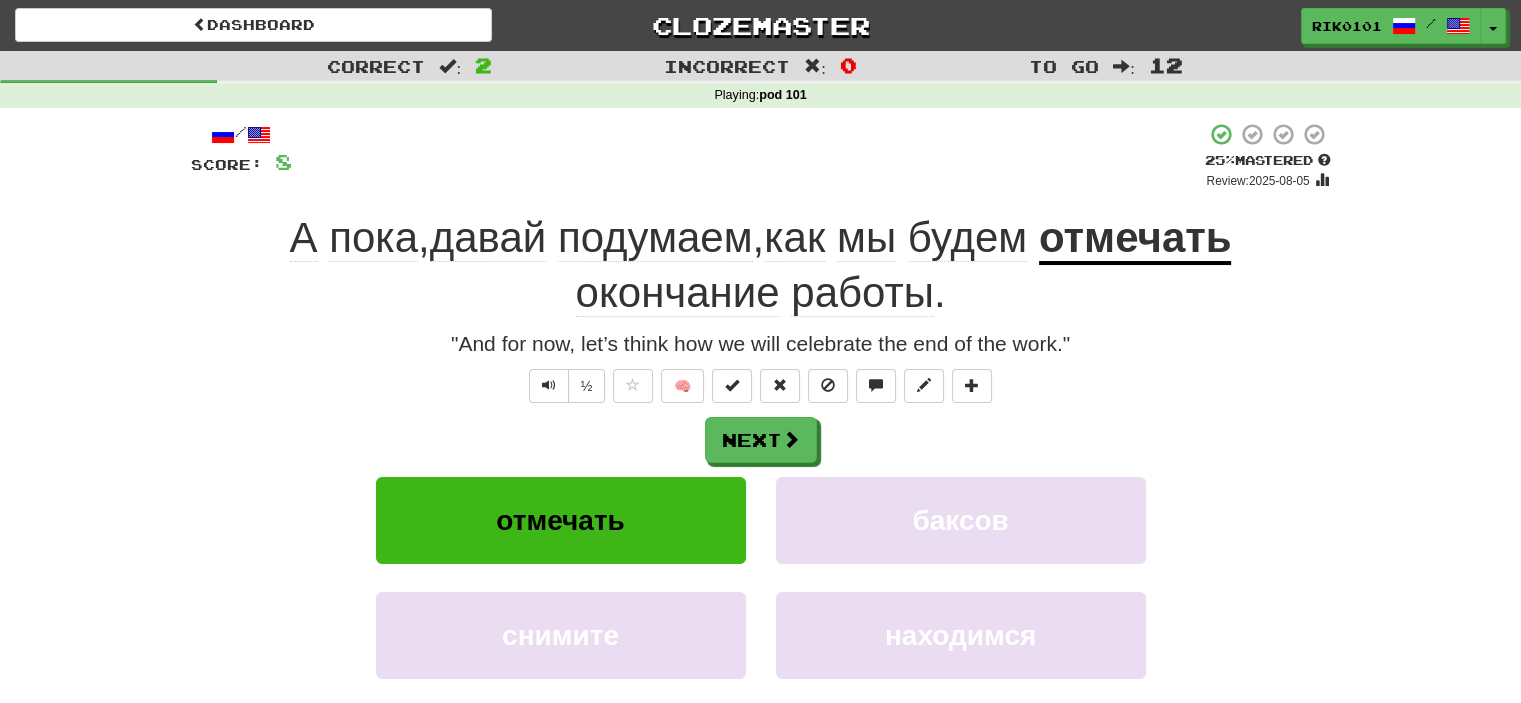 click on "подумаем" 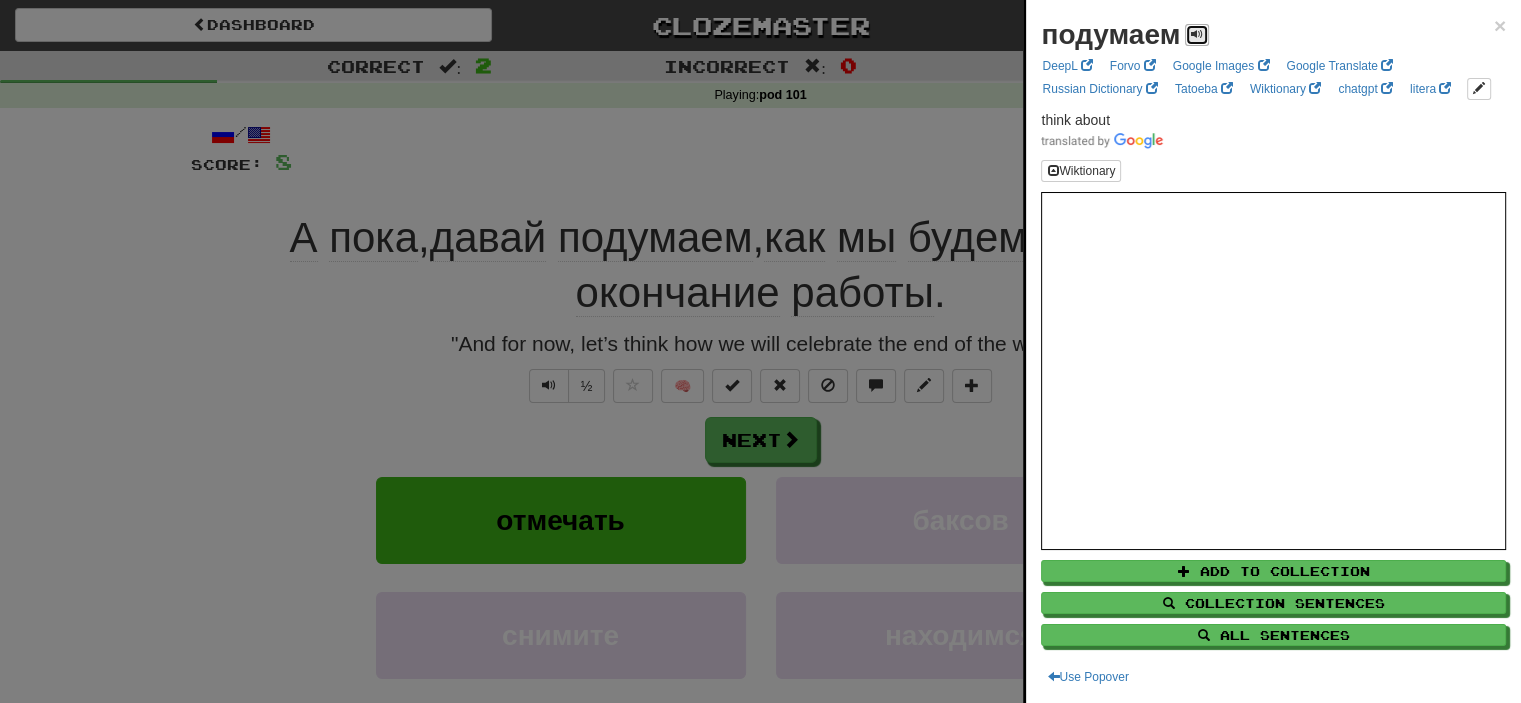 click at bounding box center (1197, 34) 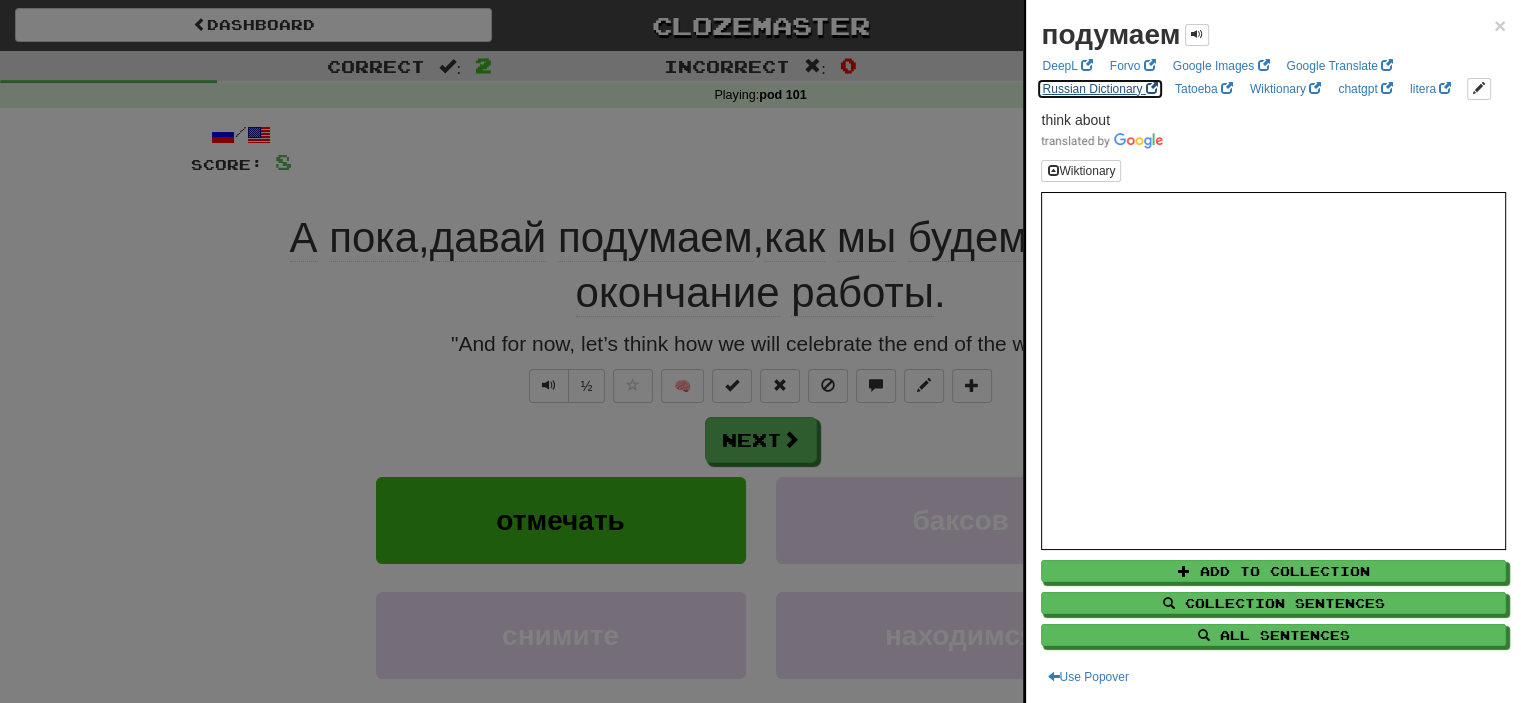 click on "Russian Dictionary" at bounding box center (1099, 89) 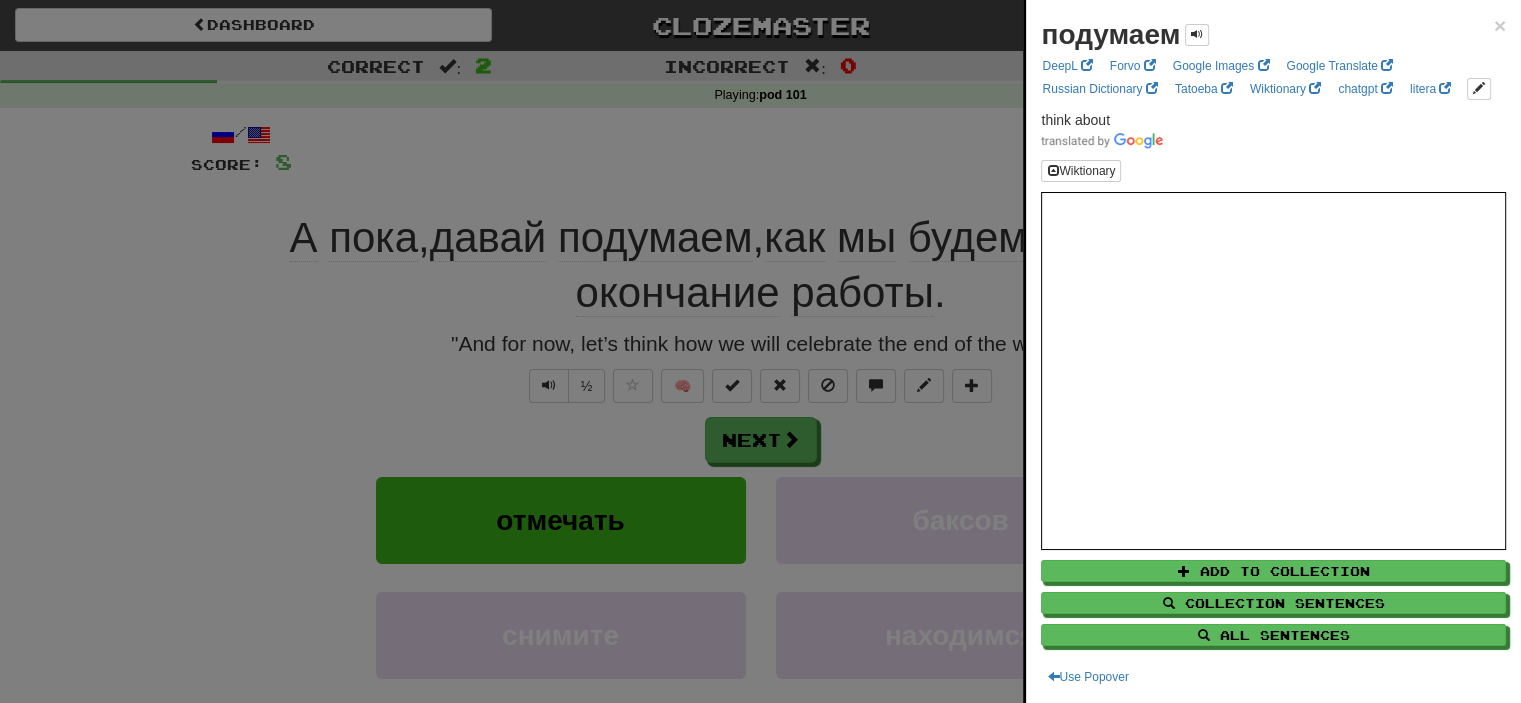 click at bounding box center (760, 351) 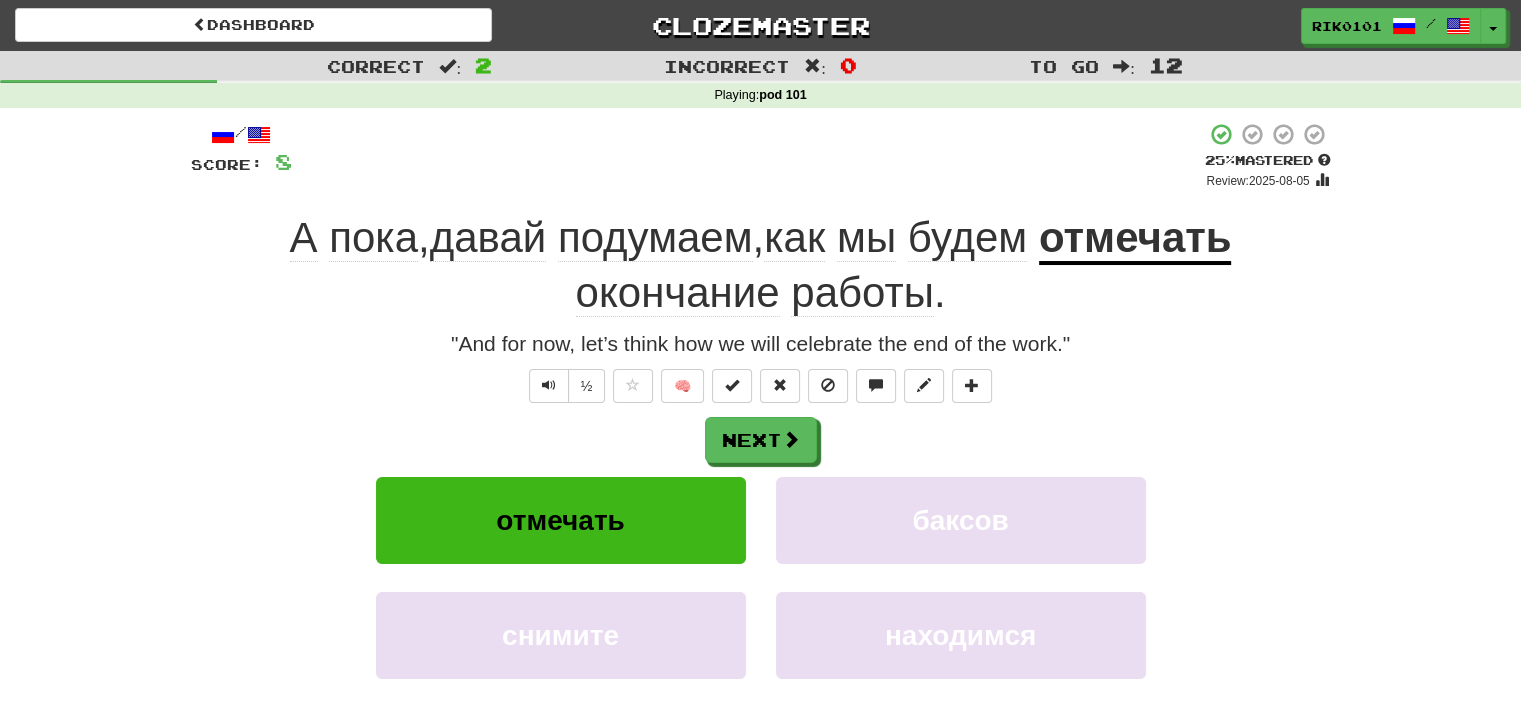 click on "отмечать" at bounding box center (1135, 239) 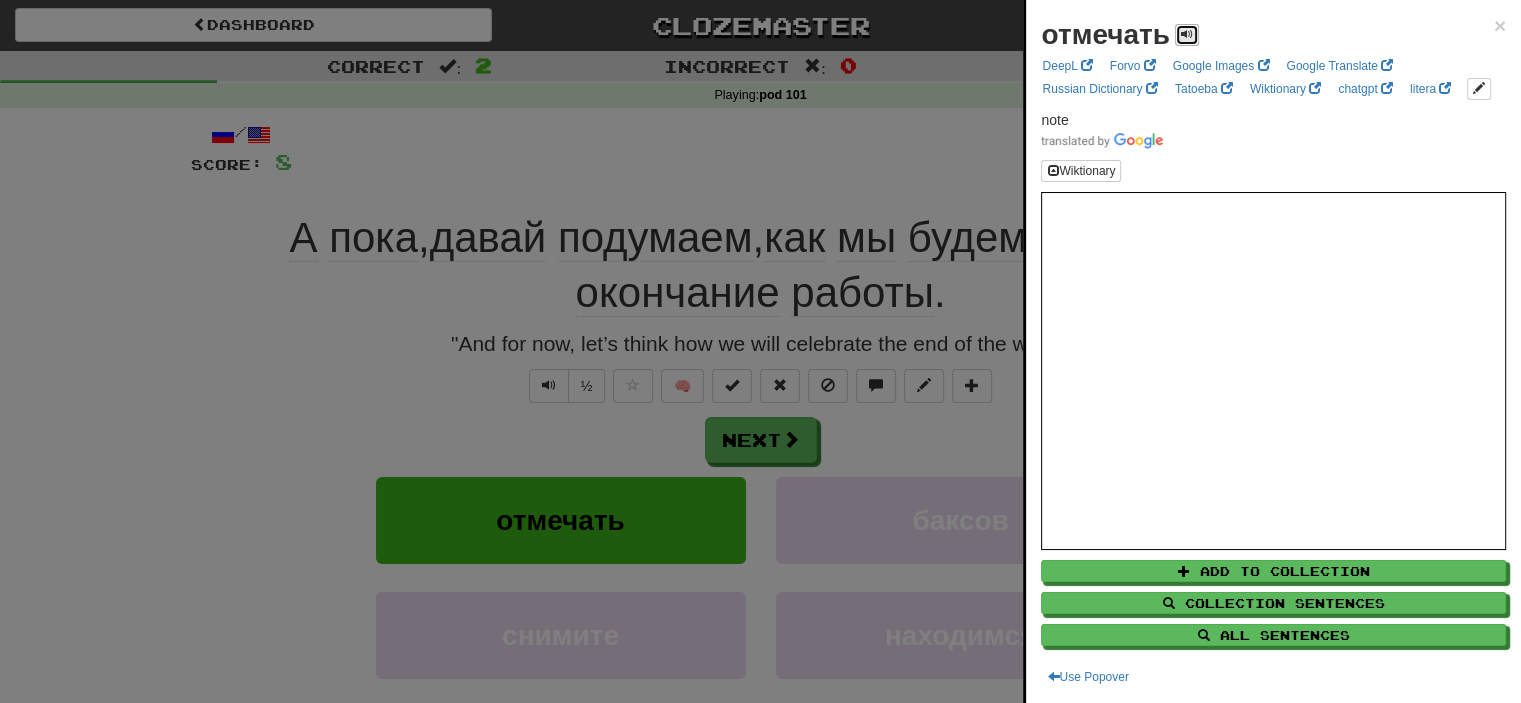 click at bounding box center [1187, 34] 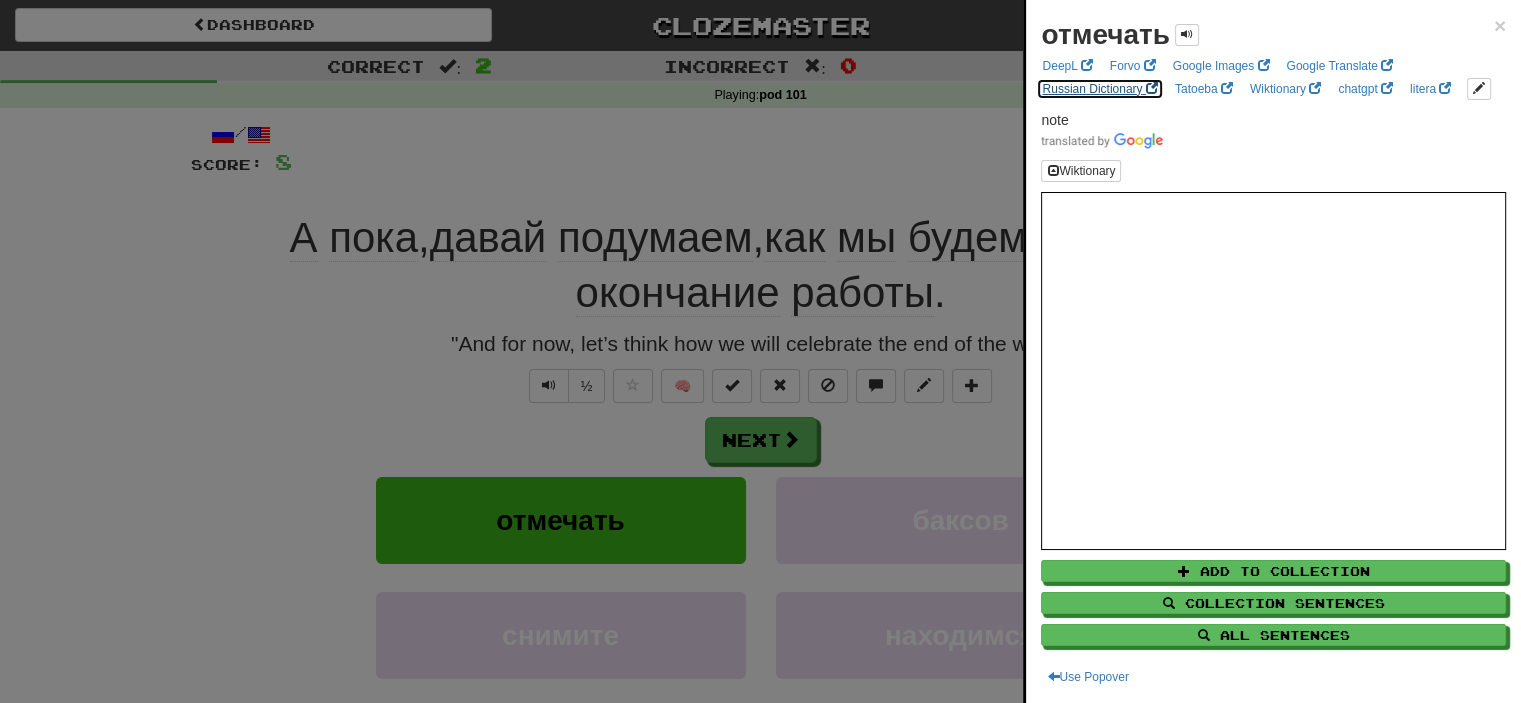 click on "Russian Dictionary" at bounding box center [1099, 89] 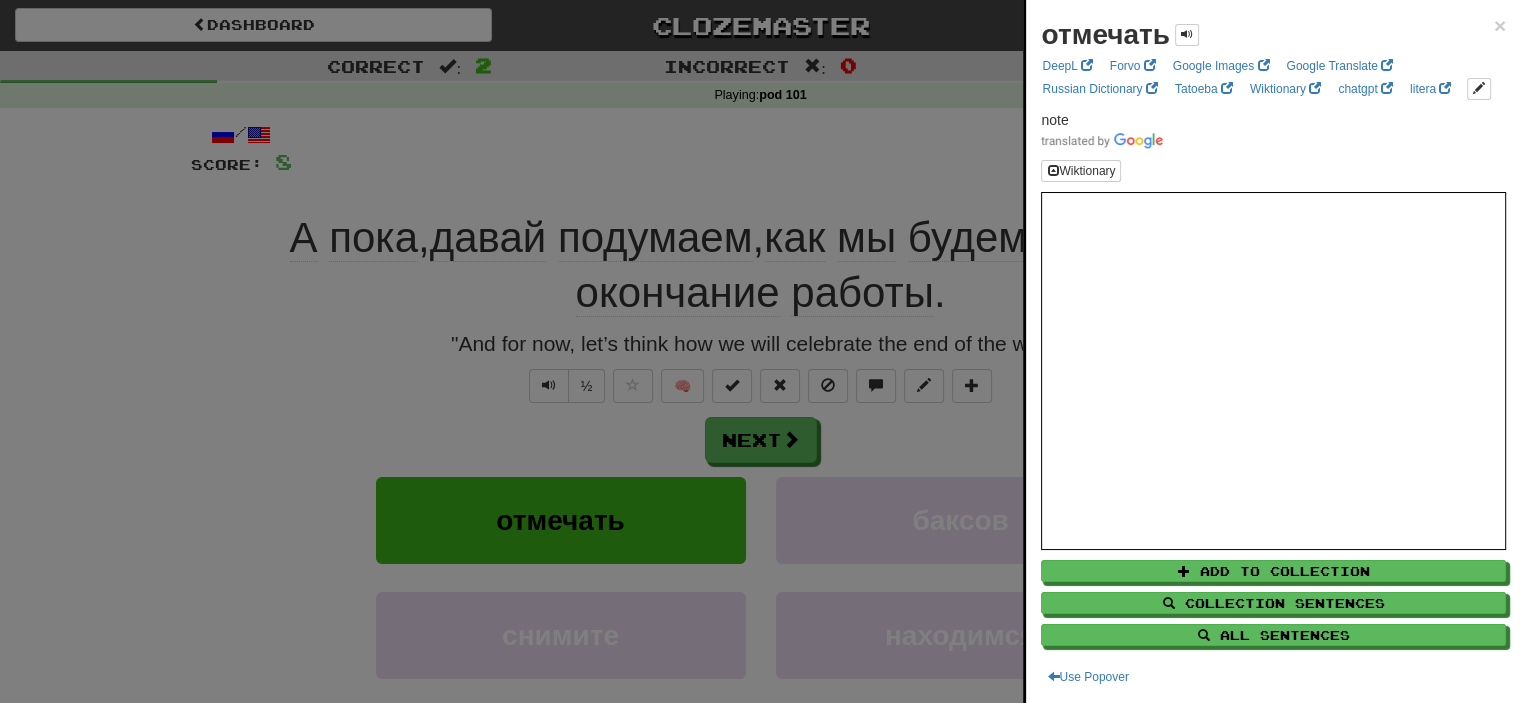 click at bounding box center (760, 351) 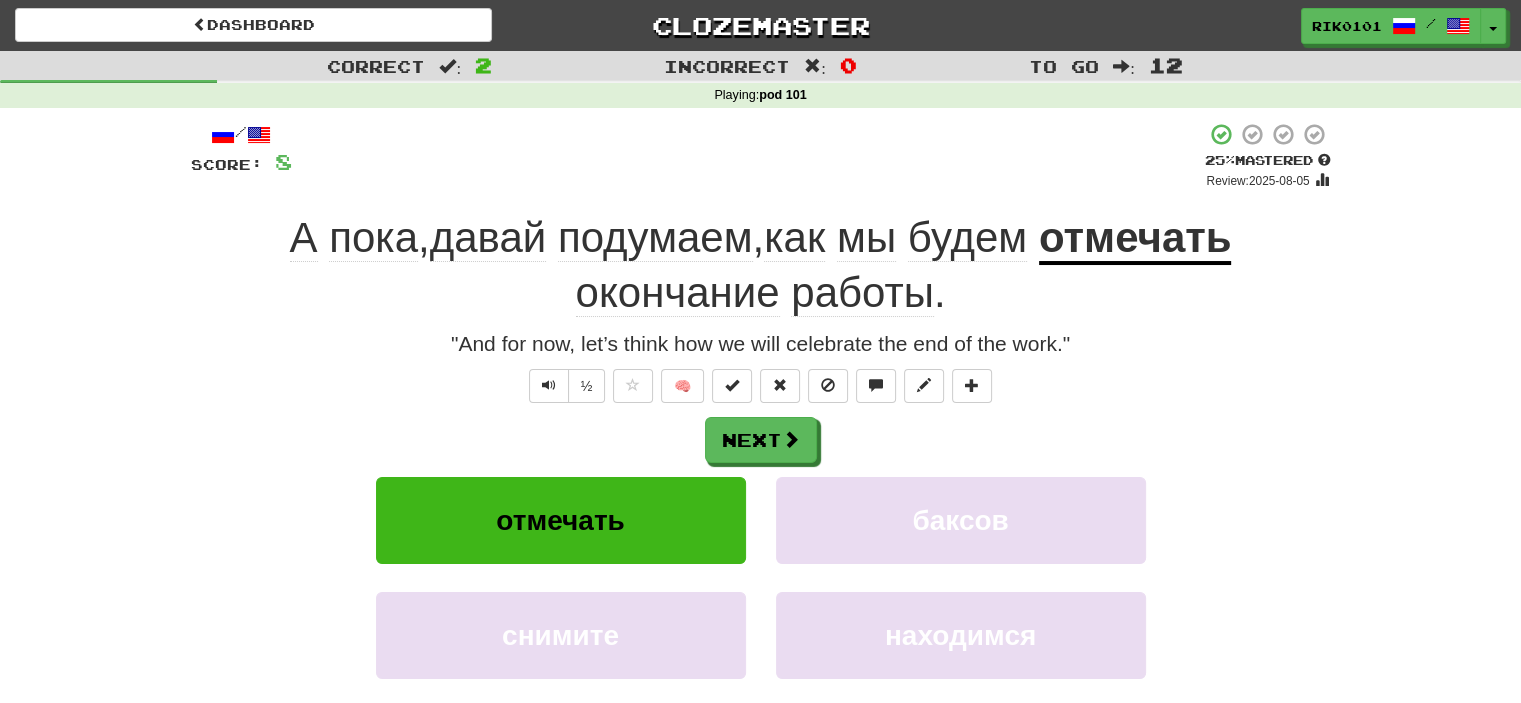 click on "окончание" at bounding box center (678, 293) 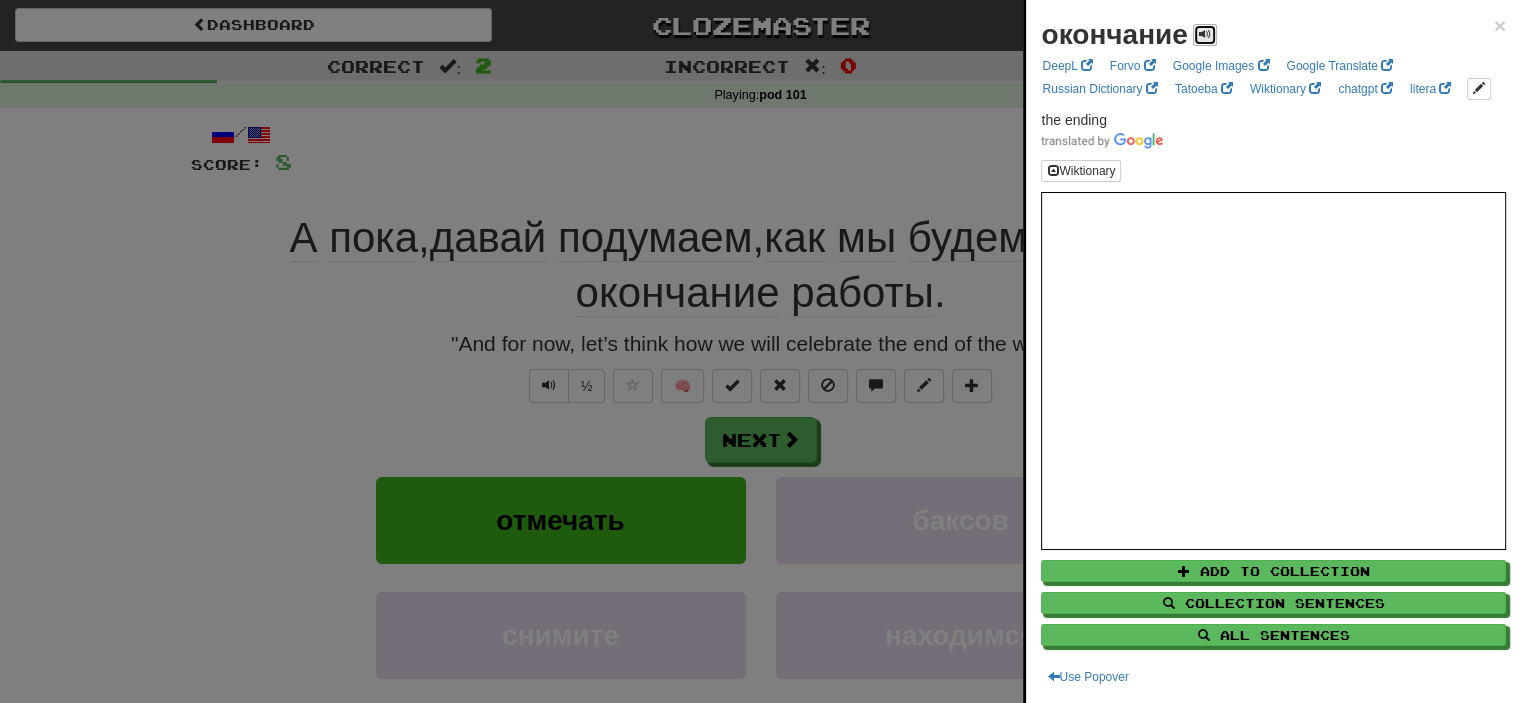 click at bounding box center [1205, 34] 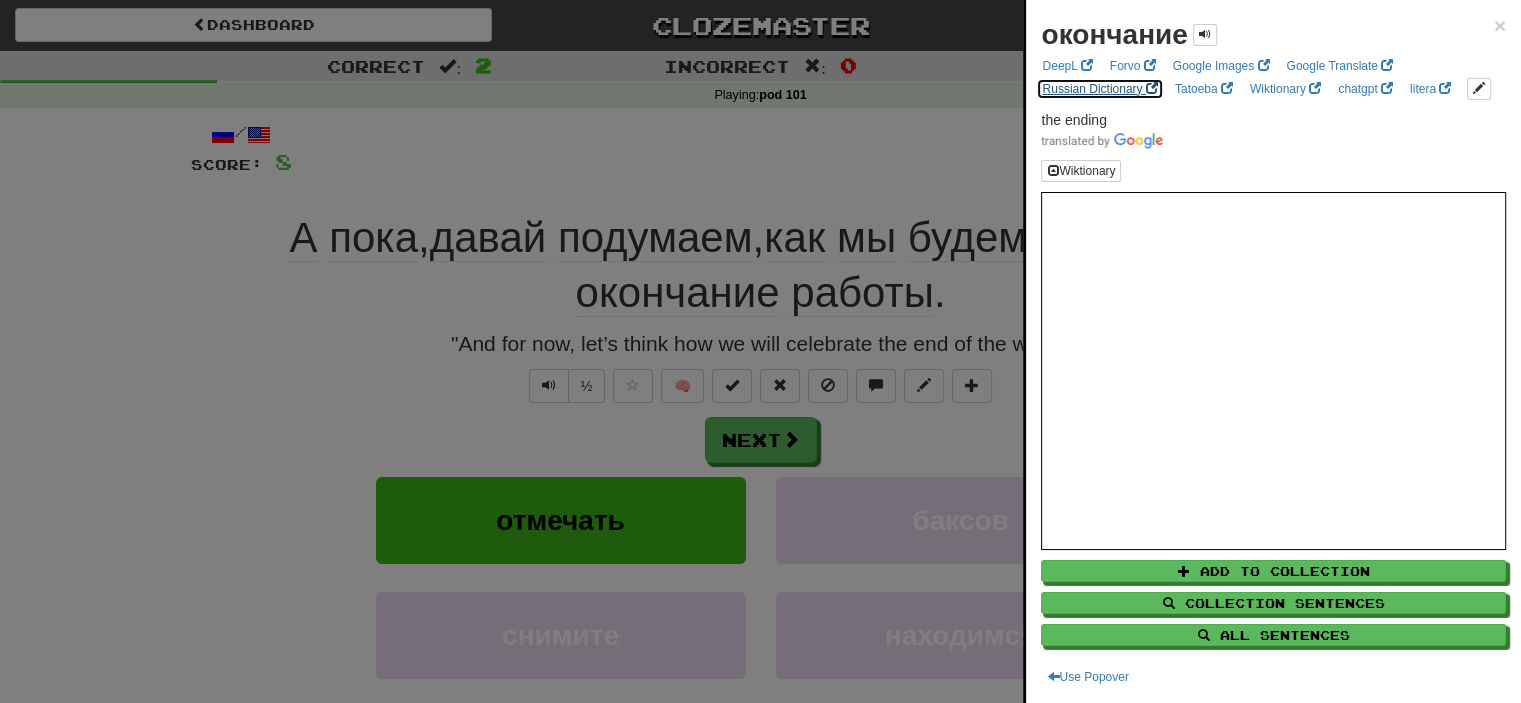 click on "Russian Dictionary" at bounding box center (1099, 89) 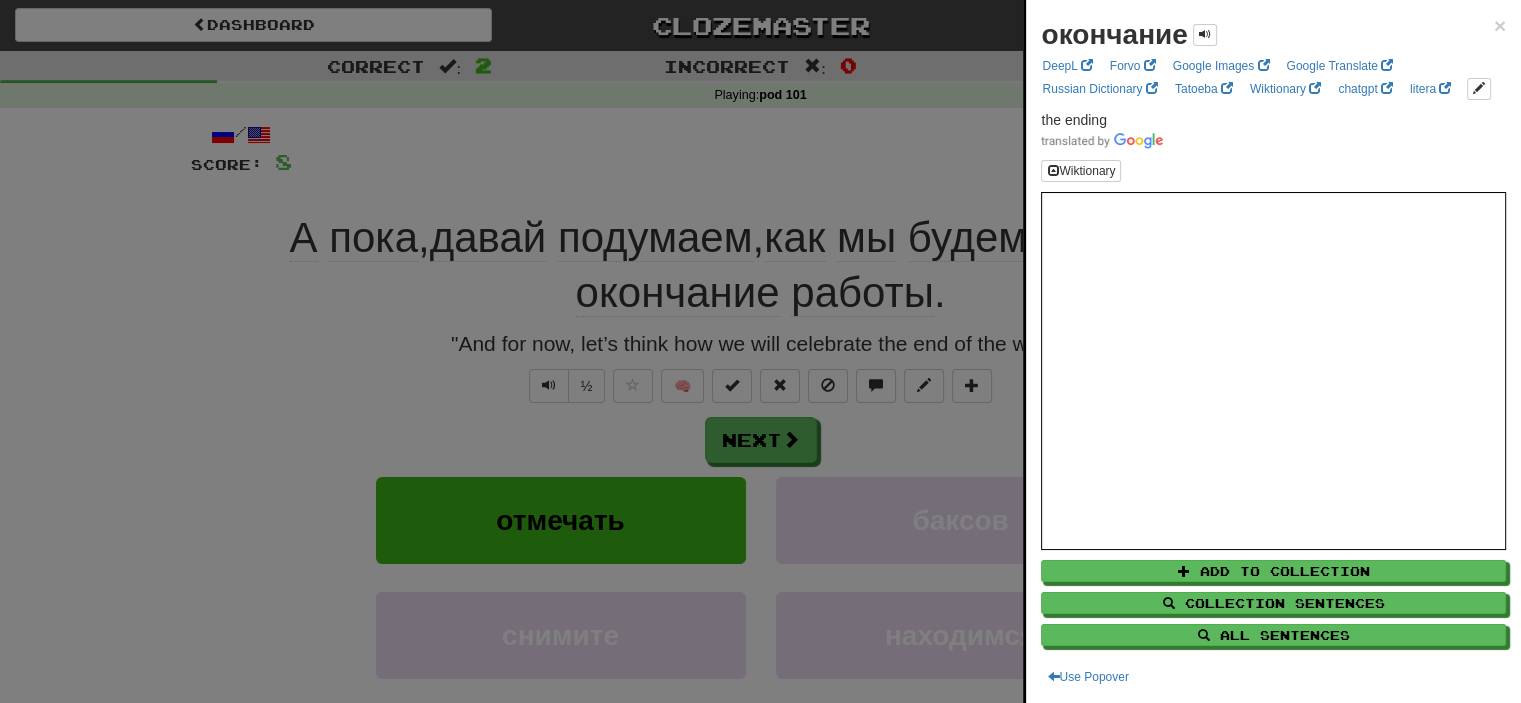 click at bounding box center (760, 351) 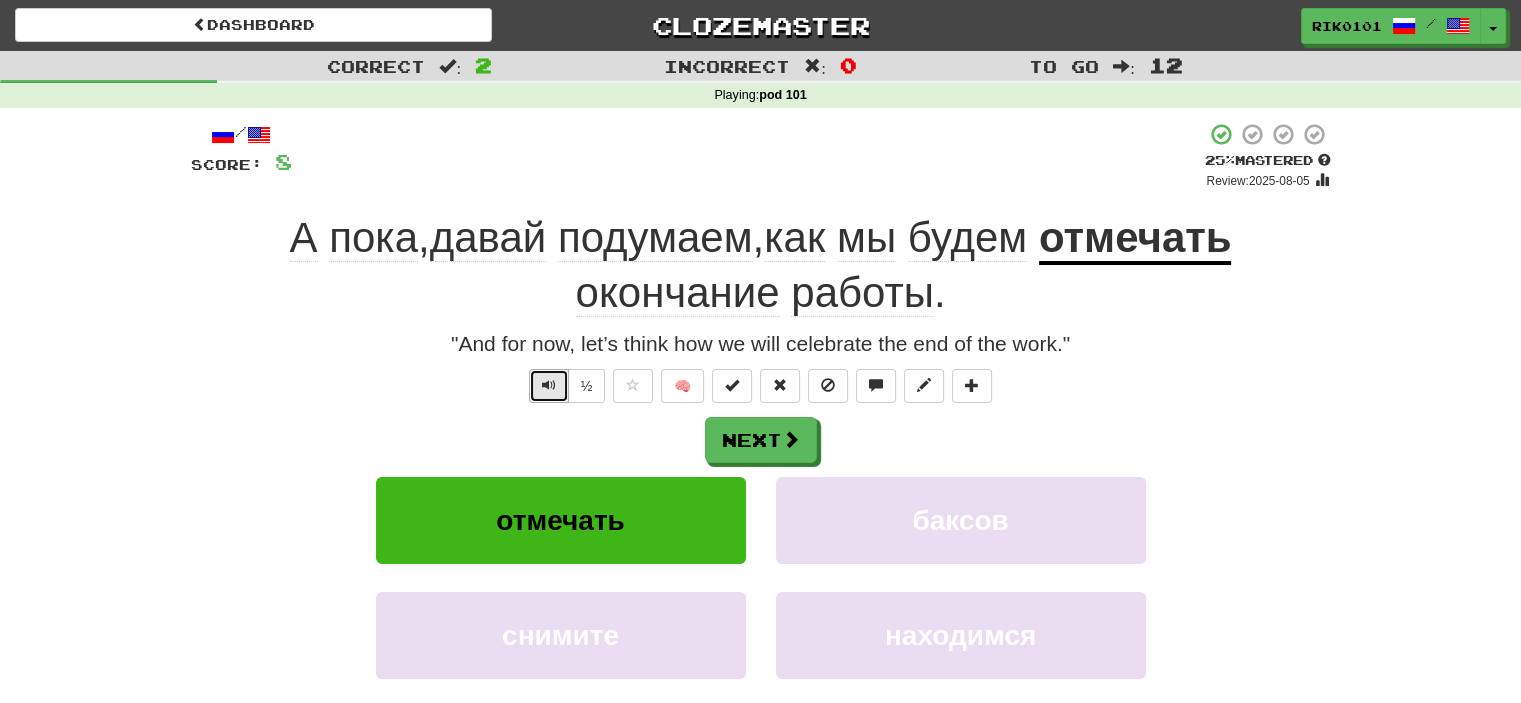 click at bounding box center (549, 386) 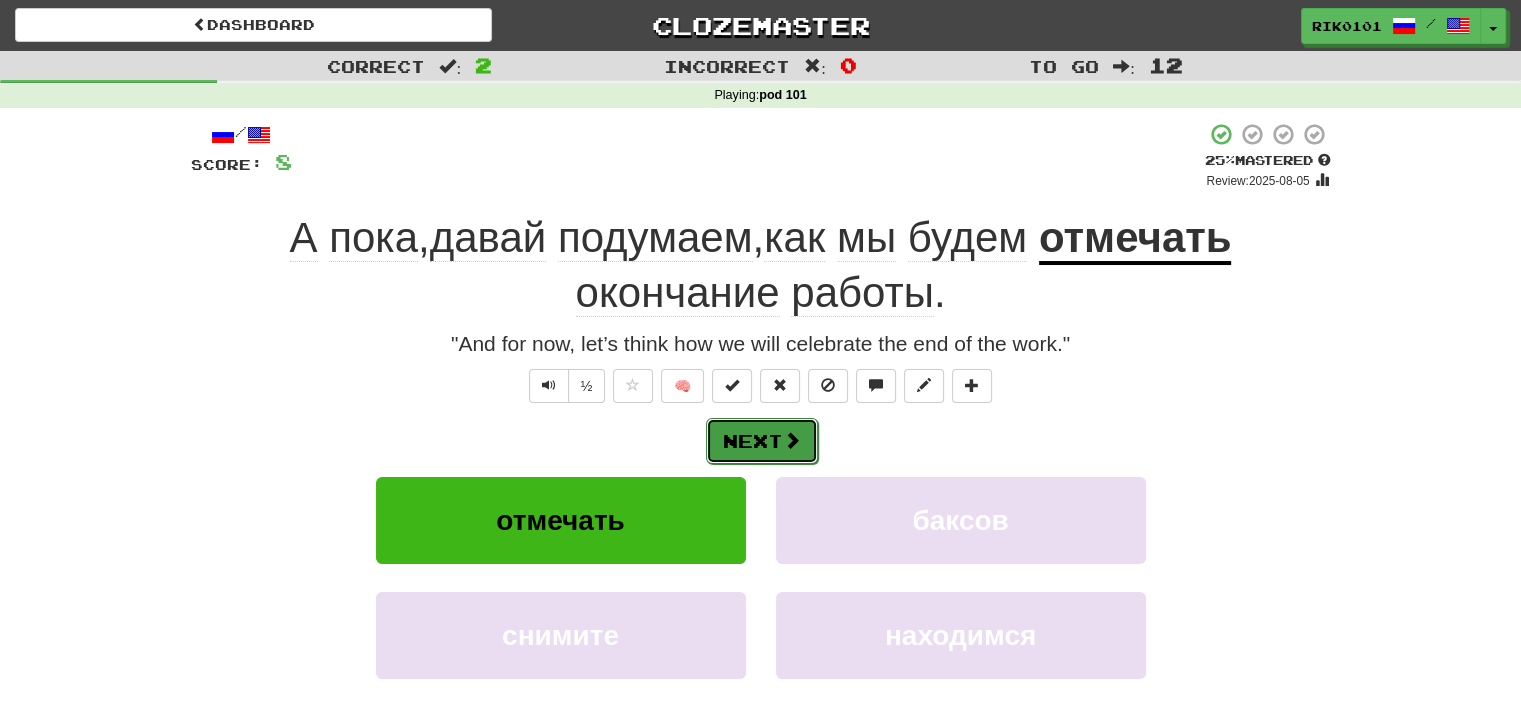 click on "Next" at bounding box center (762, 441) 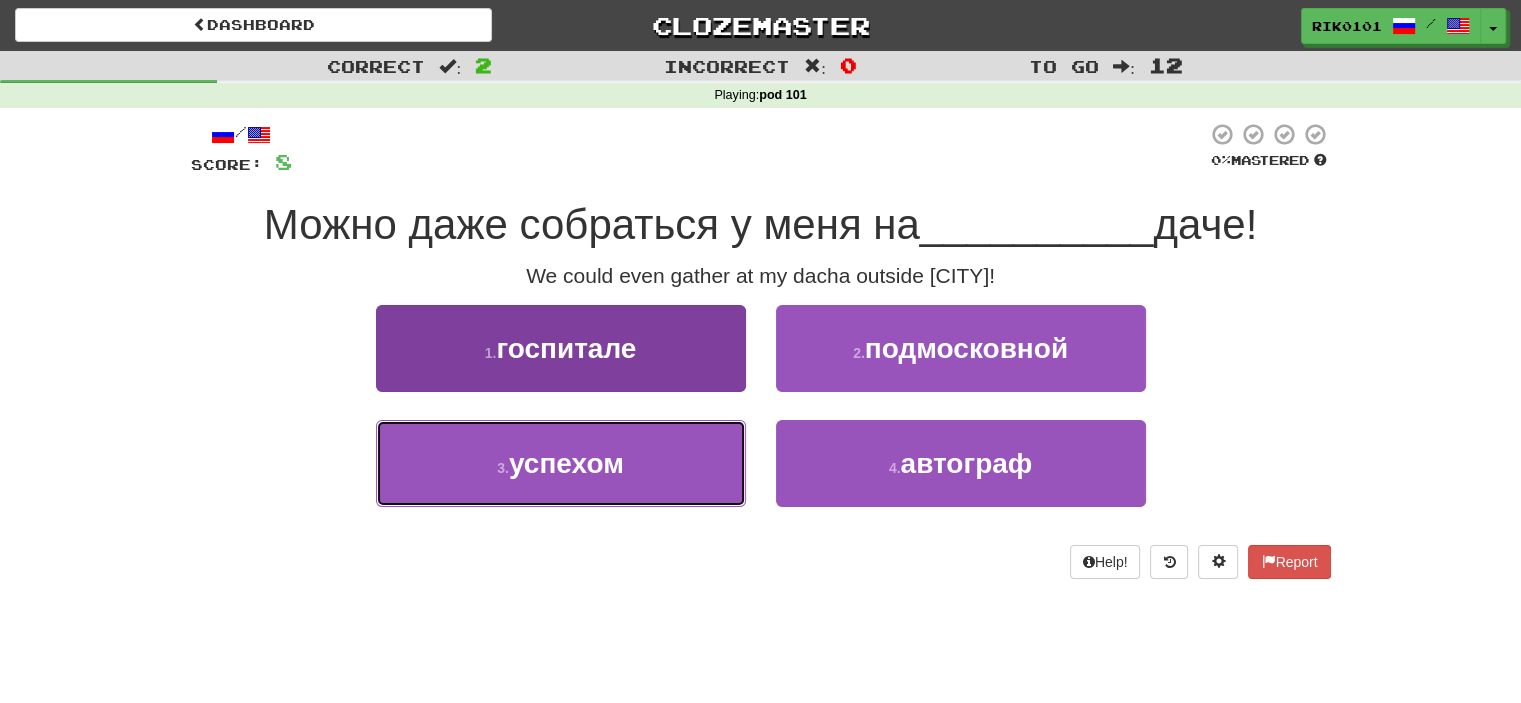click on "3 .  успехом" at bounding box center (561, 463) 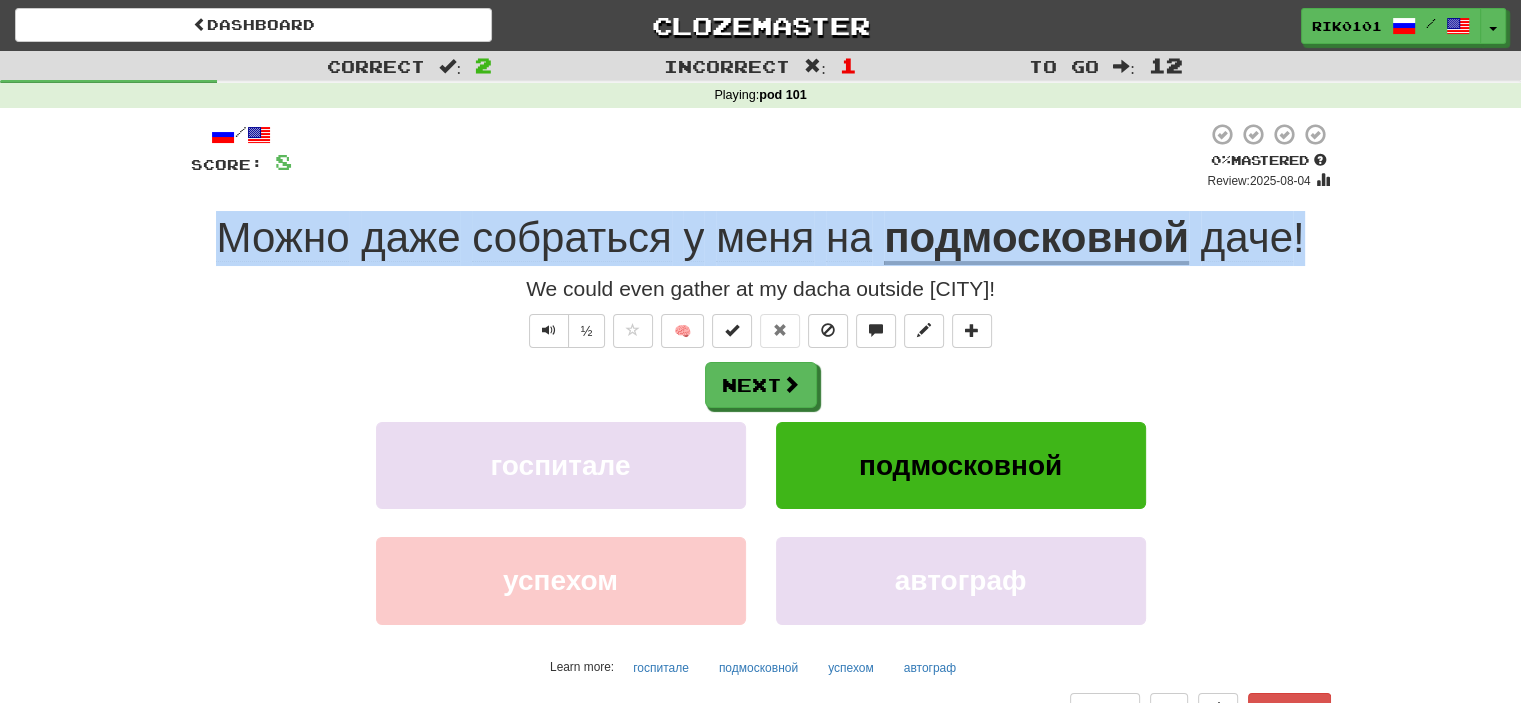 drag, startPoint x: 210, startPoint y: 231, endPoint x: 1315, endPoint y: 243, distance: 1105.0652 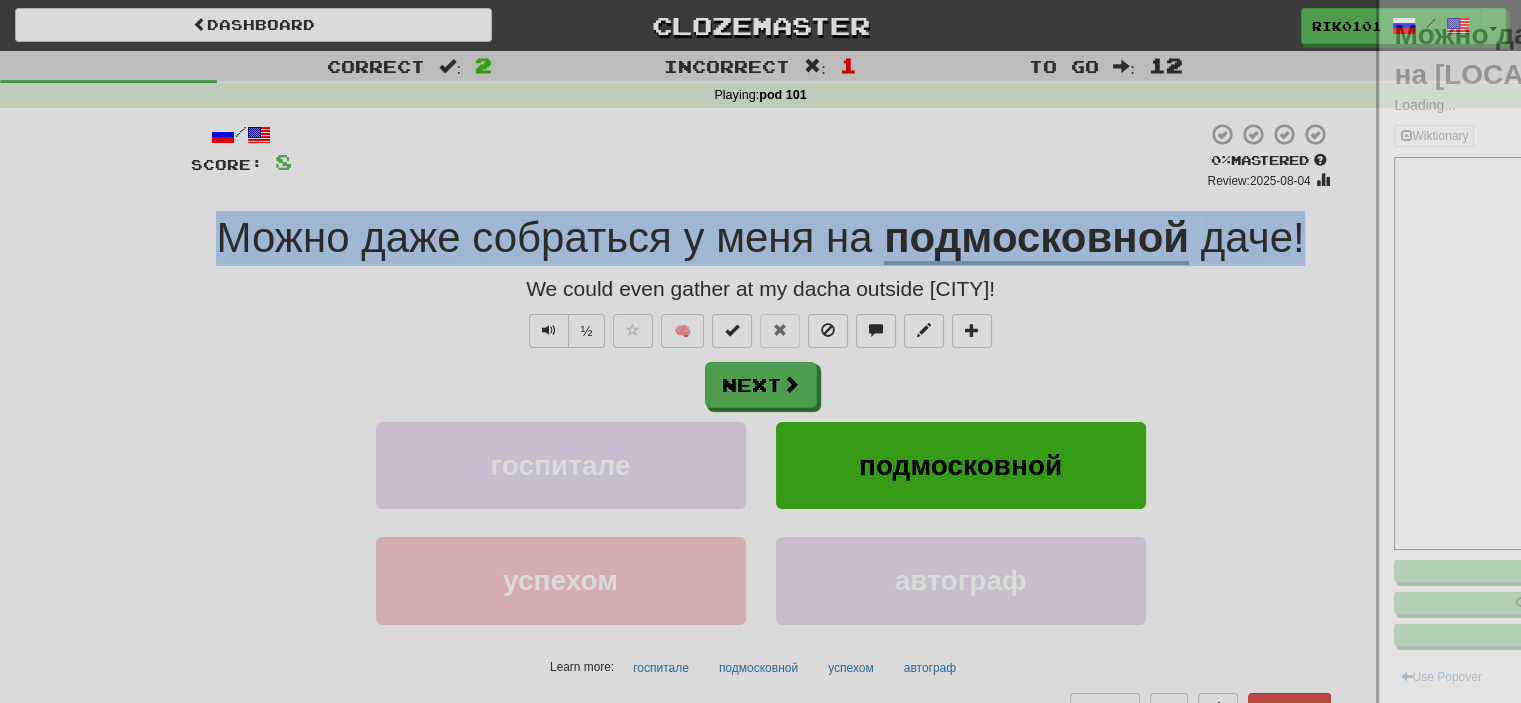 copy on "Можно   даже   собраться   у   меня   на   [LOCATION]   даче !" 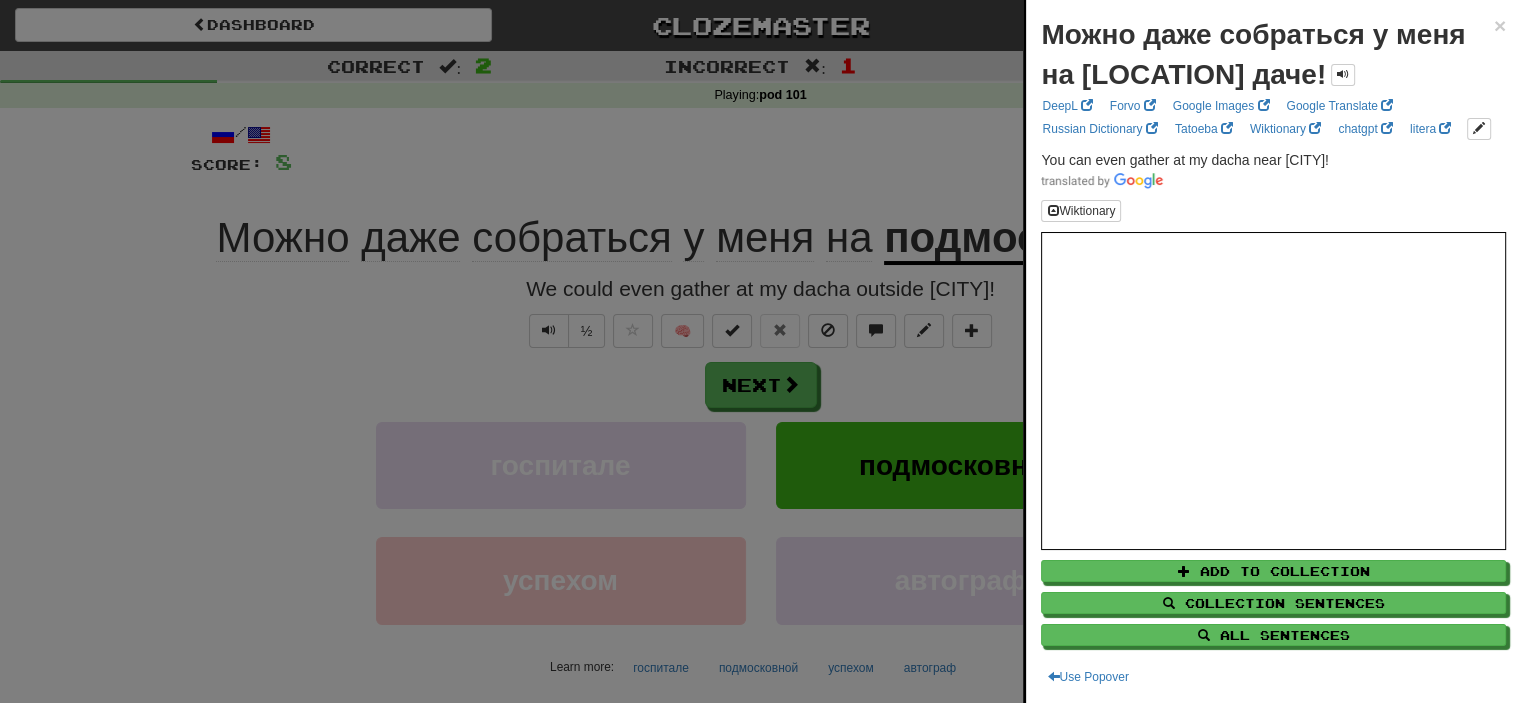 click at bounding box center [760, 351] 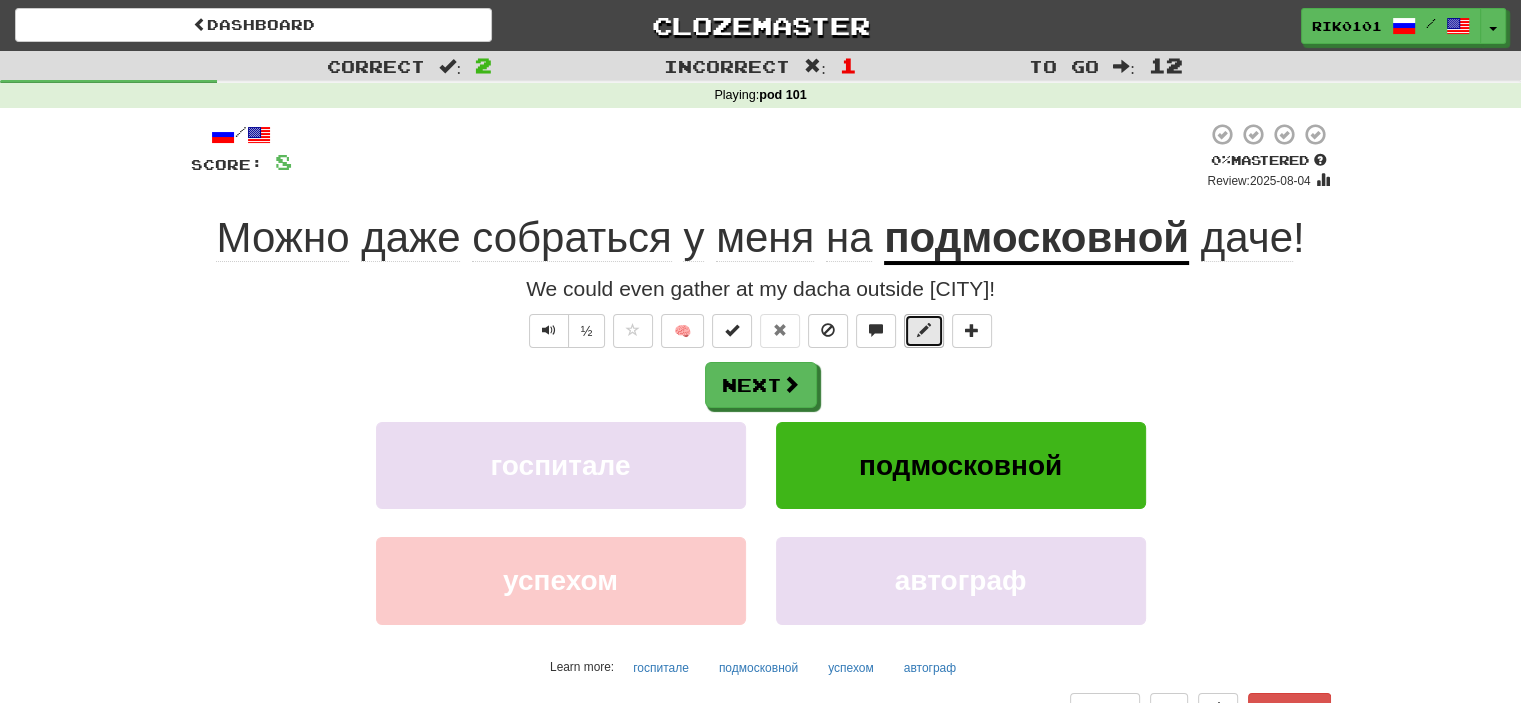 click at bounding box center [924, 331] 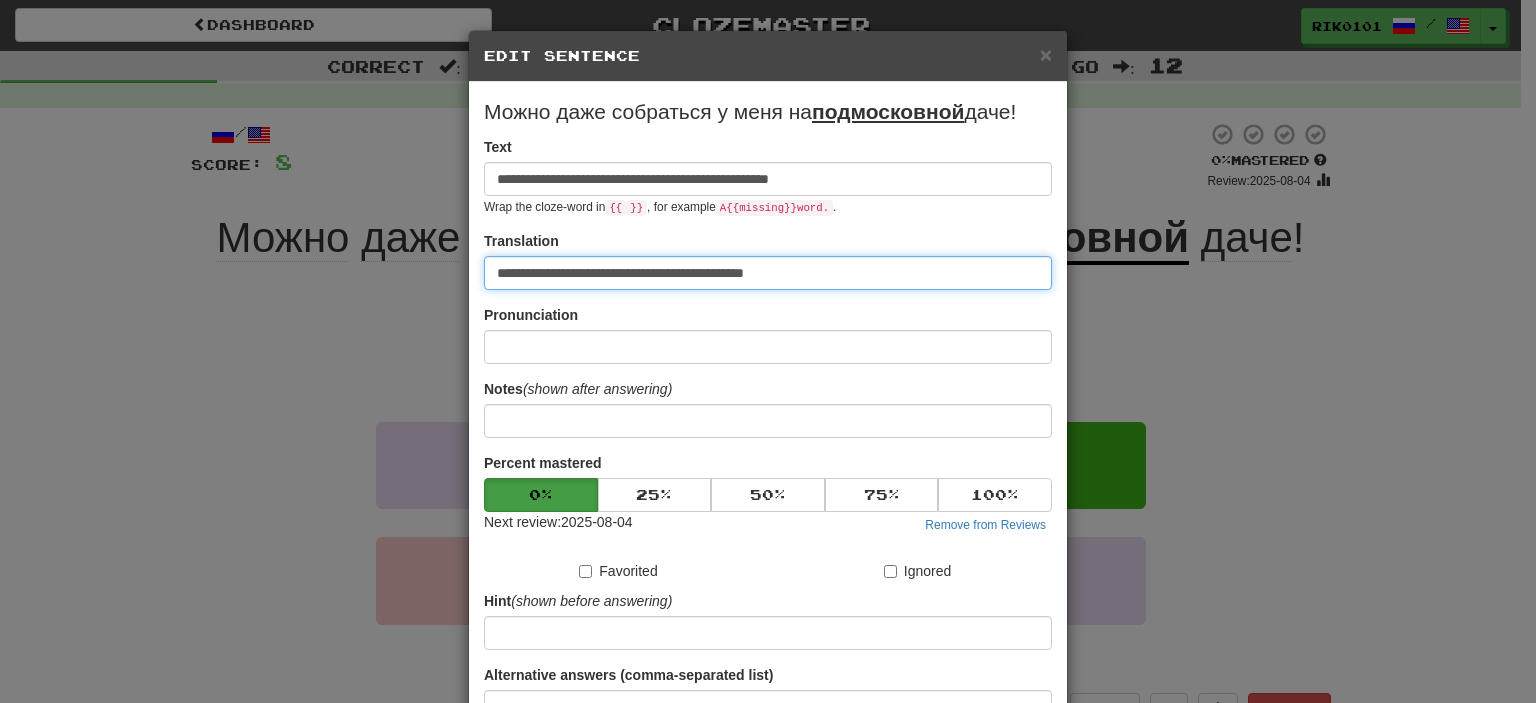 drag, startPoint x: 831, startPoint y: 270, endPoint x: 371, endPoint y: 272, distance: 460.00433 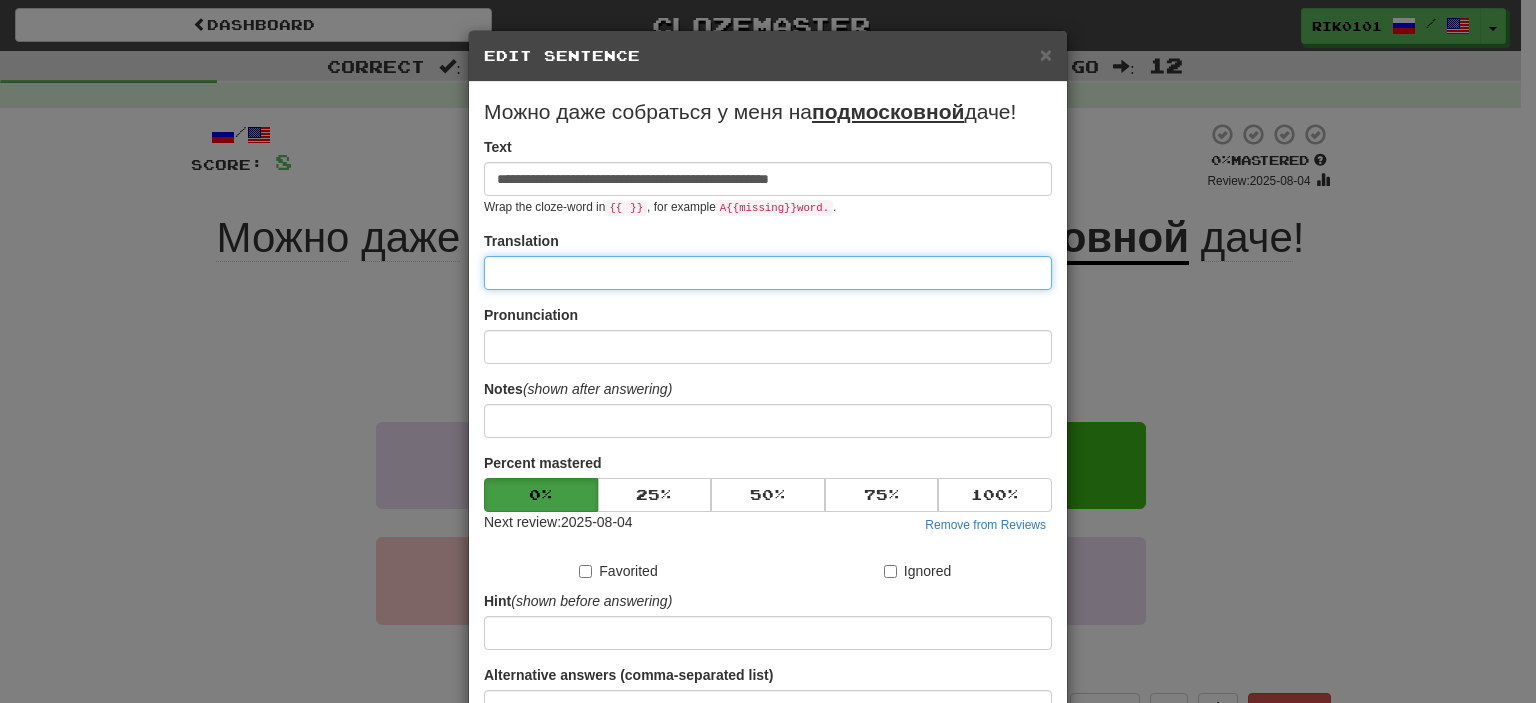 paste on "**********" 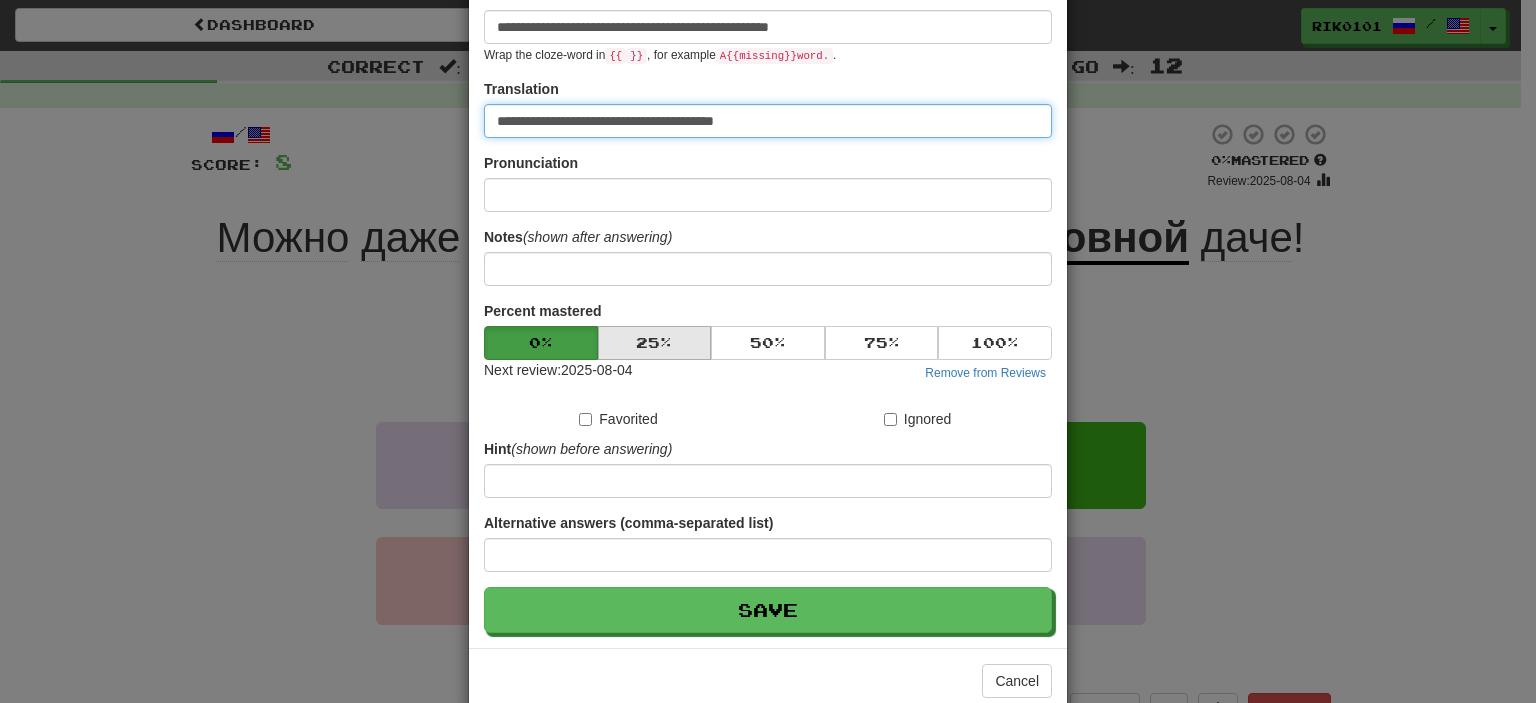 scroll, scrollTop: 160, scrollLeft: 0, axis: vertical 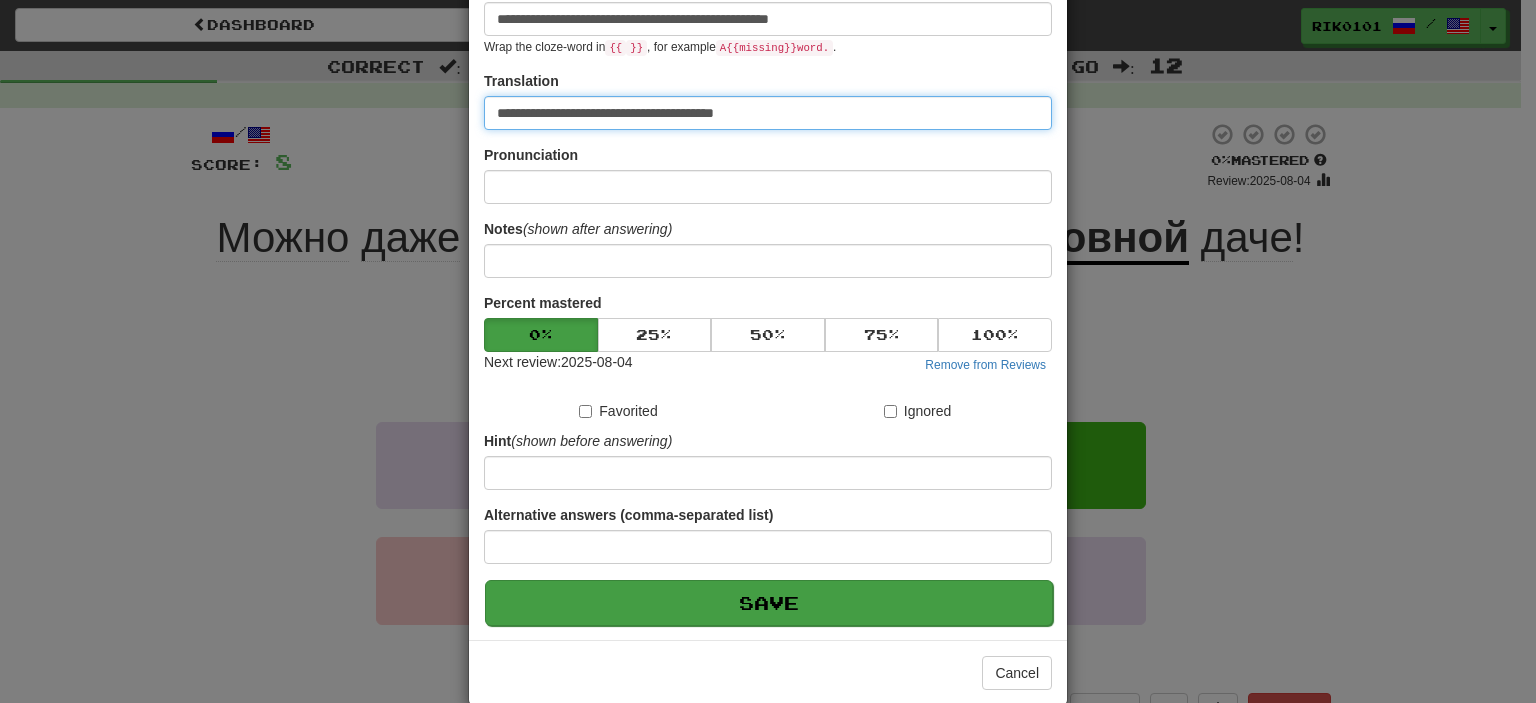 type on "**********" 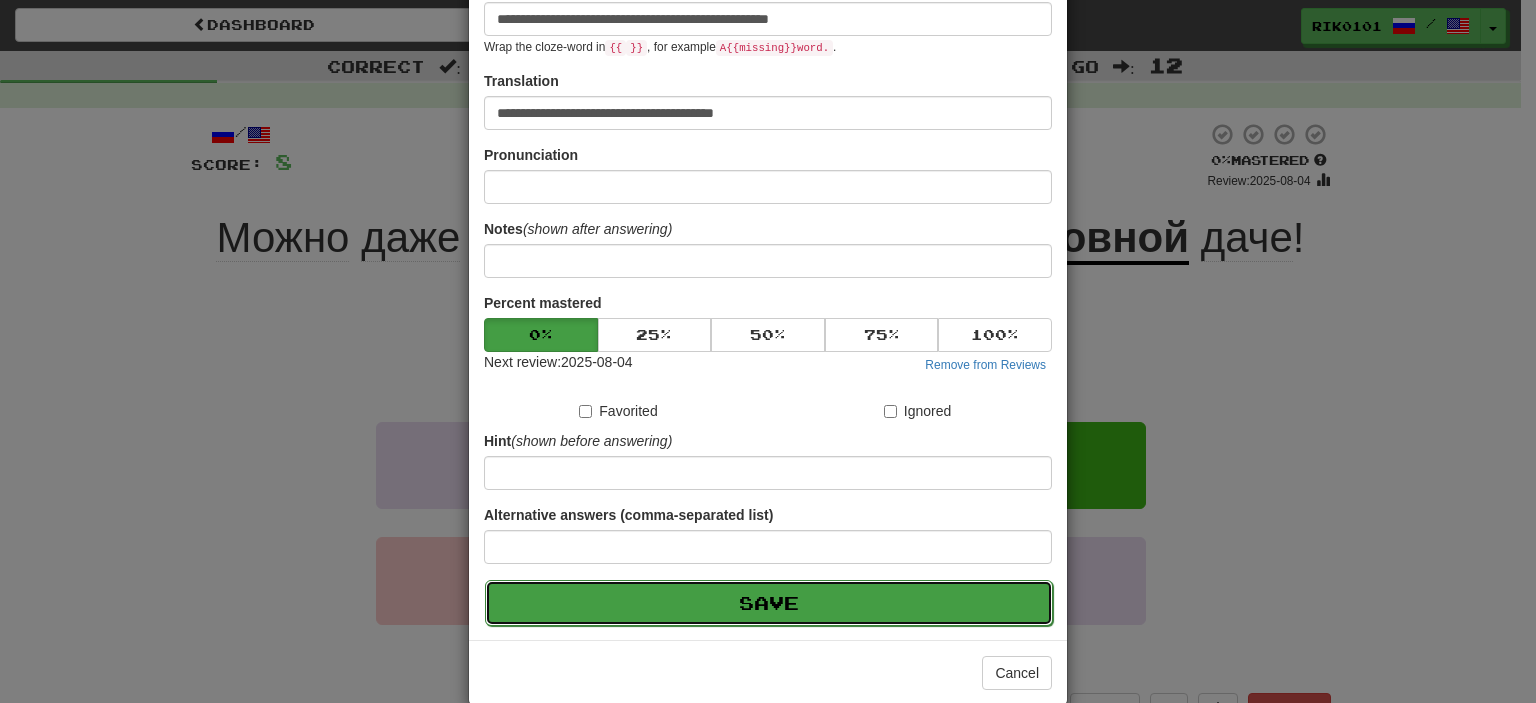 click on "Save" at bounding box center [769, 603] 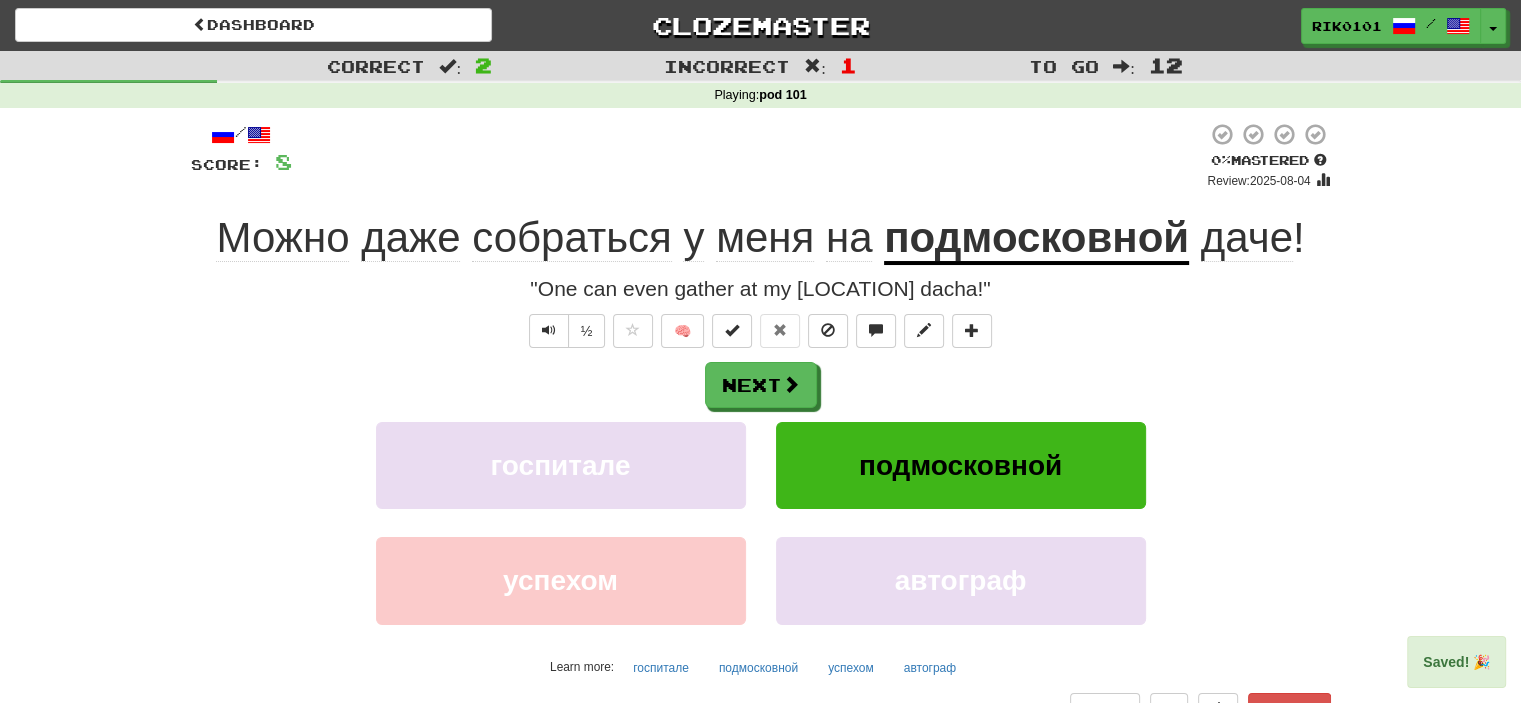 click on "собраться" 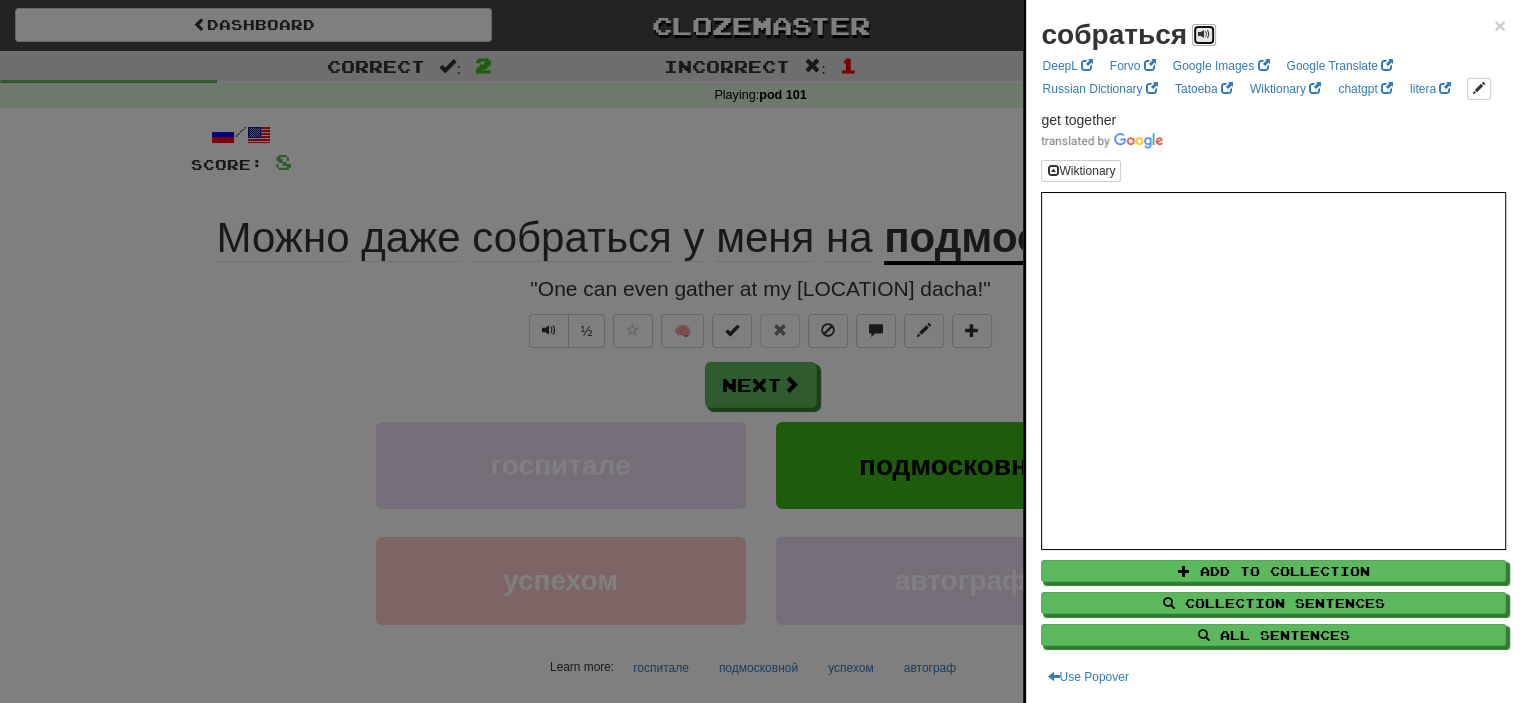 click at bounding box center (1204, 34) 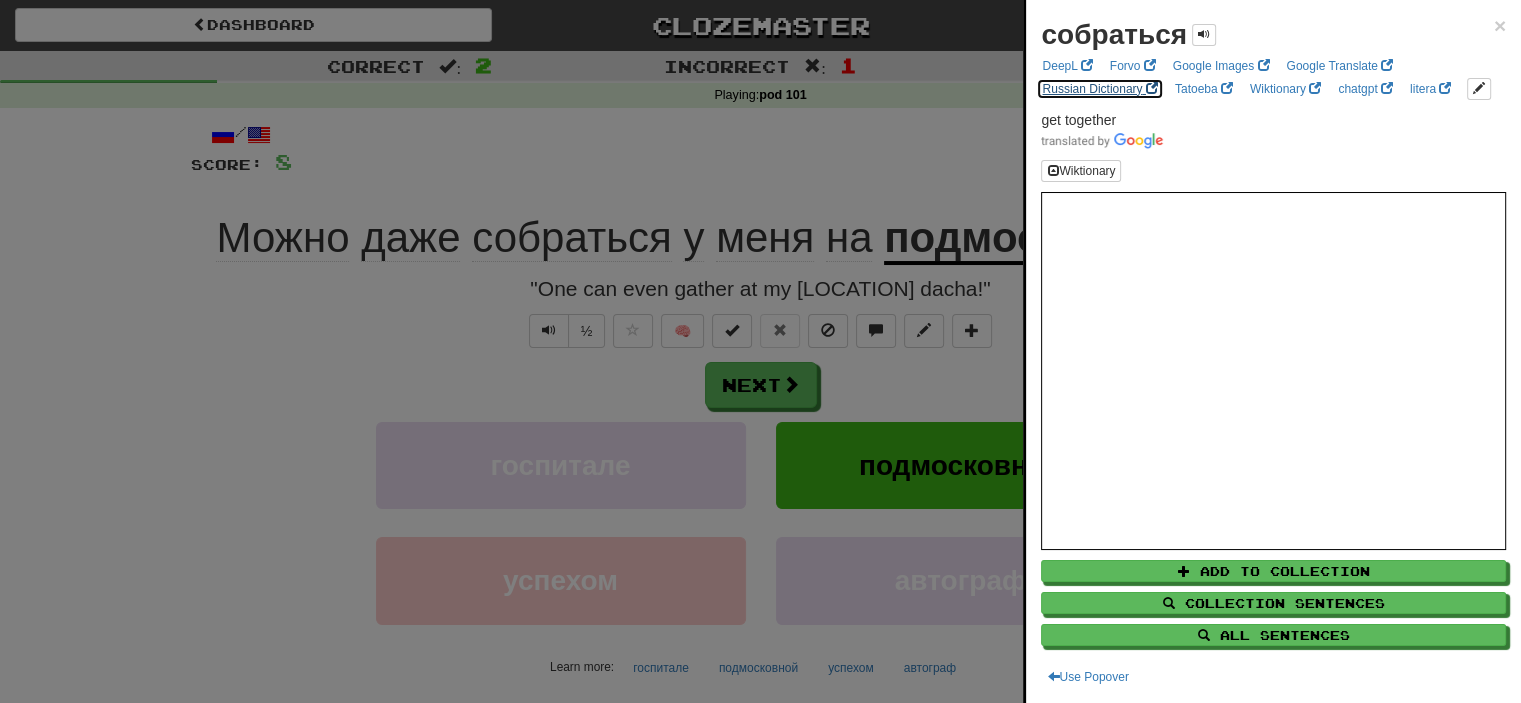 click on "Russian Dictionary" at bounding box center (1099, 89) 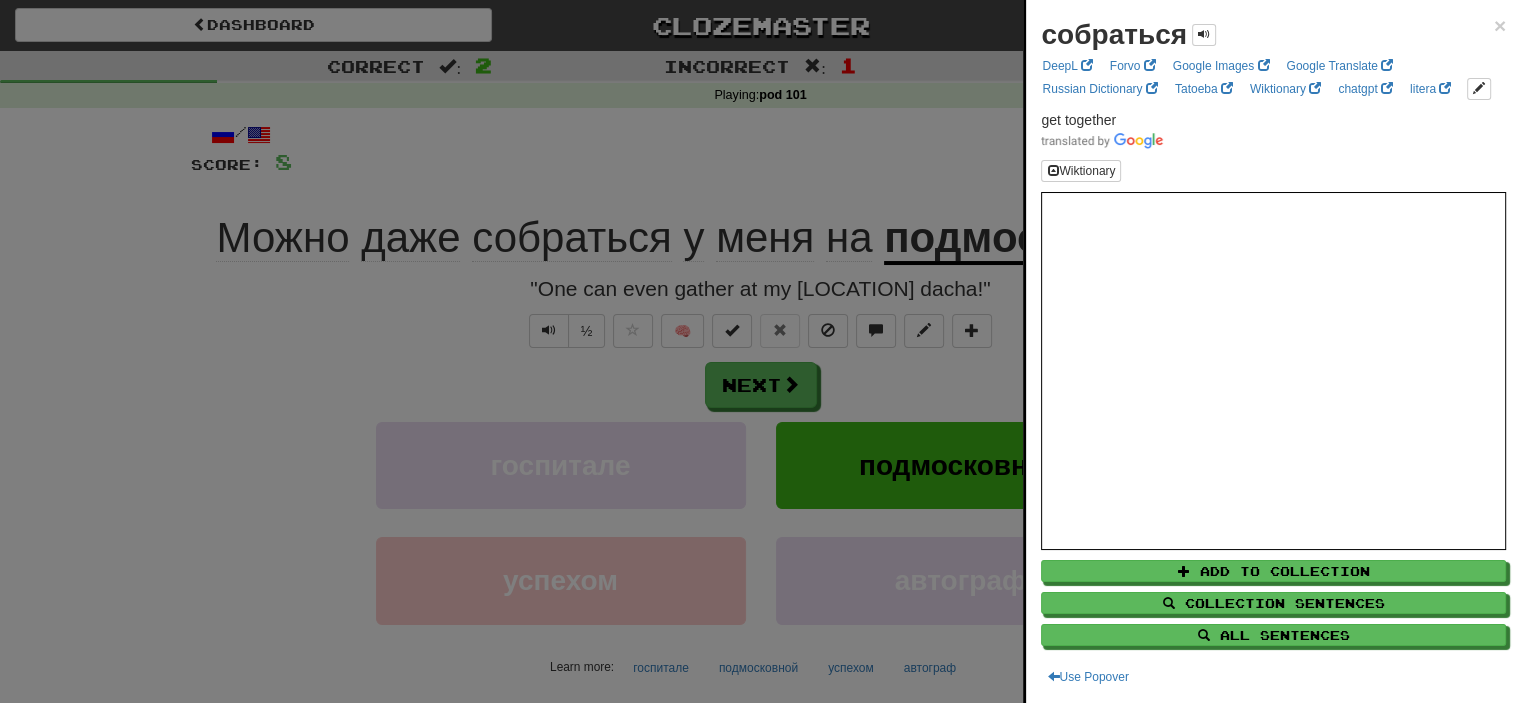 click at bounding box center (760, 351) 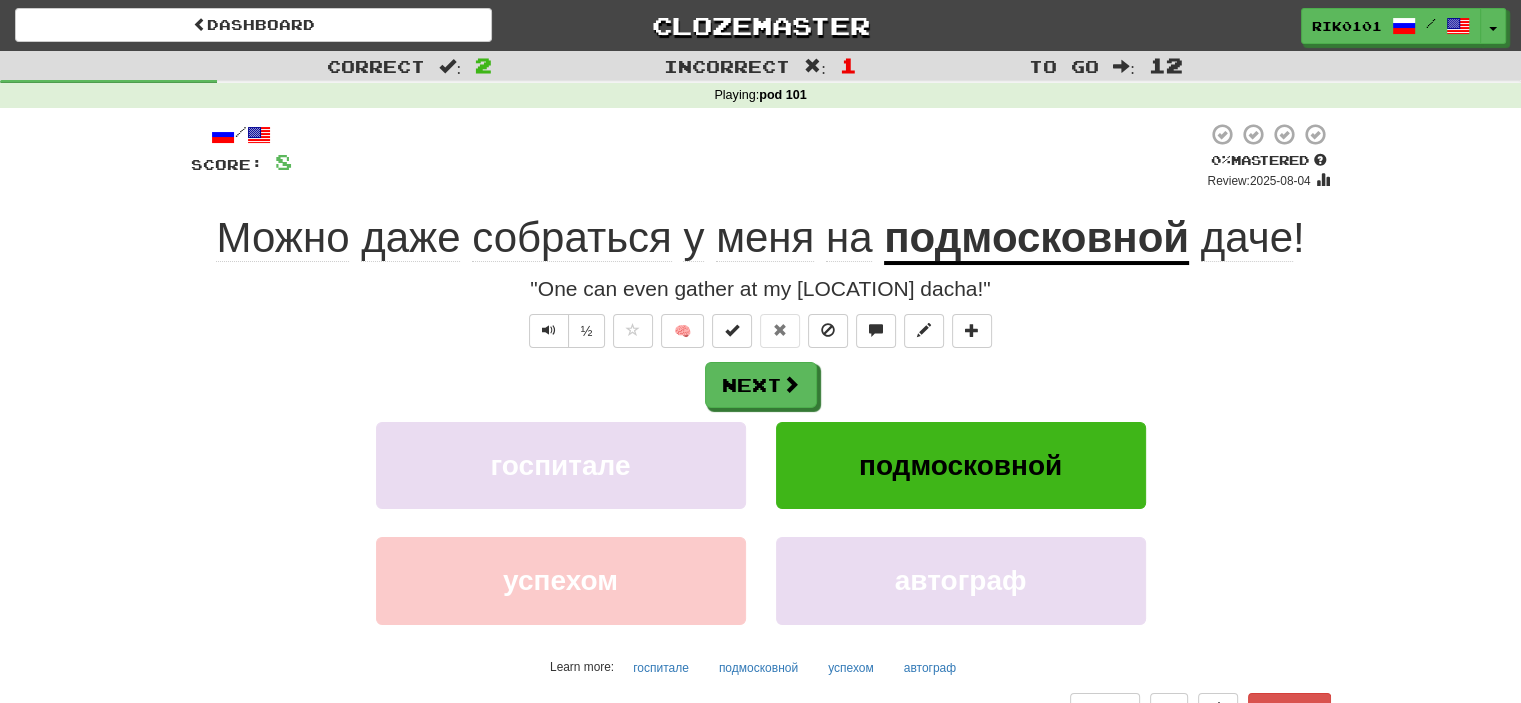 click on "подмосковной" at bounding box center (1036, 239) 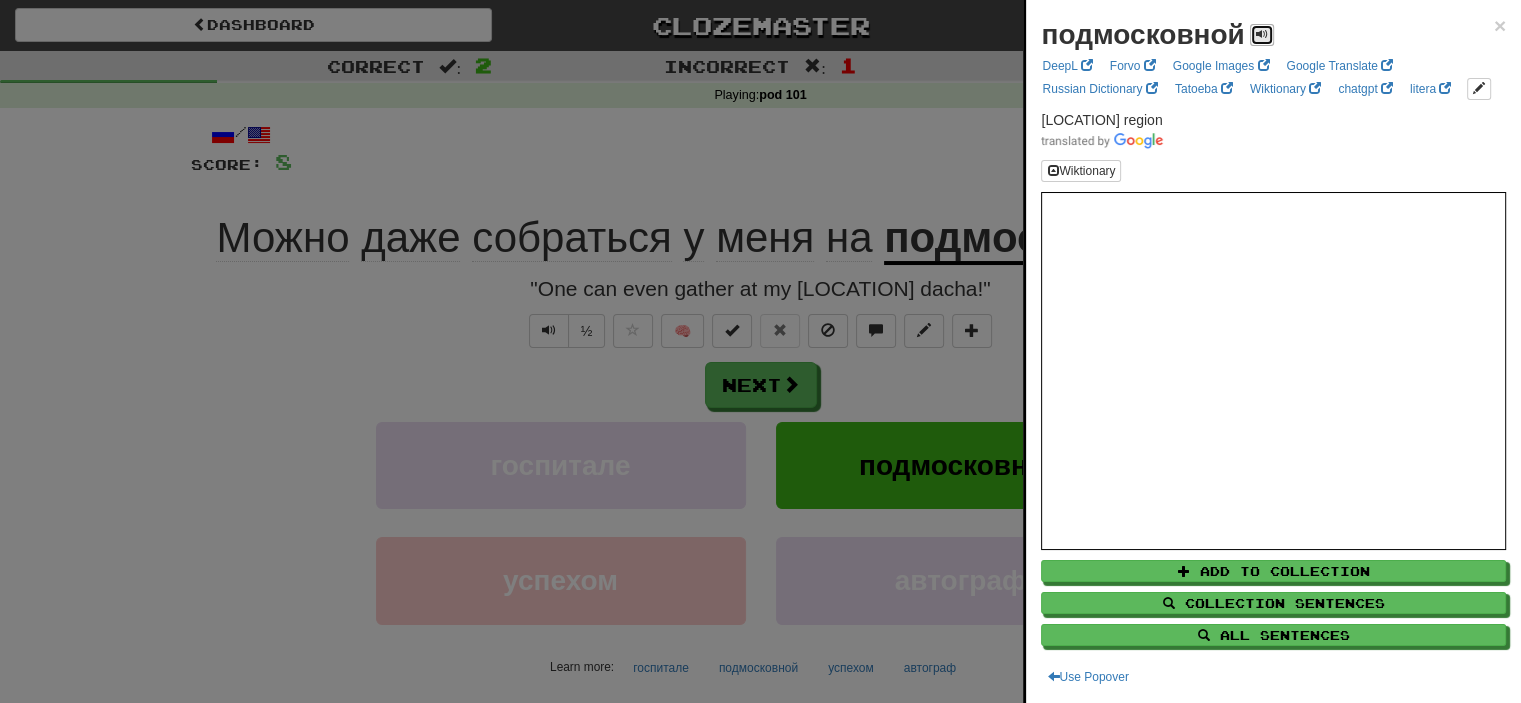 click at bounding box center (1262, 34) 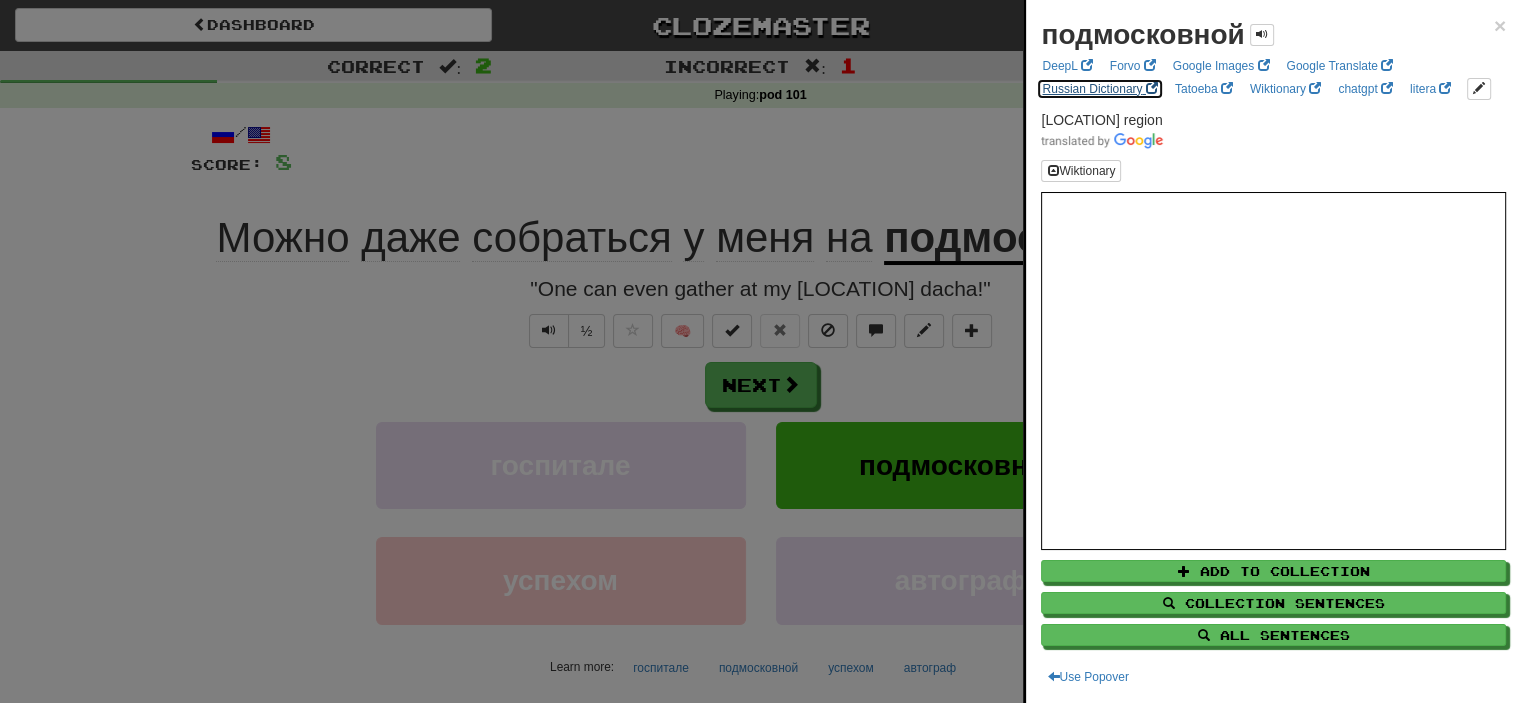 click on "Russian Dictionary" at bounding box center (1099, 89) 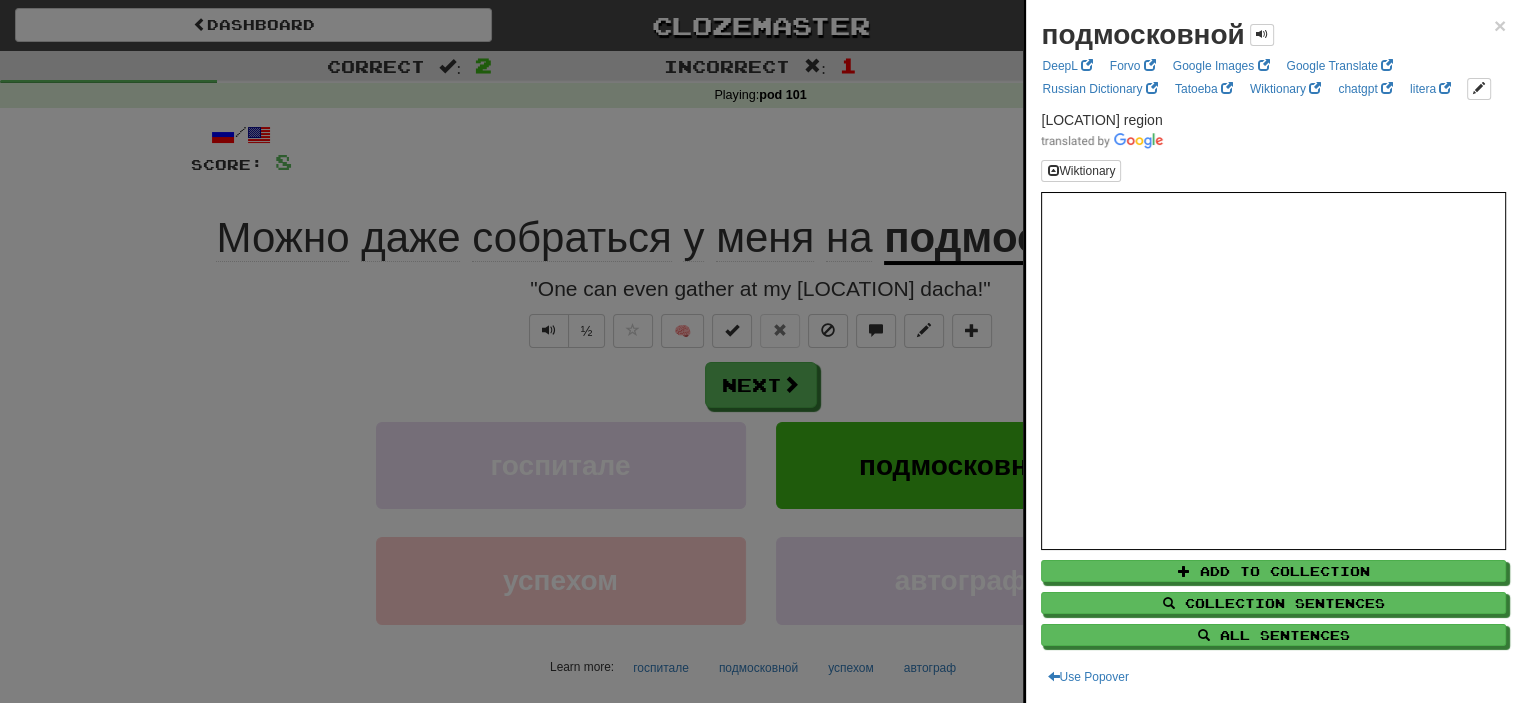 click at bounding box center (760, 351) 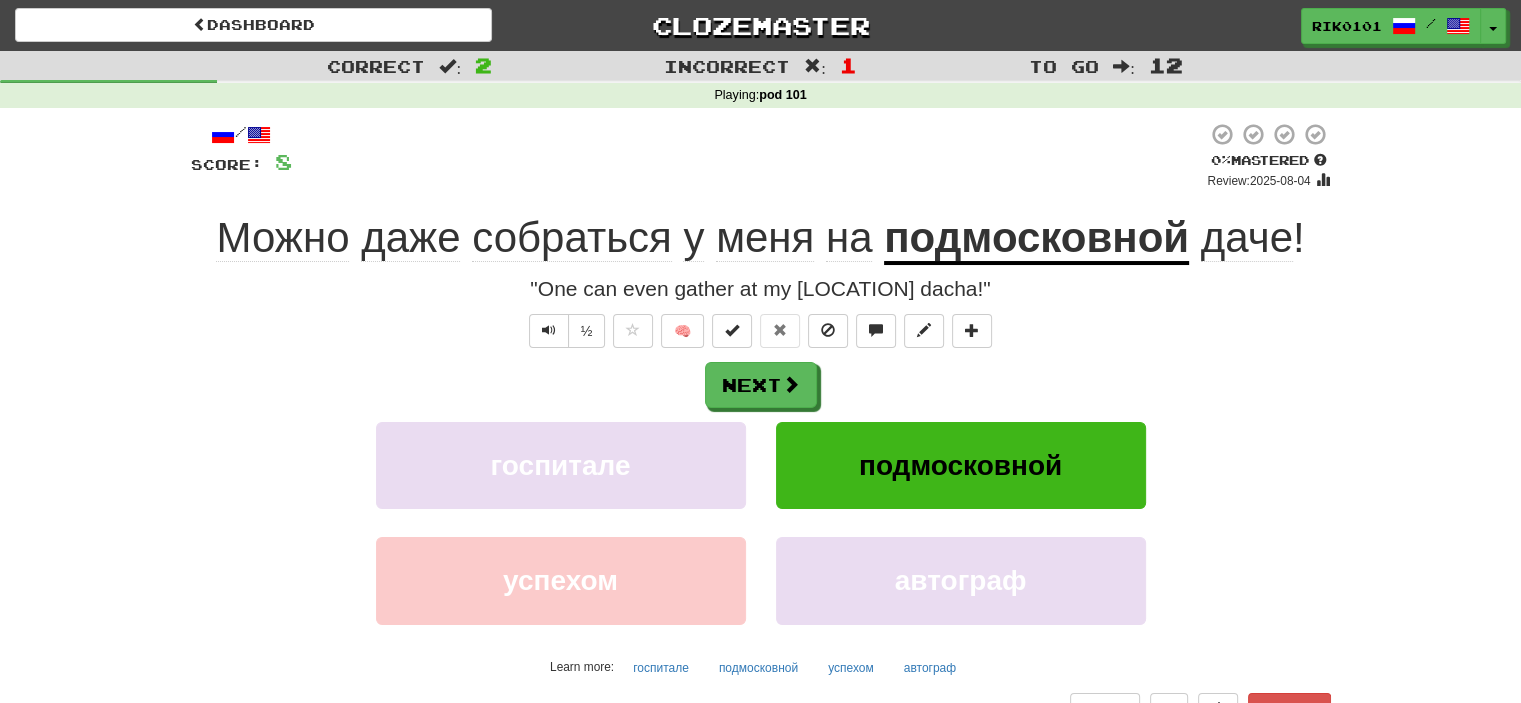 click at bounding box center (749, 156) 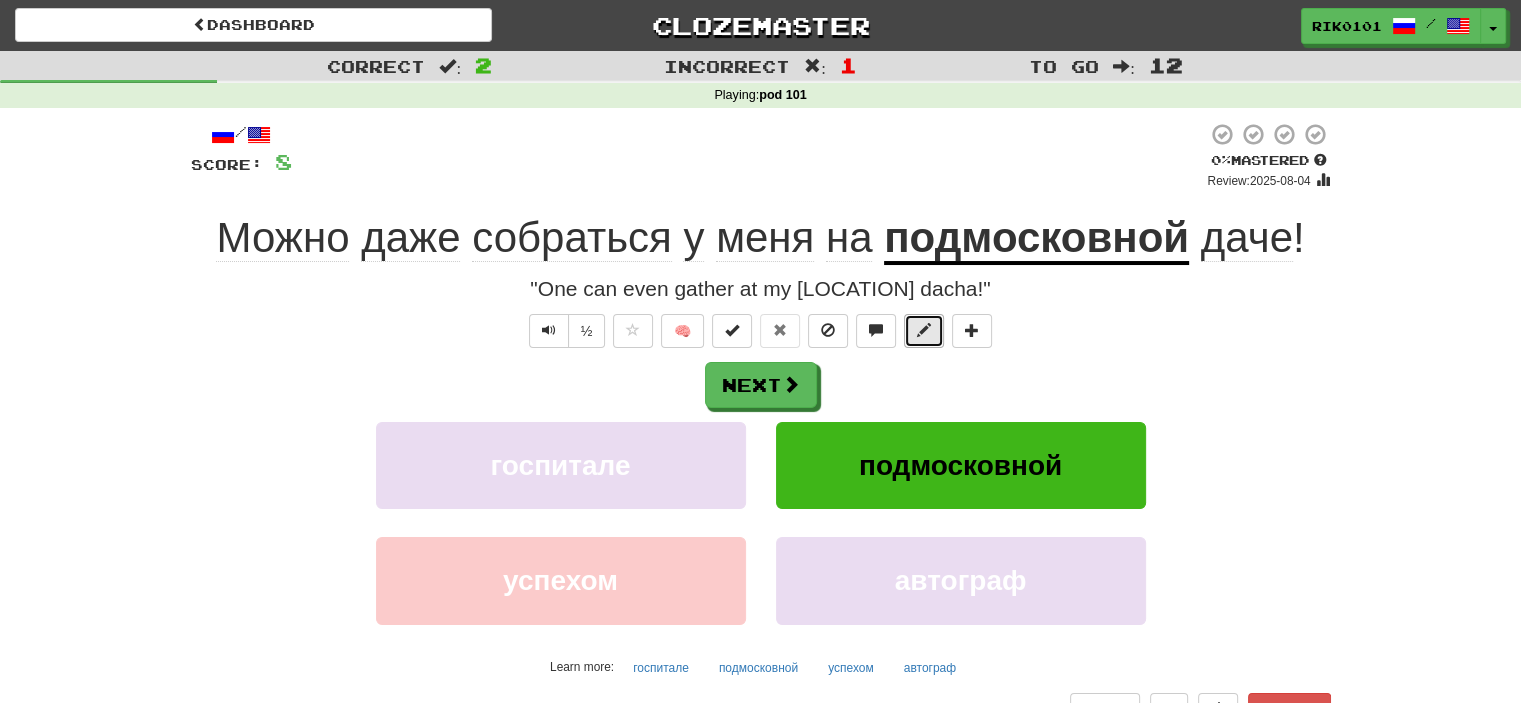 click at bounding box center [924, 330] 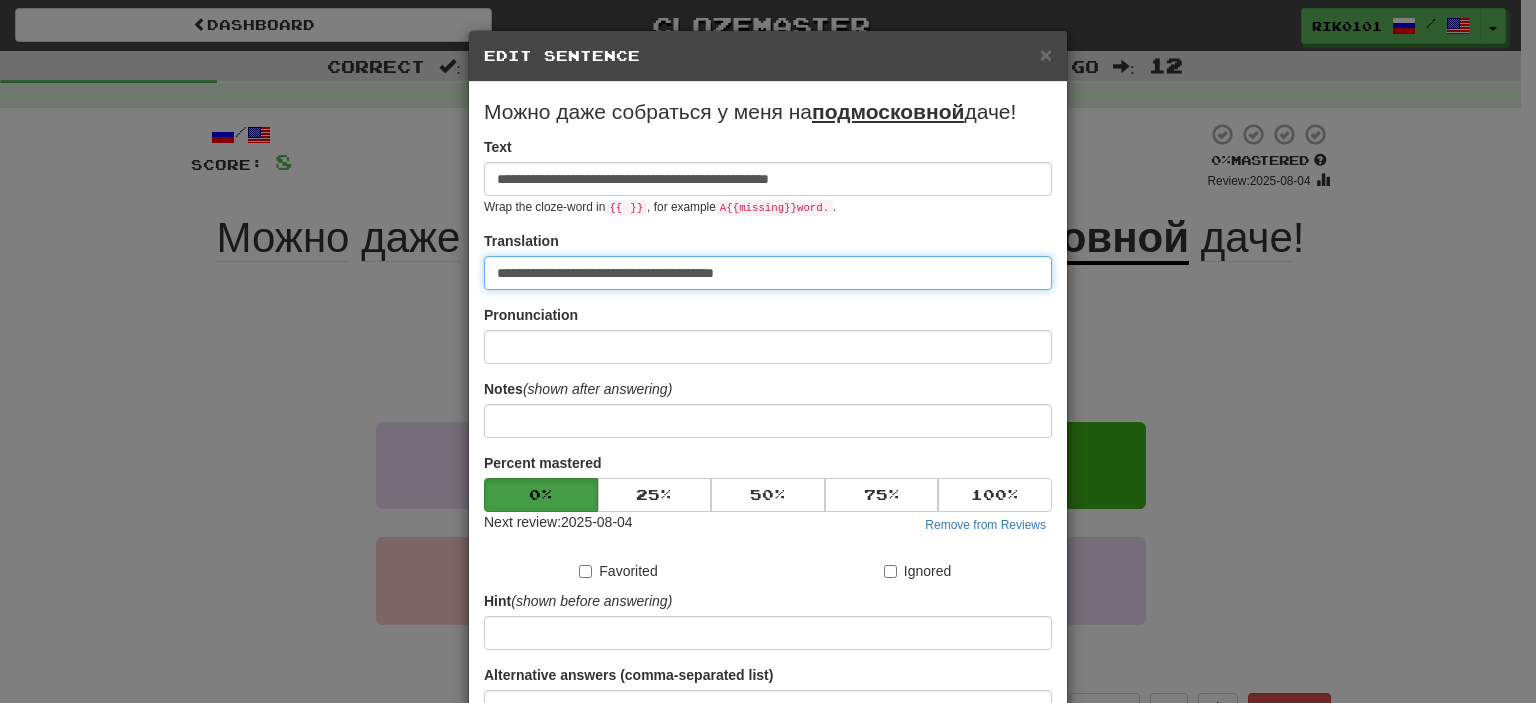 drag, startPoint x: 669, startPoint y: 272, endPoint x: 767, endPoint y: 283, distance: 98.61542 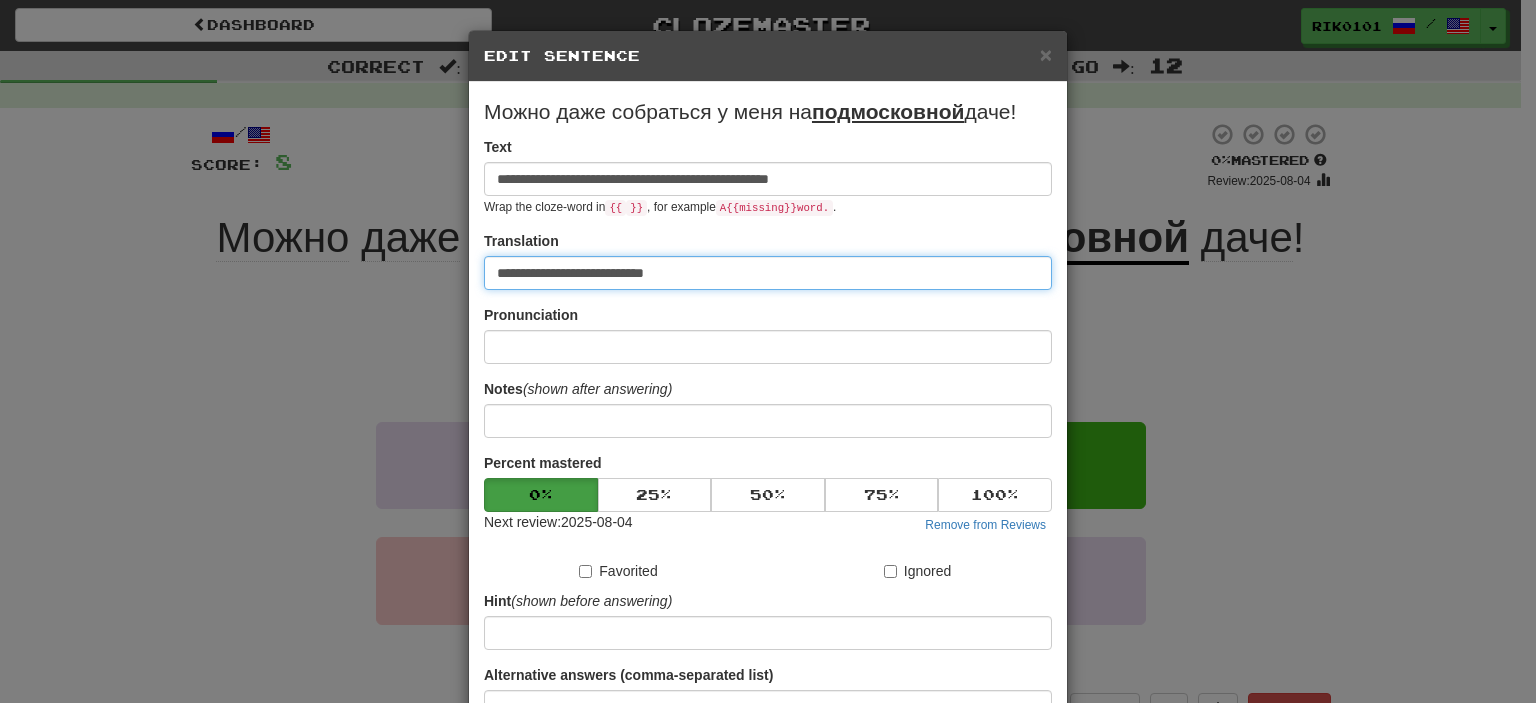 paste on "**********" 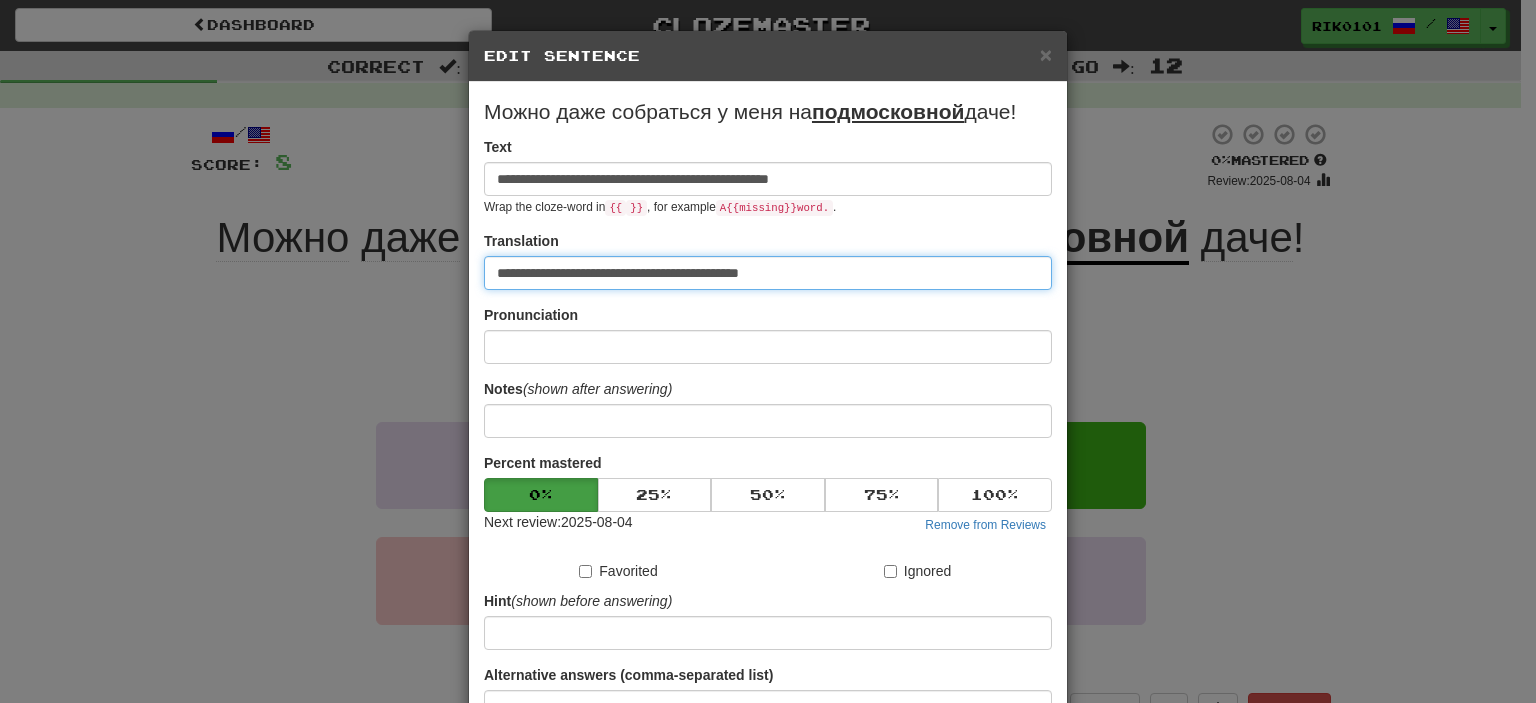 scroll, scrollTop: 190, scrollLeft: 0, axis: vertical 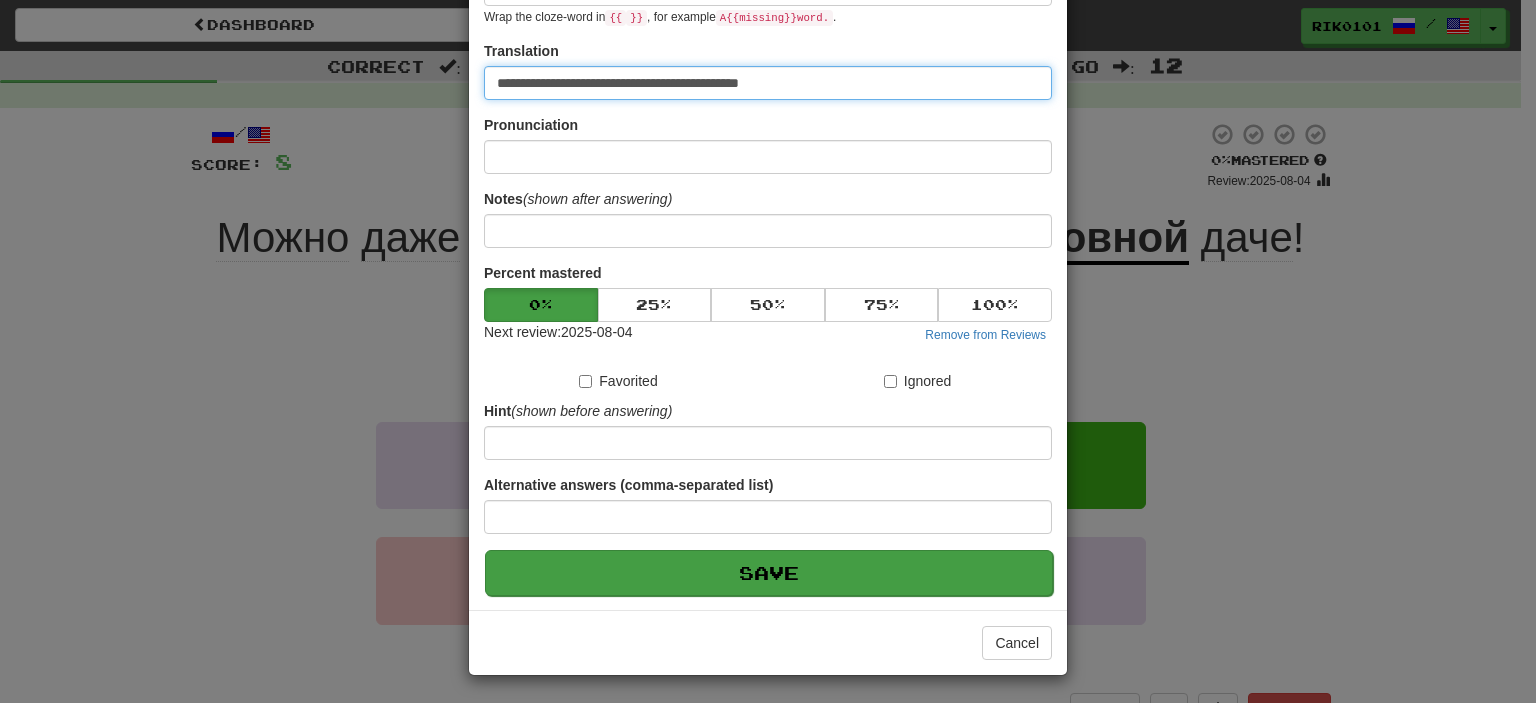 type on "**********" 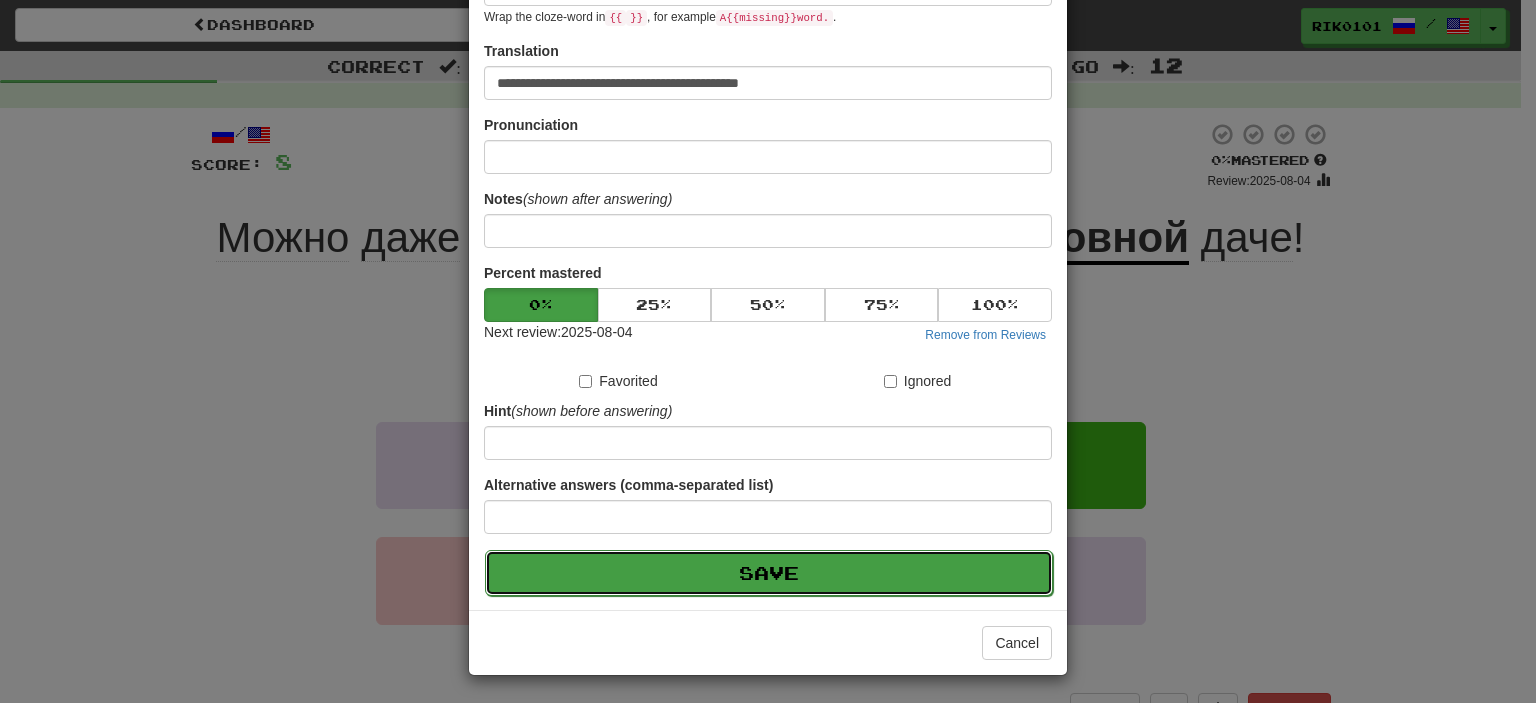 click on "Save" at bounding box center [769, 573] 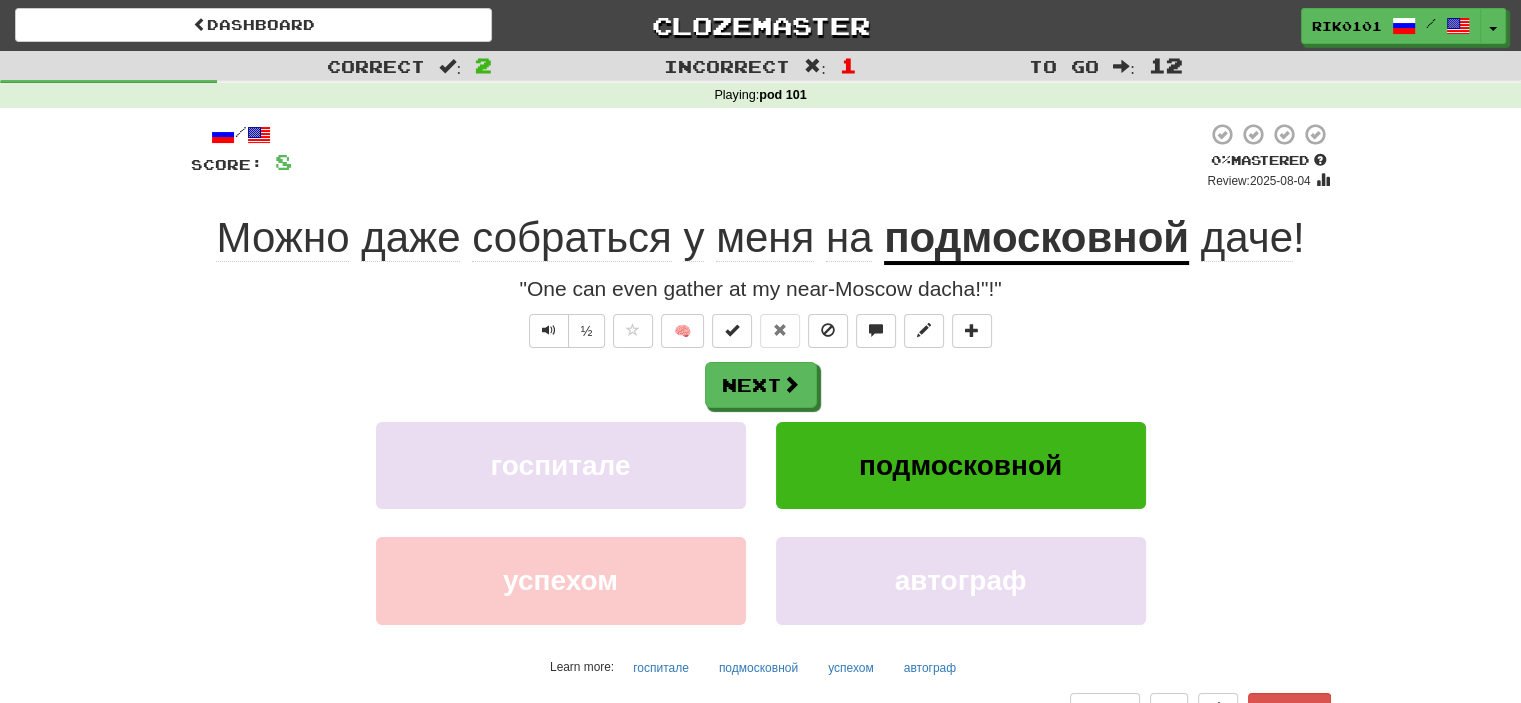 click on "даже" 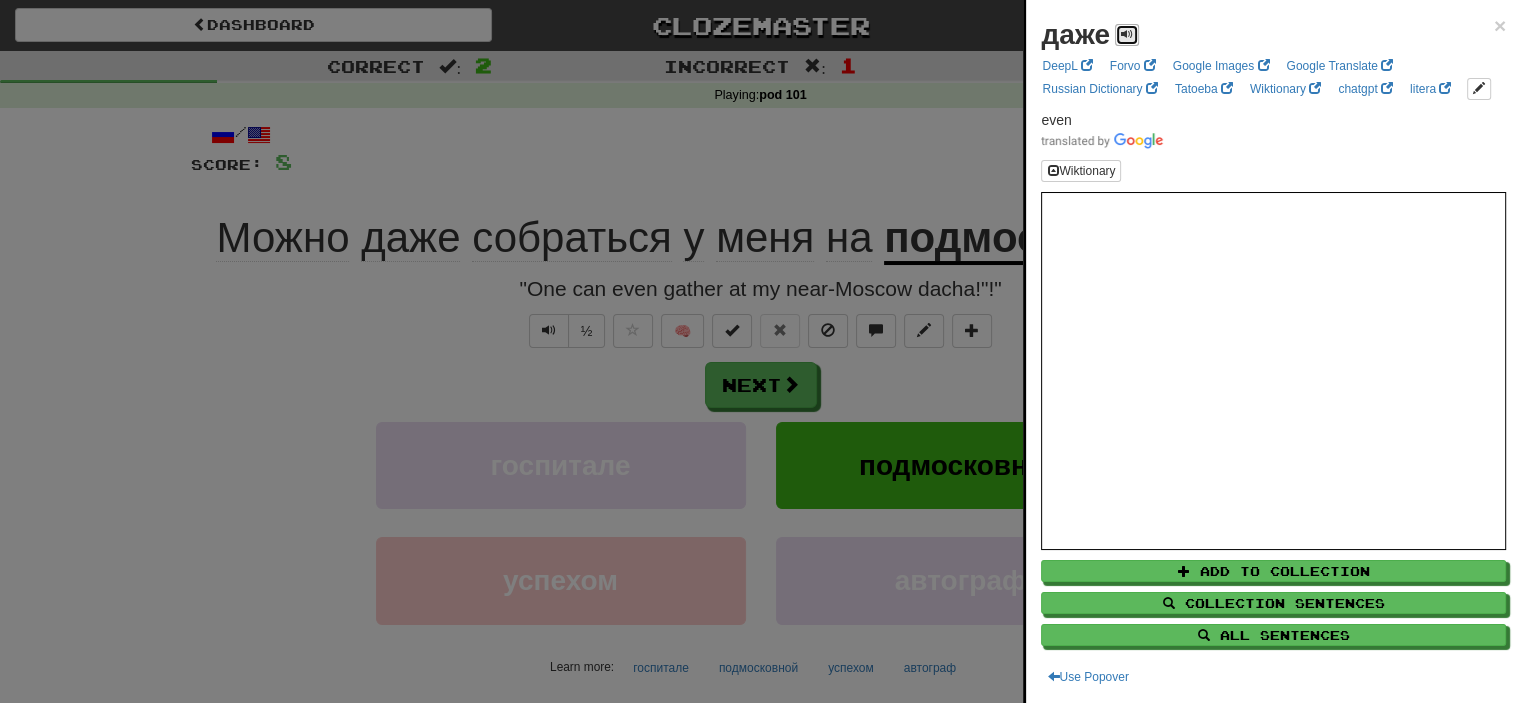 click at bounding box center [1127, 34] 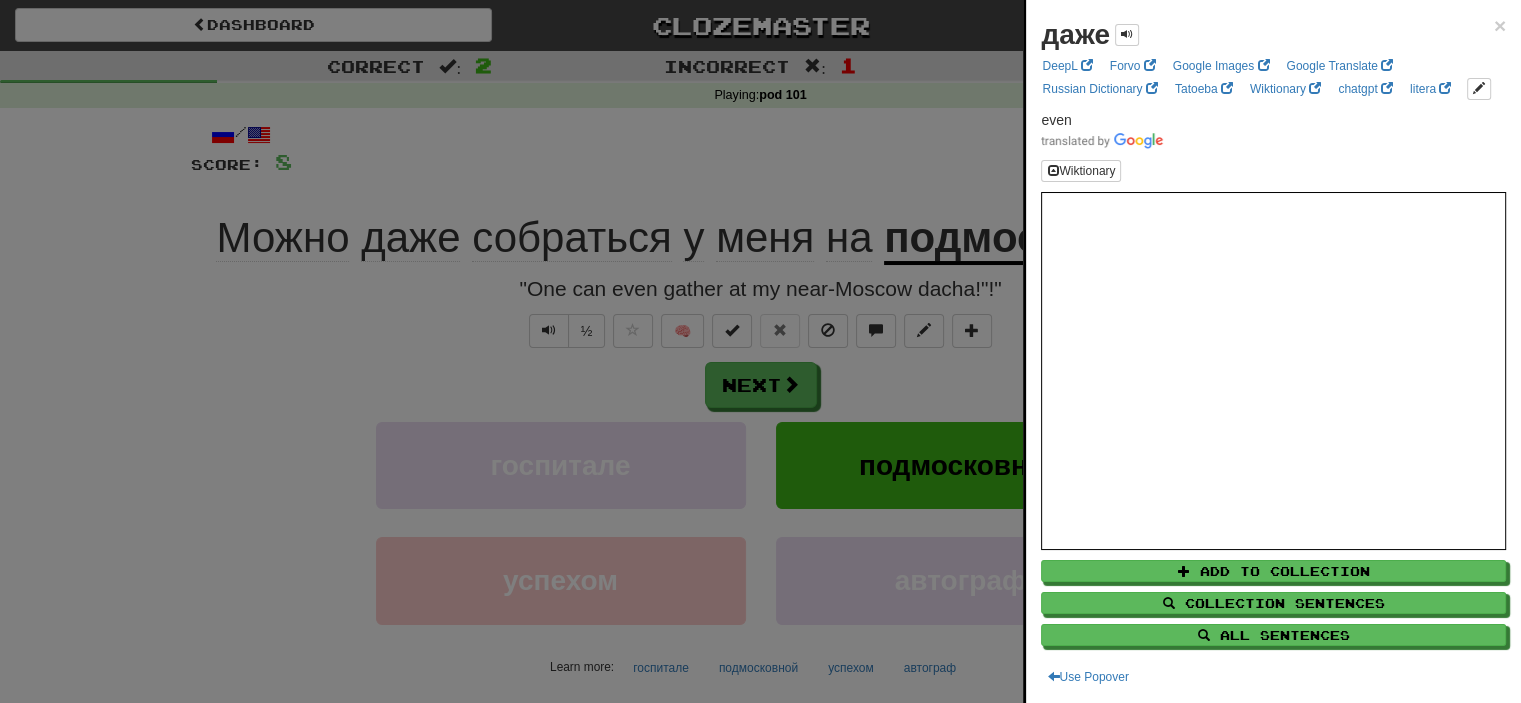 click at bounding box center [760, 351] 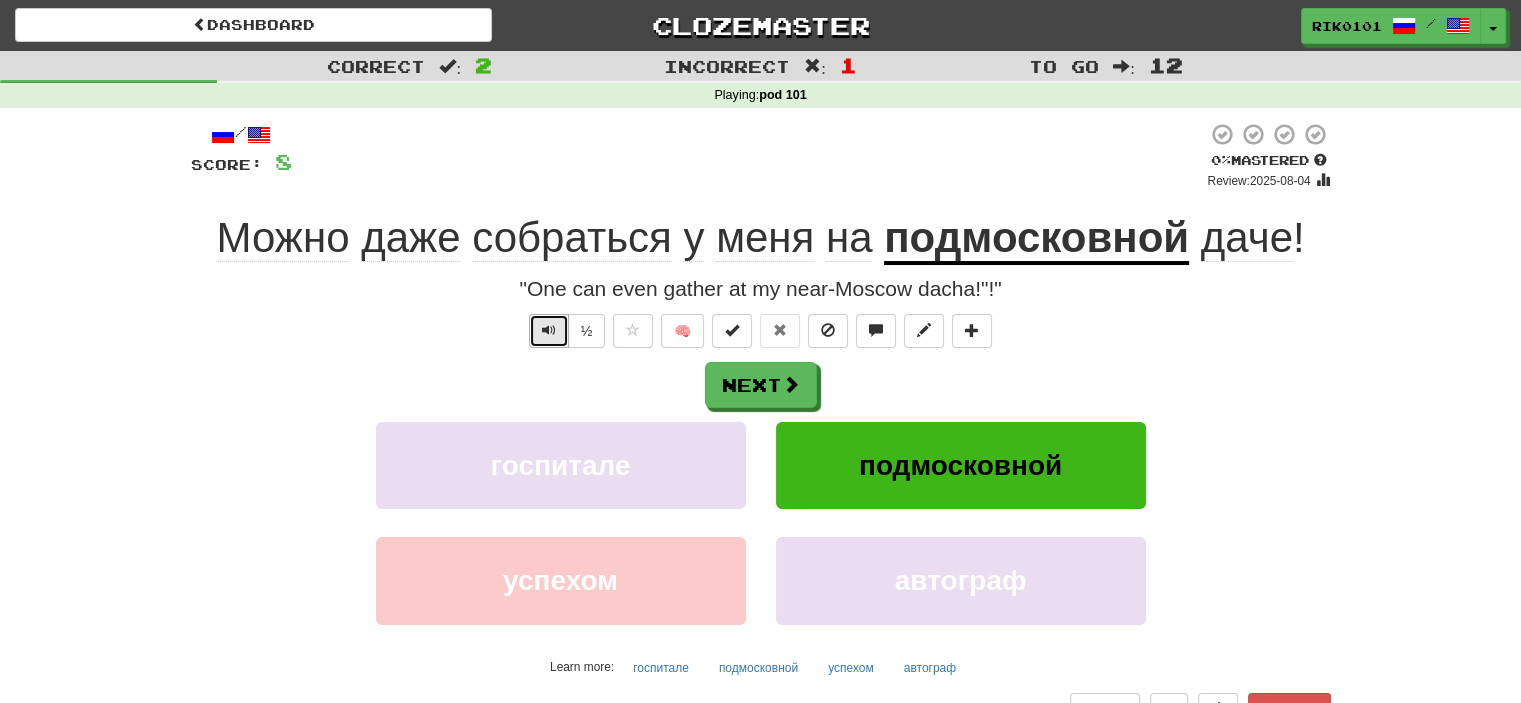 click at bounding box center [549, 331] 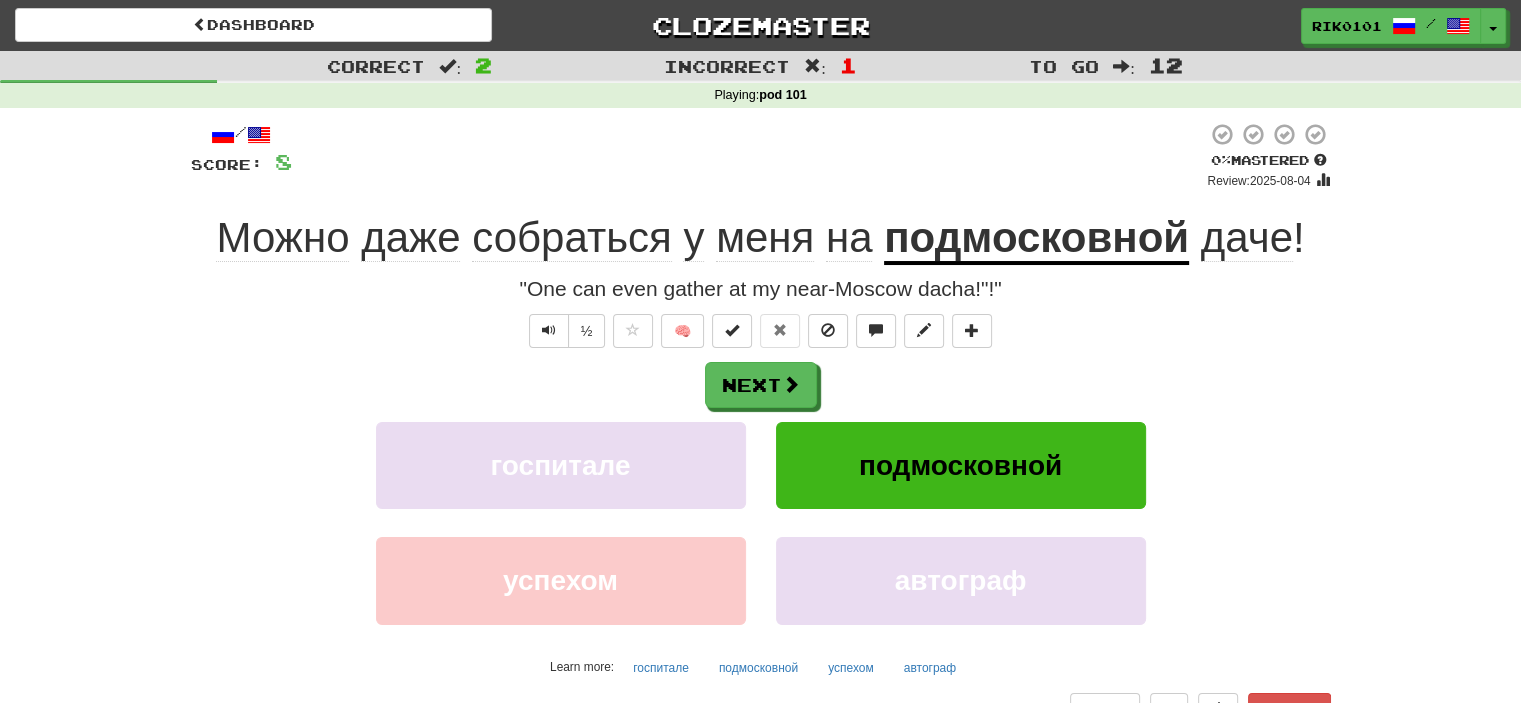 click at bounding box center (749, 156) 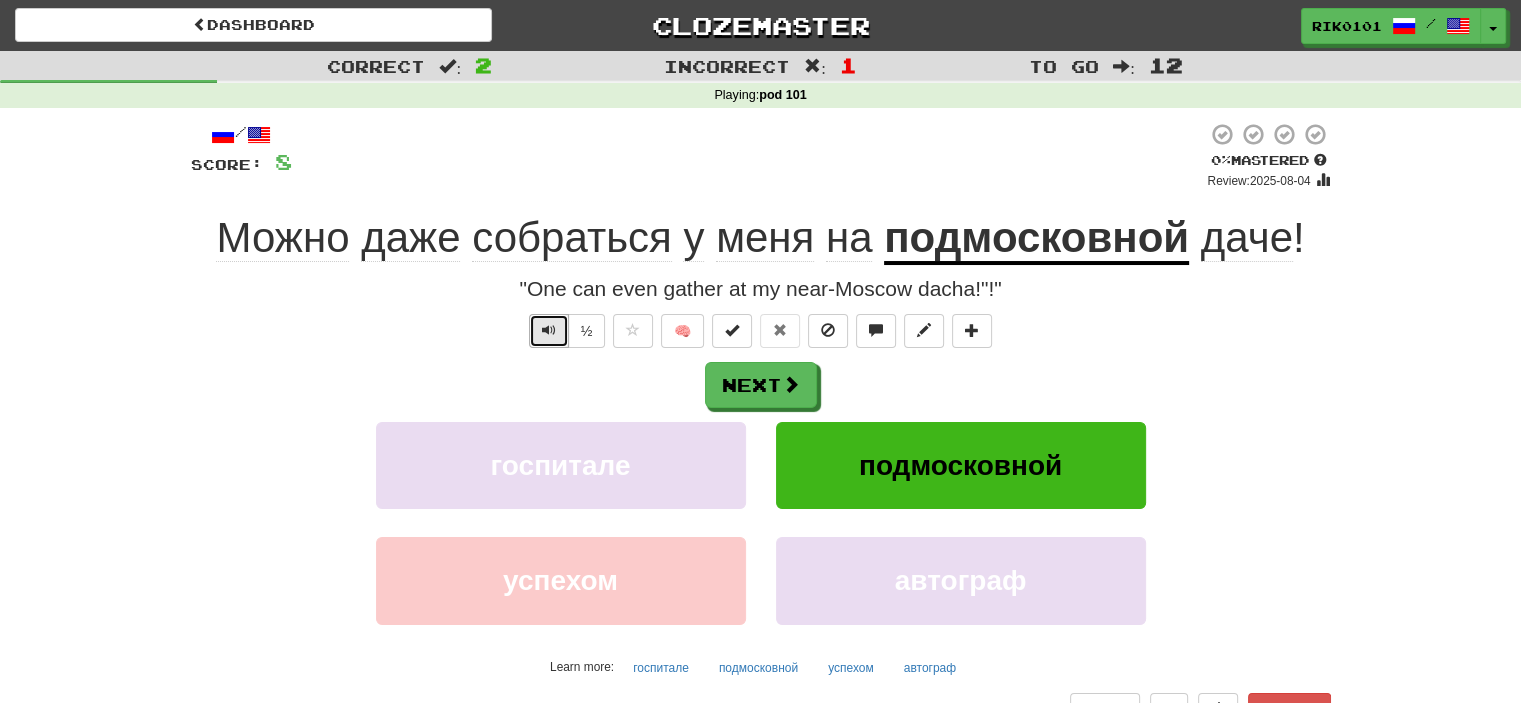 click at bounding box center [549, 330] 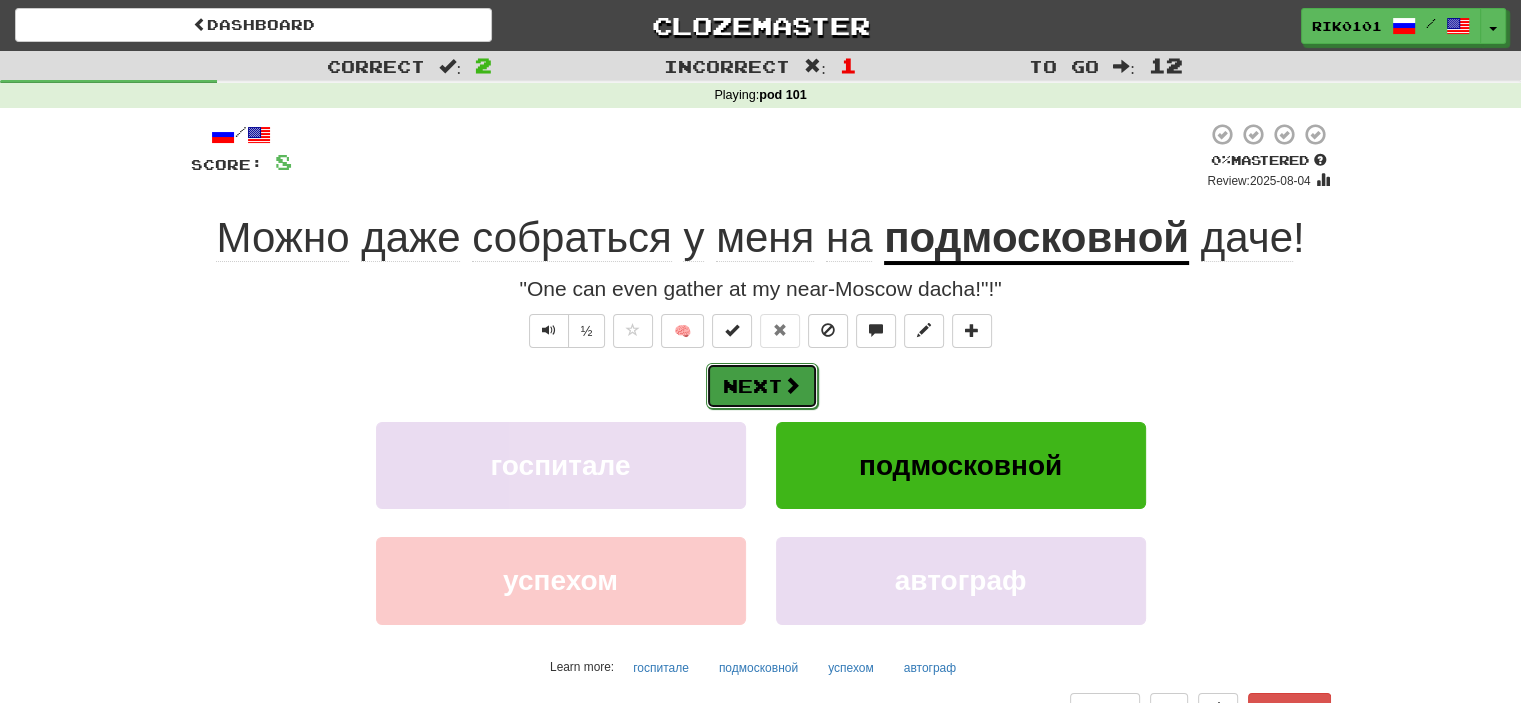 click on "Next" at bounding box center (762, 386) 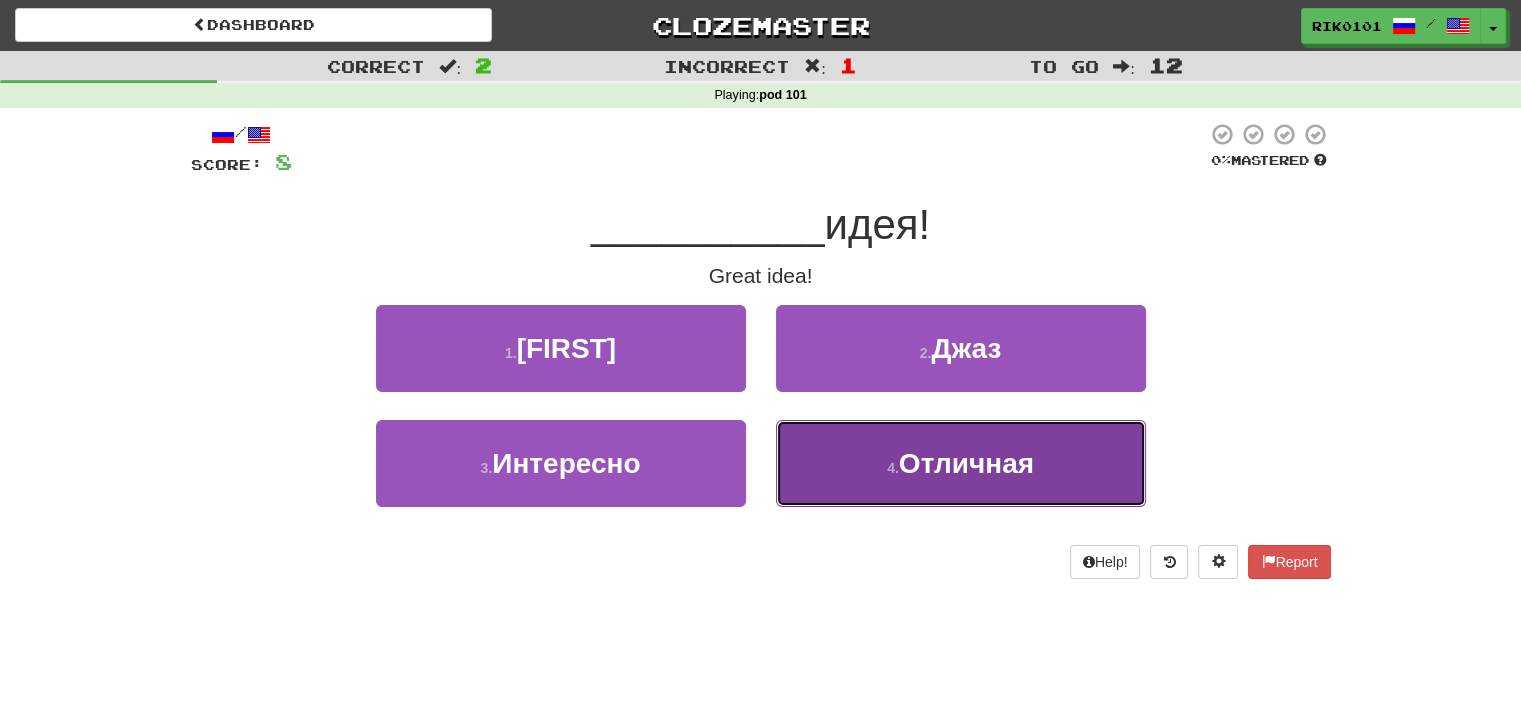 click on "Отличная" at bounding box center [966, 463] 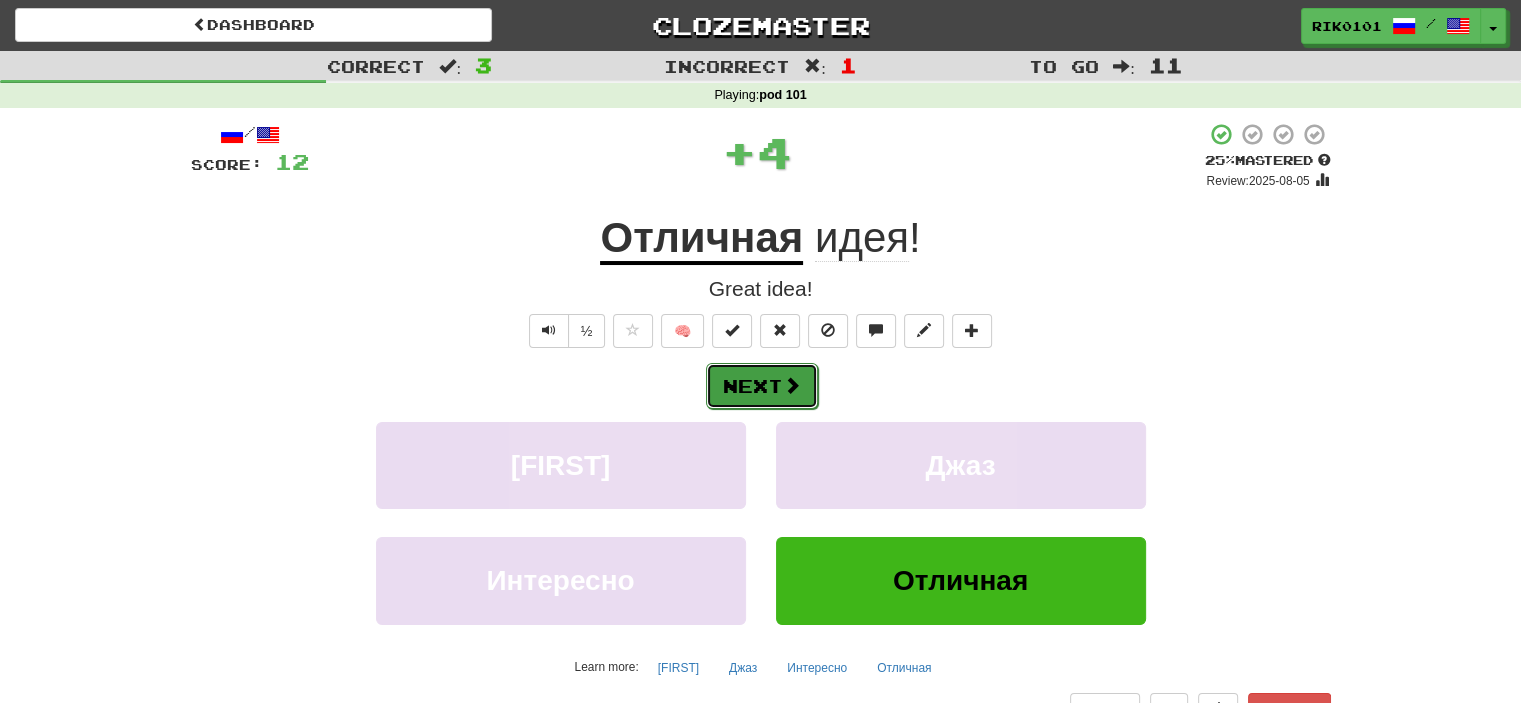 click on "Next" at bounding box center [762, 386] 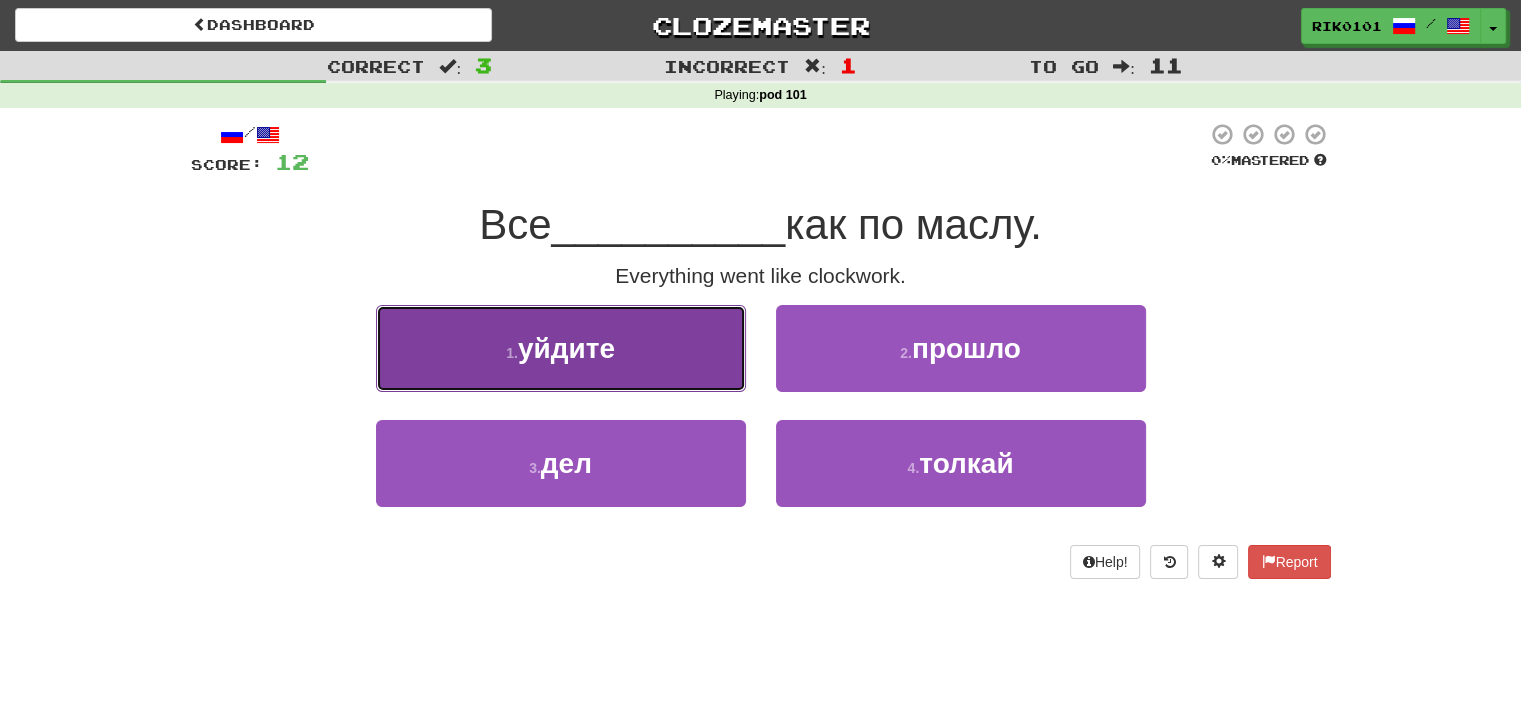 click on "1 .  уйдите" at bounding box center (561, 348) 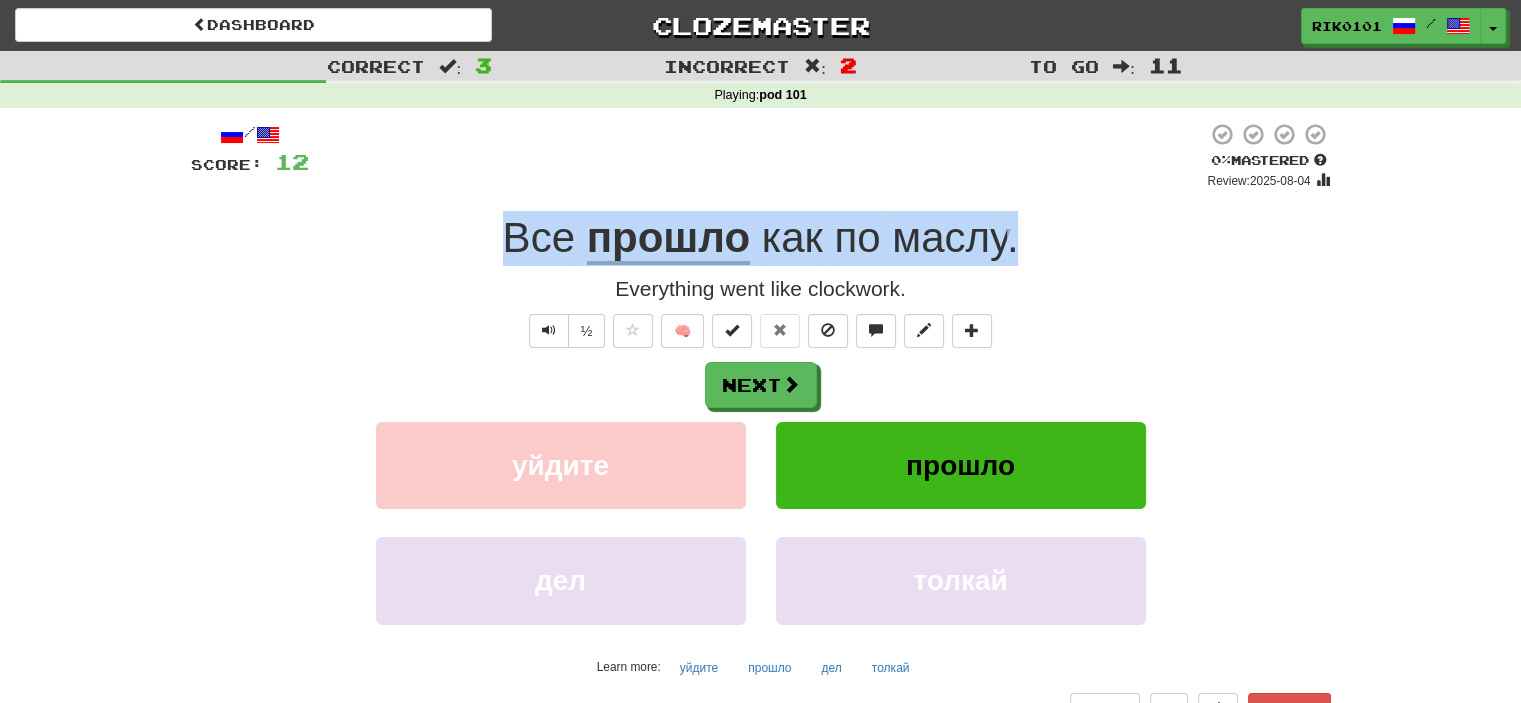 drag, startPoint x: 496, startPoint y: 228, endPoint x: 1025, endPoint y: 243, distance: 529.21265 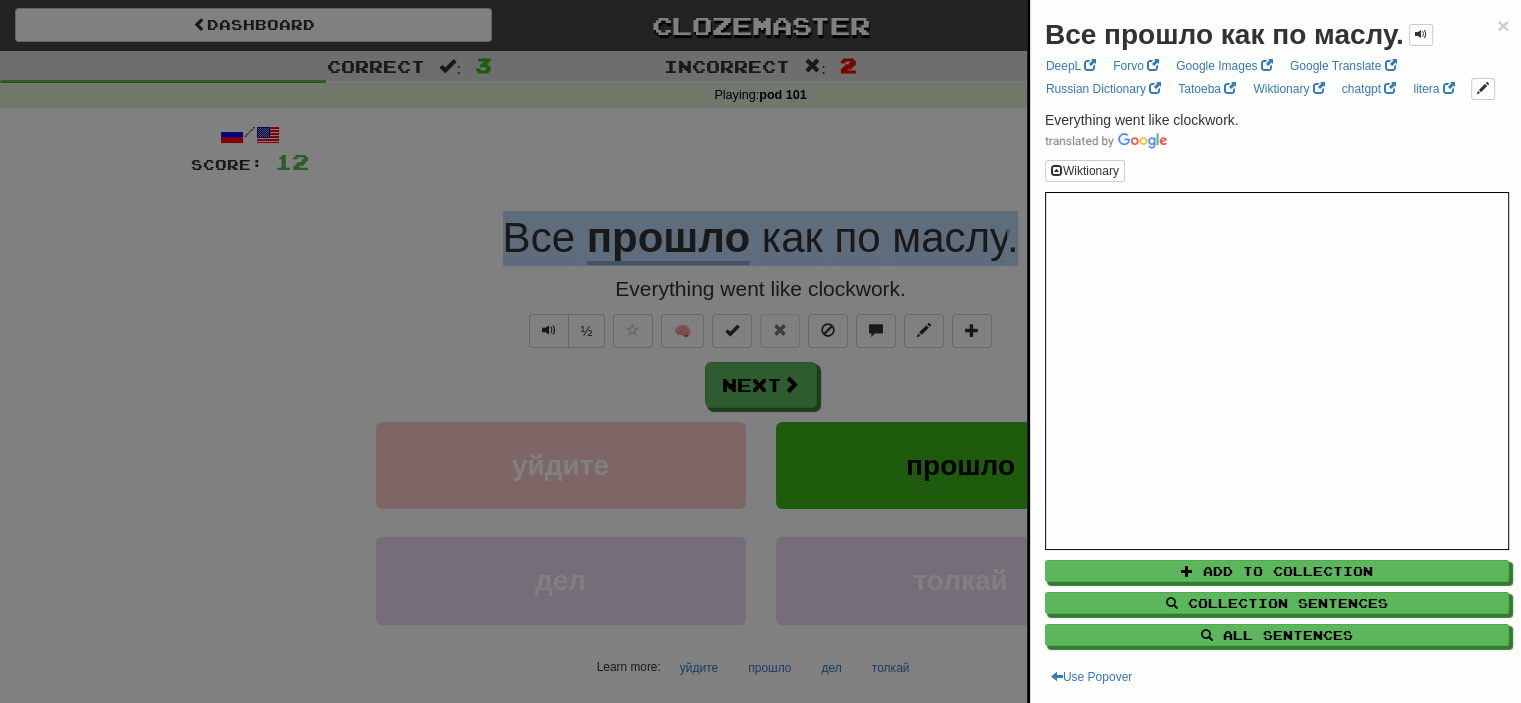 copy on "Все   прошло   как   по   маслу ." 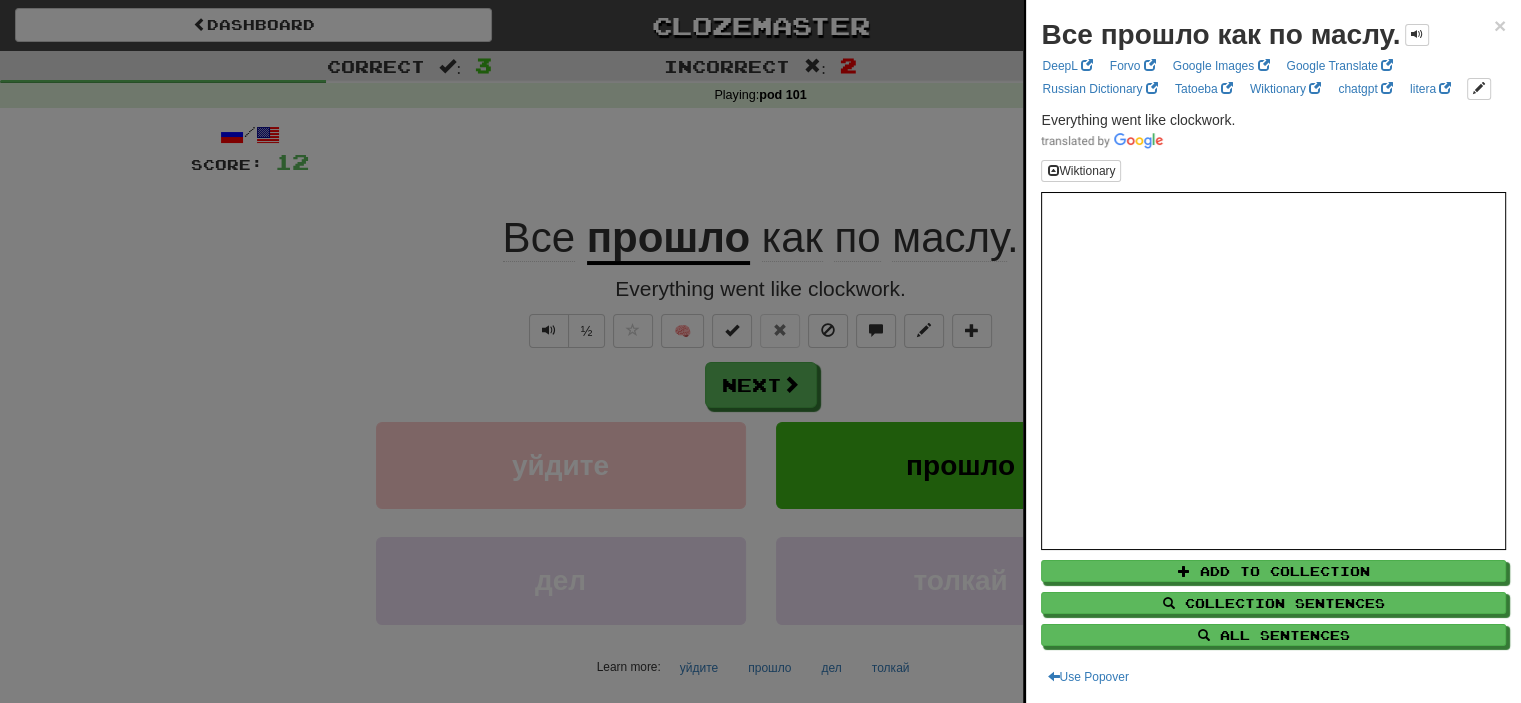 click at bounding box center [760, 351] 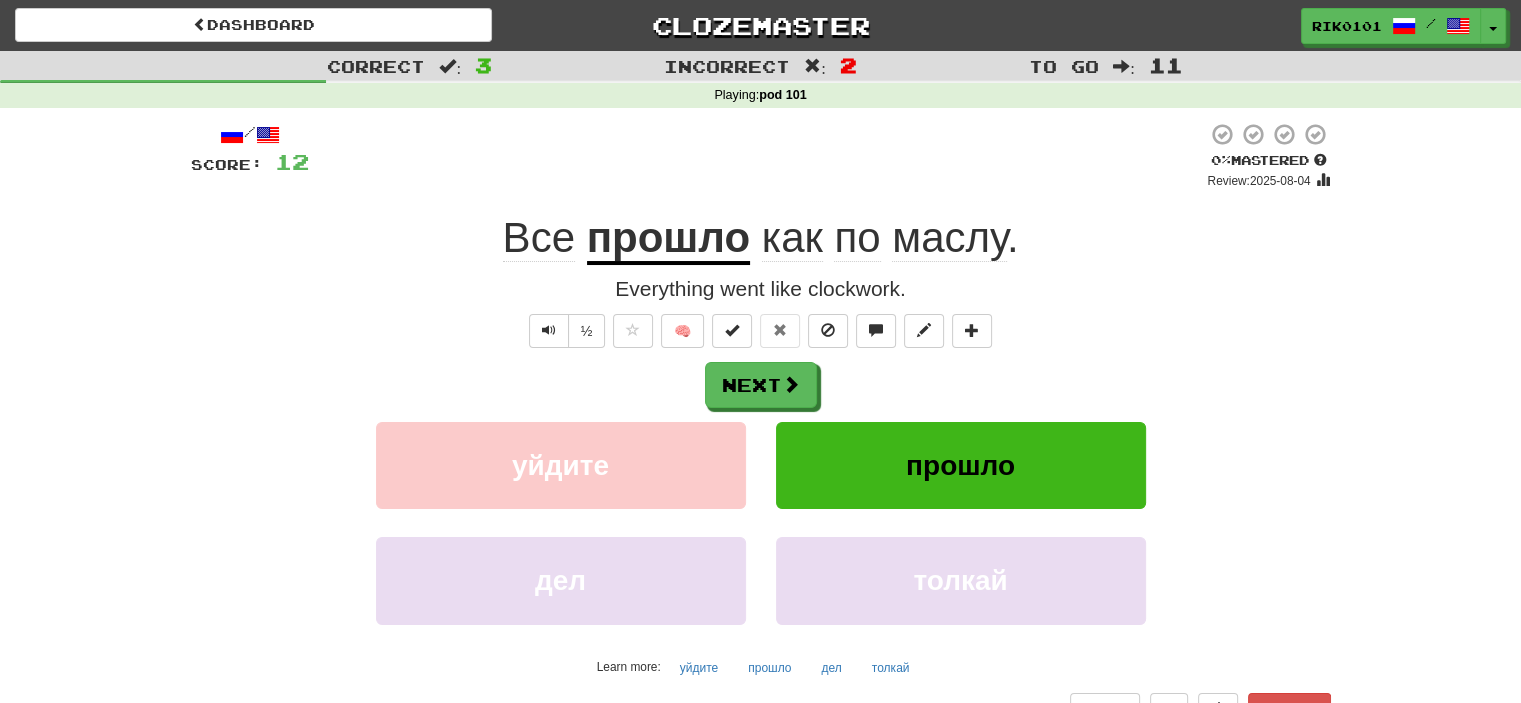 click on "прошло" at bounding box center [668, 239] 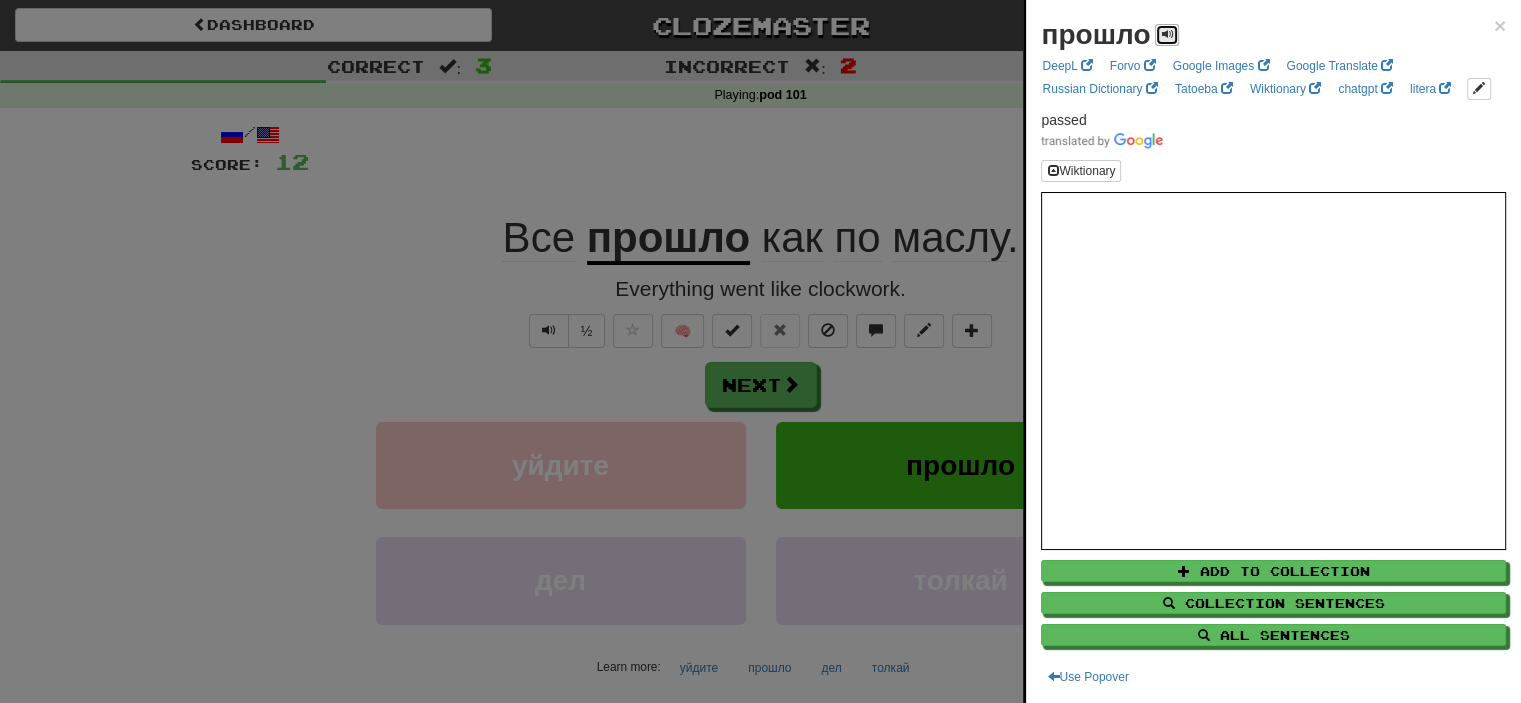 click at bounding box center [1167, 34] 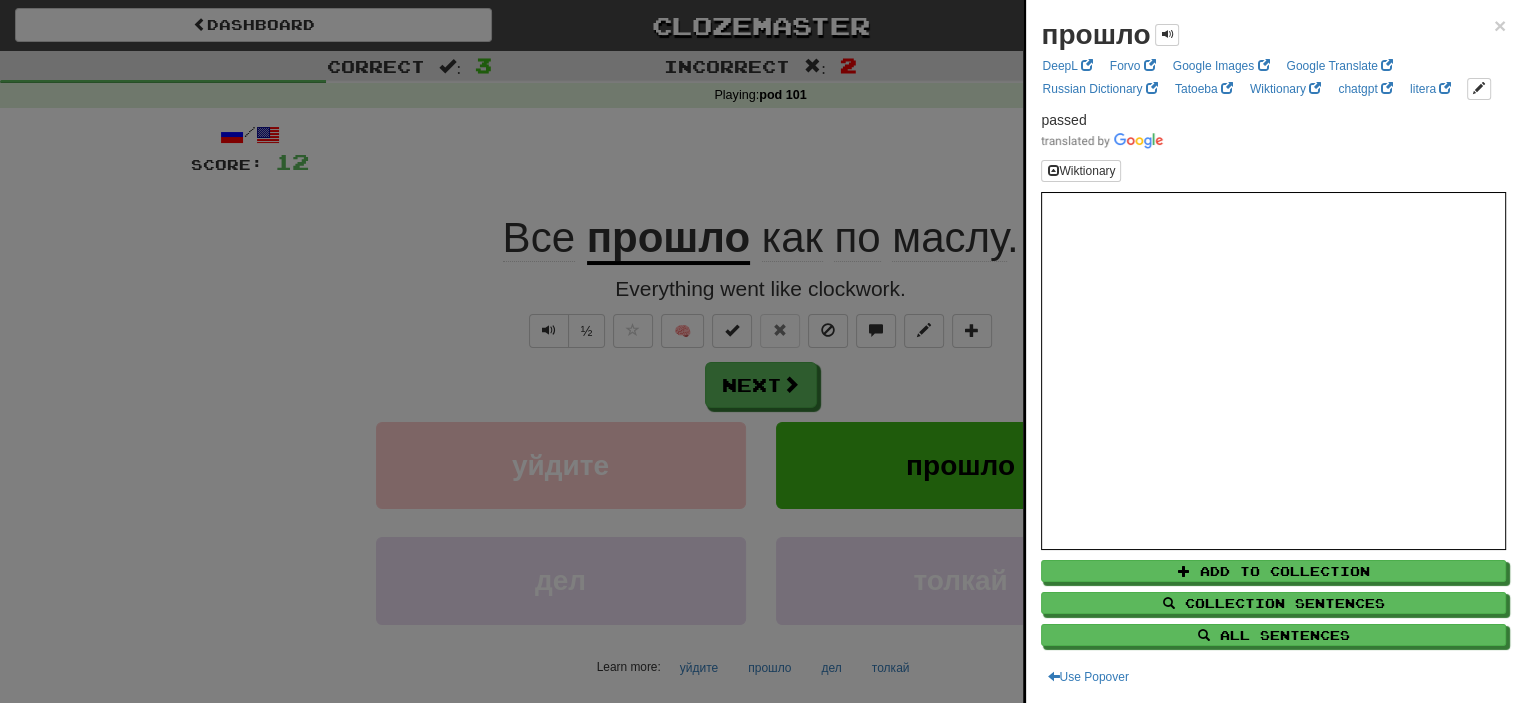 click at bounding box center (760, 351) 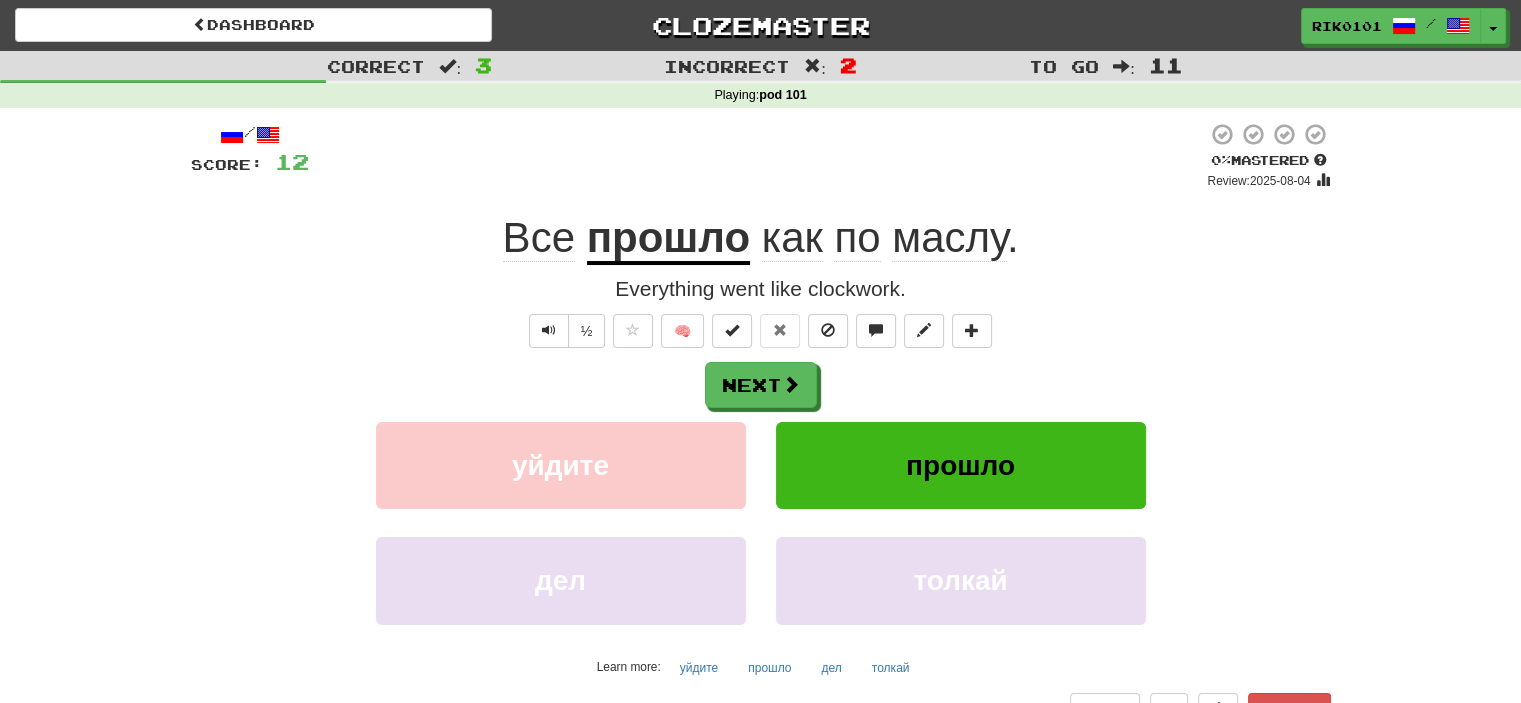 click on "по" at bounding box center (857, 238) 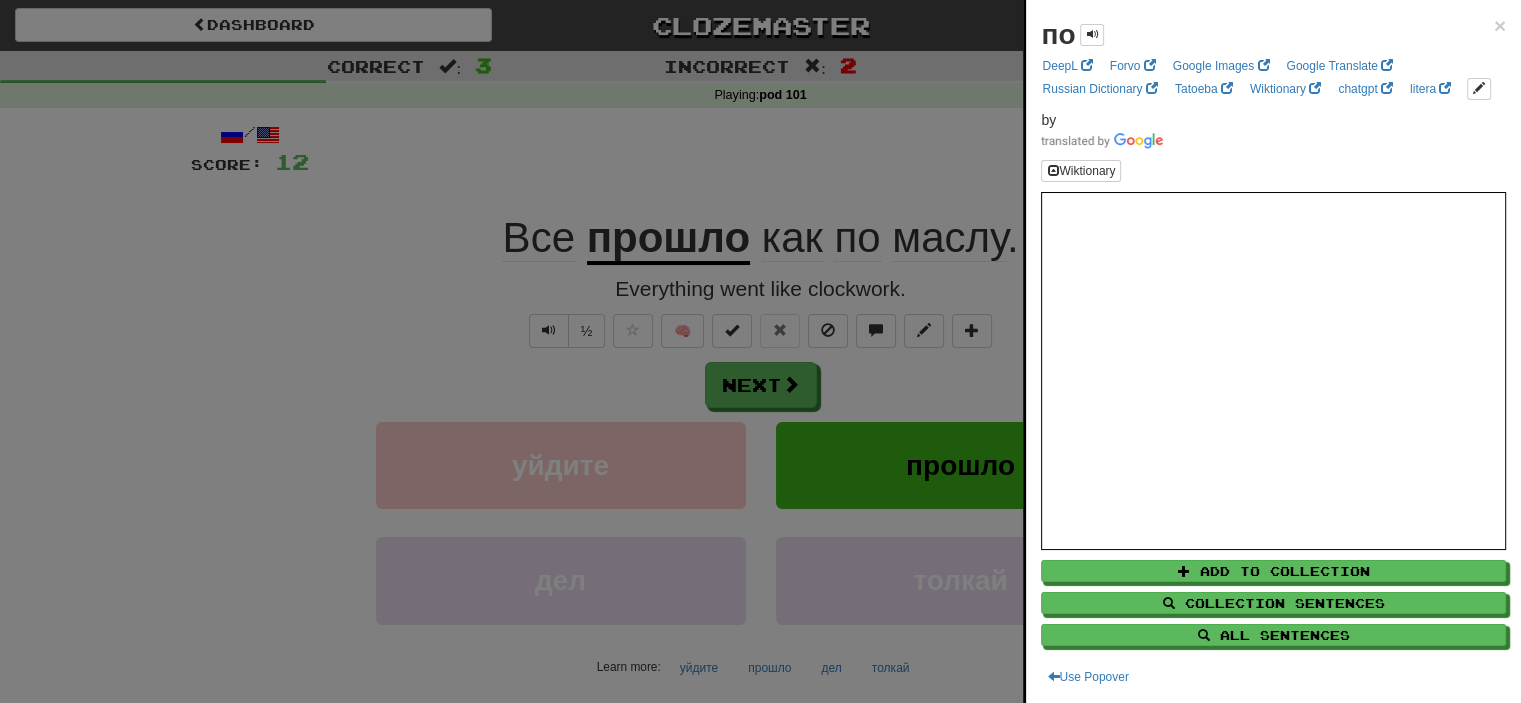 click at bounding box center [760, 351] 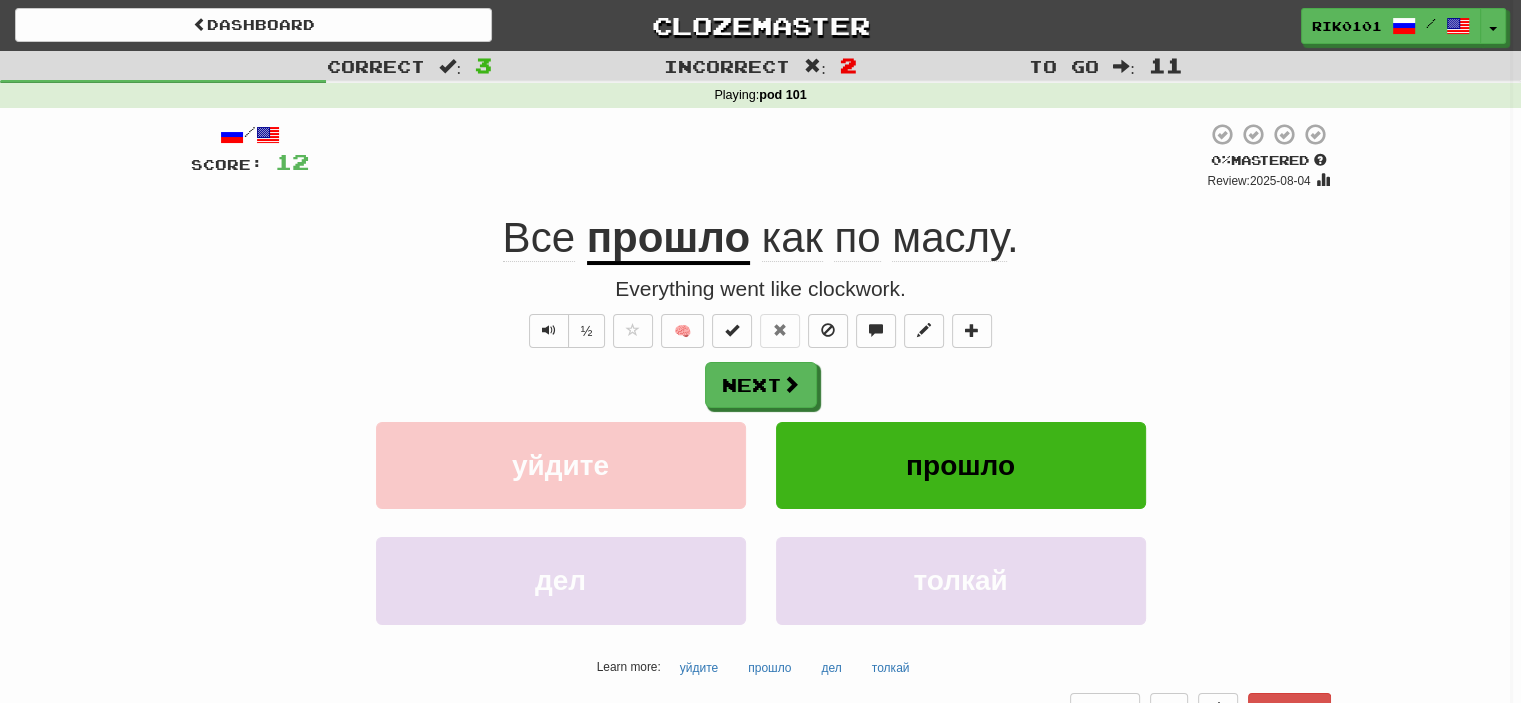 click on "Все   прошло   как   по   маслу ." at bounding box center (761, 238) 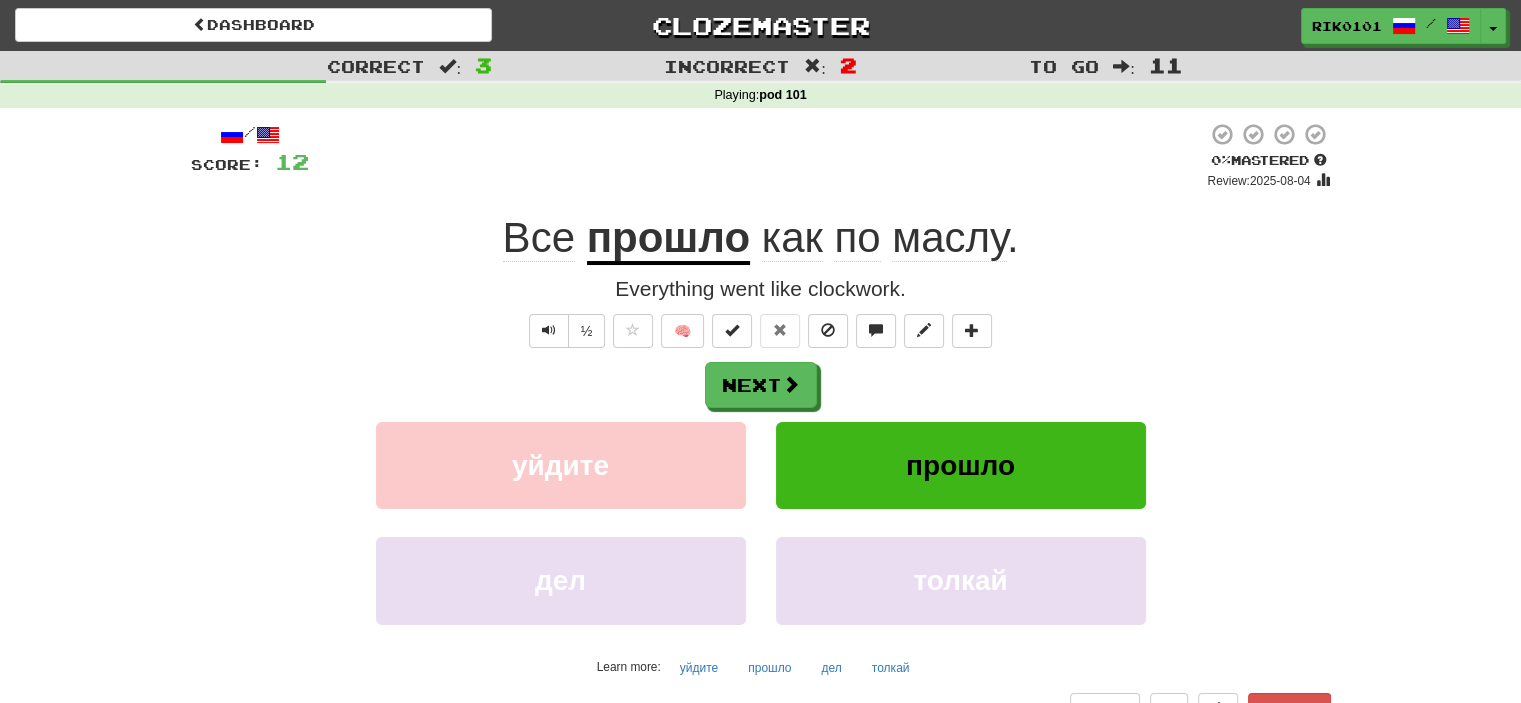 click on "маслу" at bounding box center (949, 238) 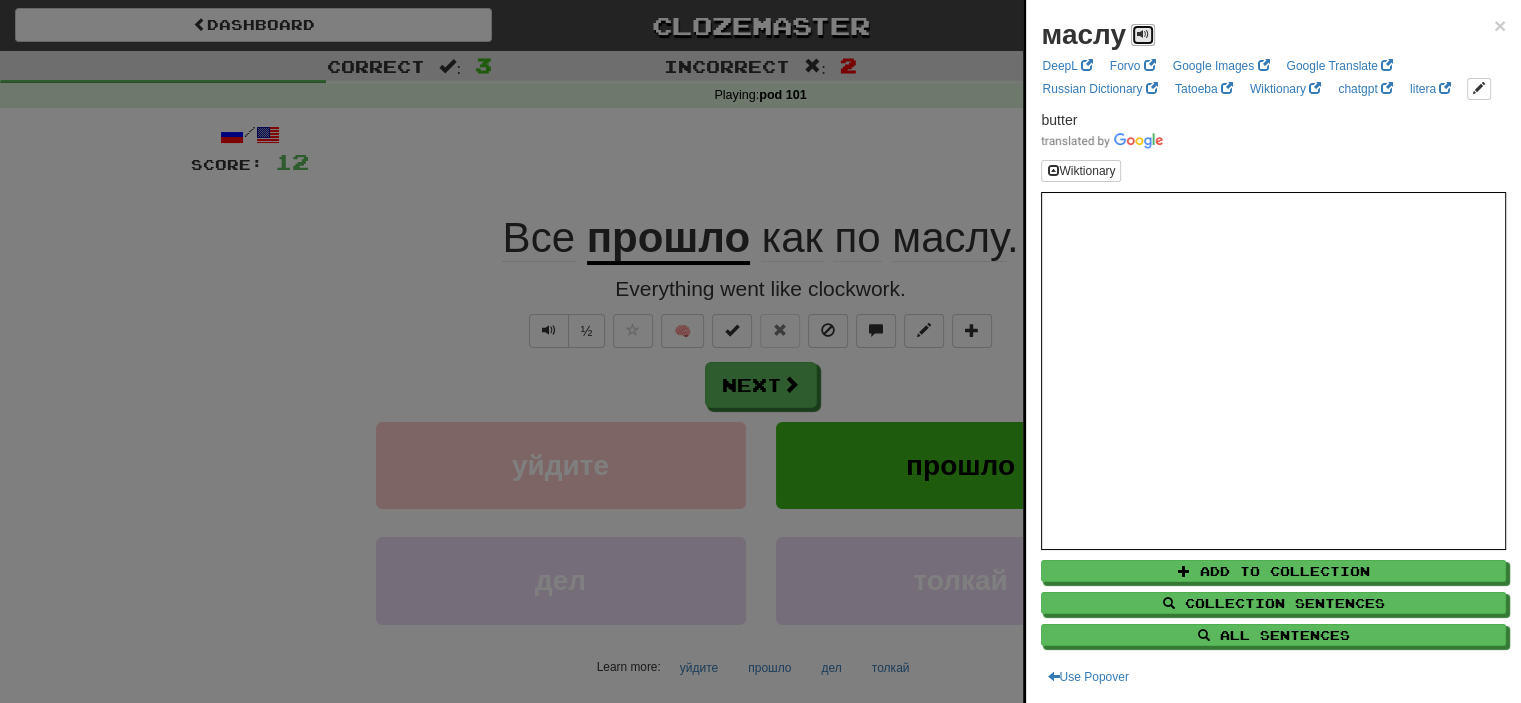 click at bounding box center [1143, 34] 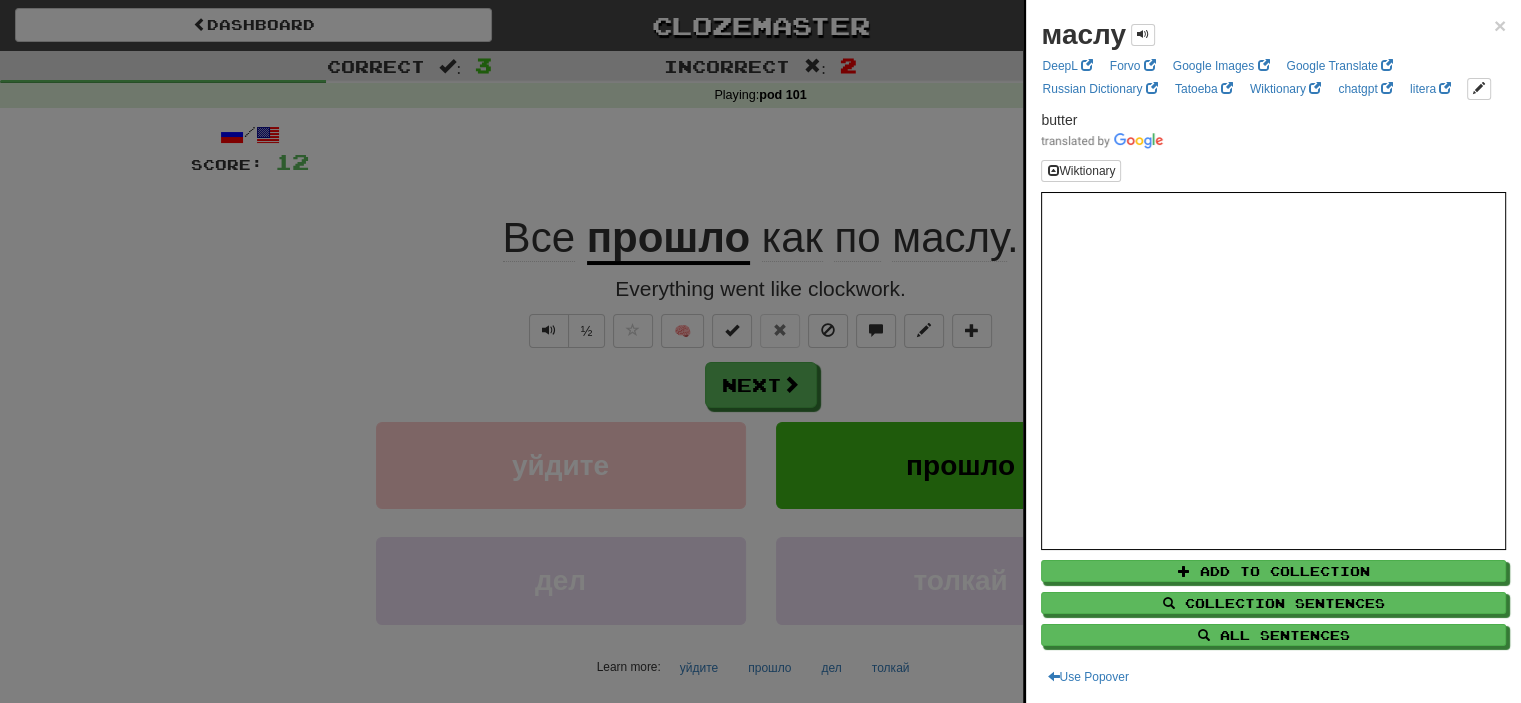 click at bounding box center [760, 351] 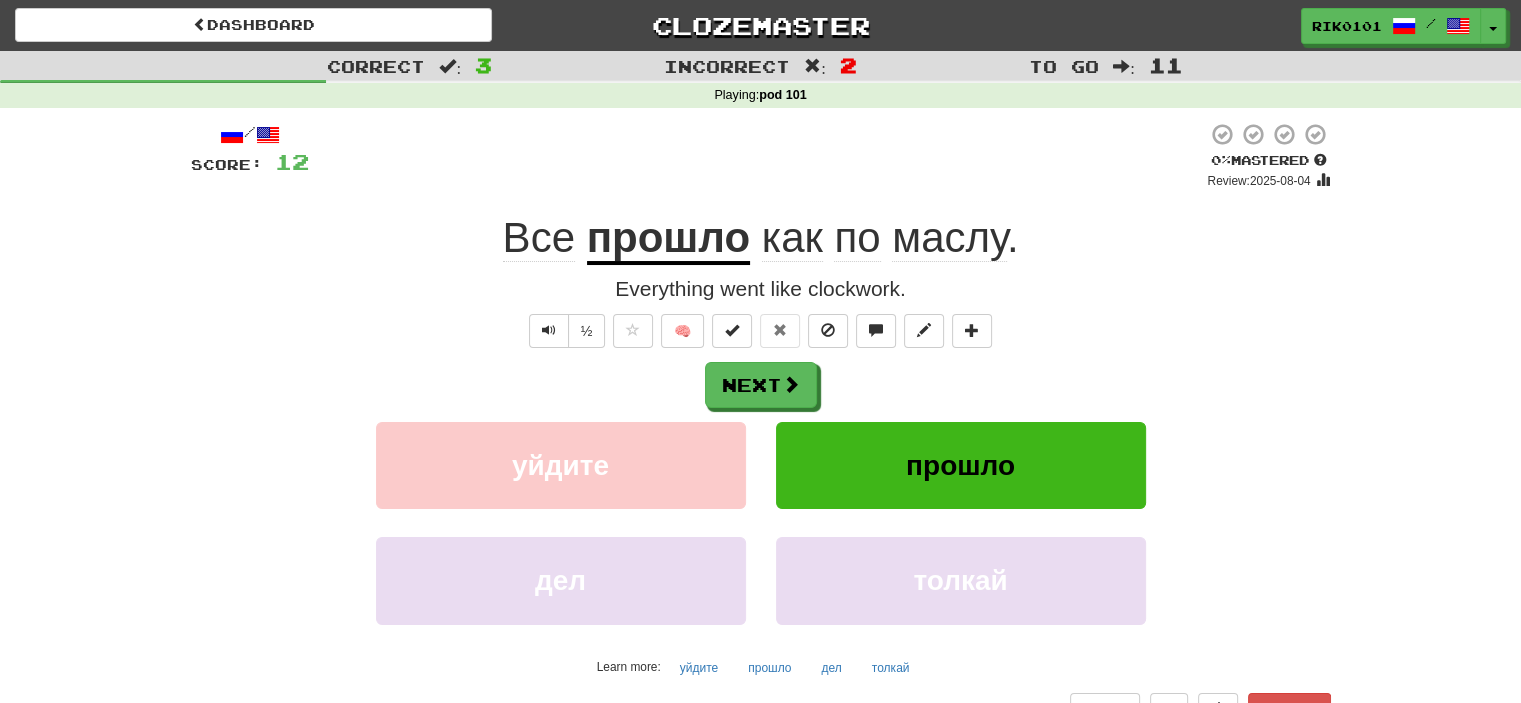 click at bounding box center (758, 156) 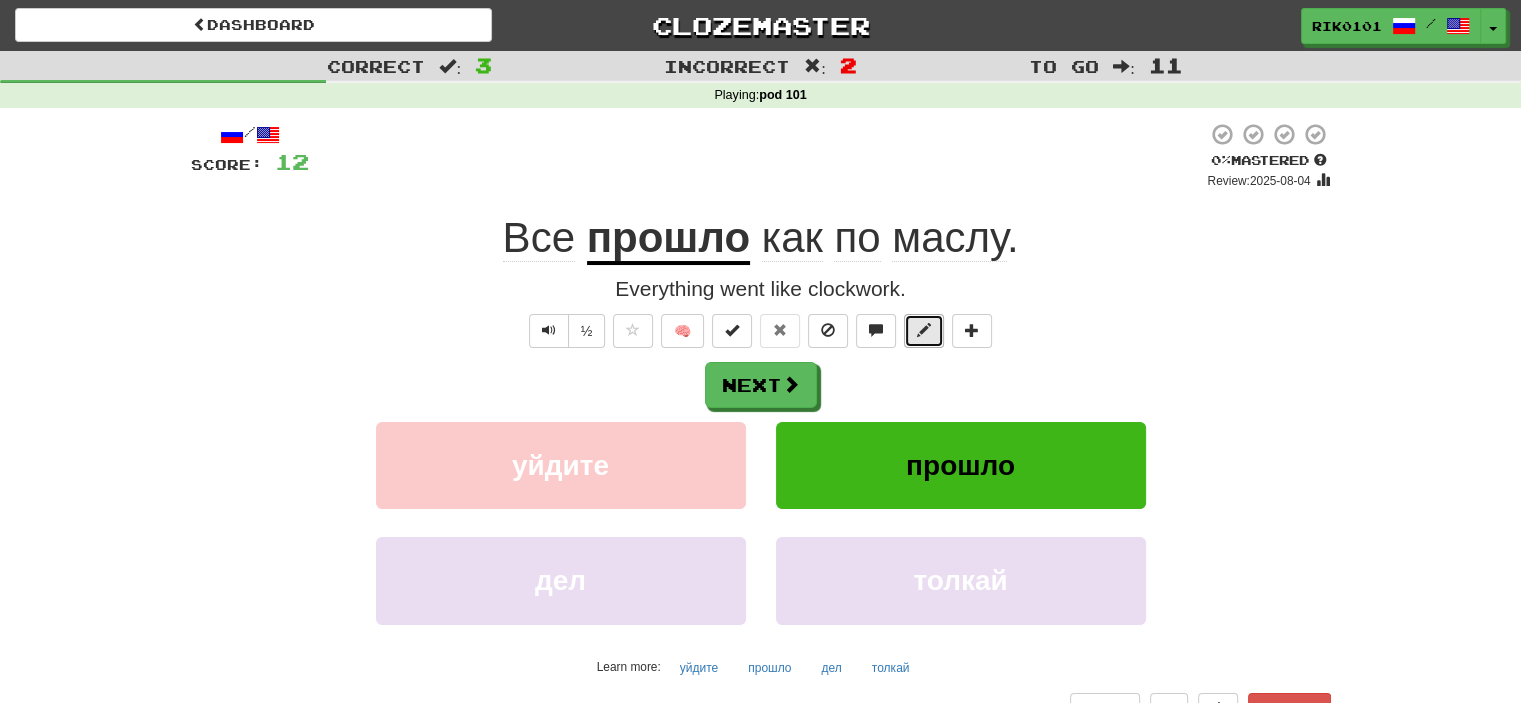 click at bounding box center [924, 330] 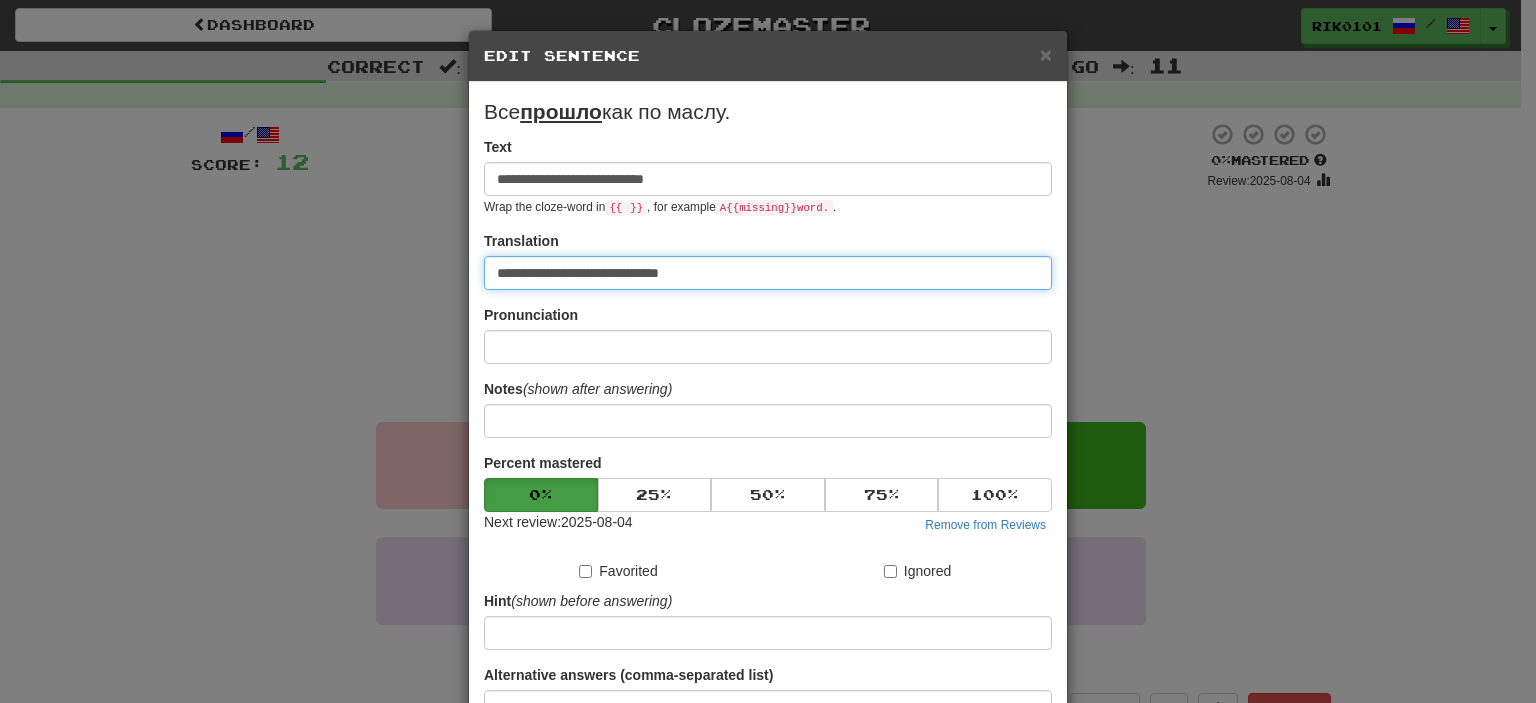 drag, startPoint x: 784, startPoint y: 273, endPoint x: 345, endPoint y: 251, distance: 439.5509 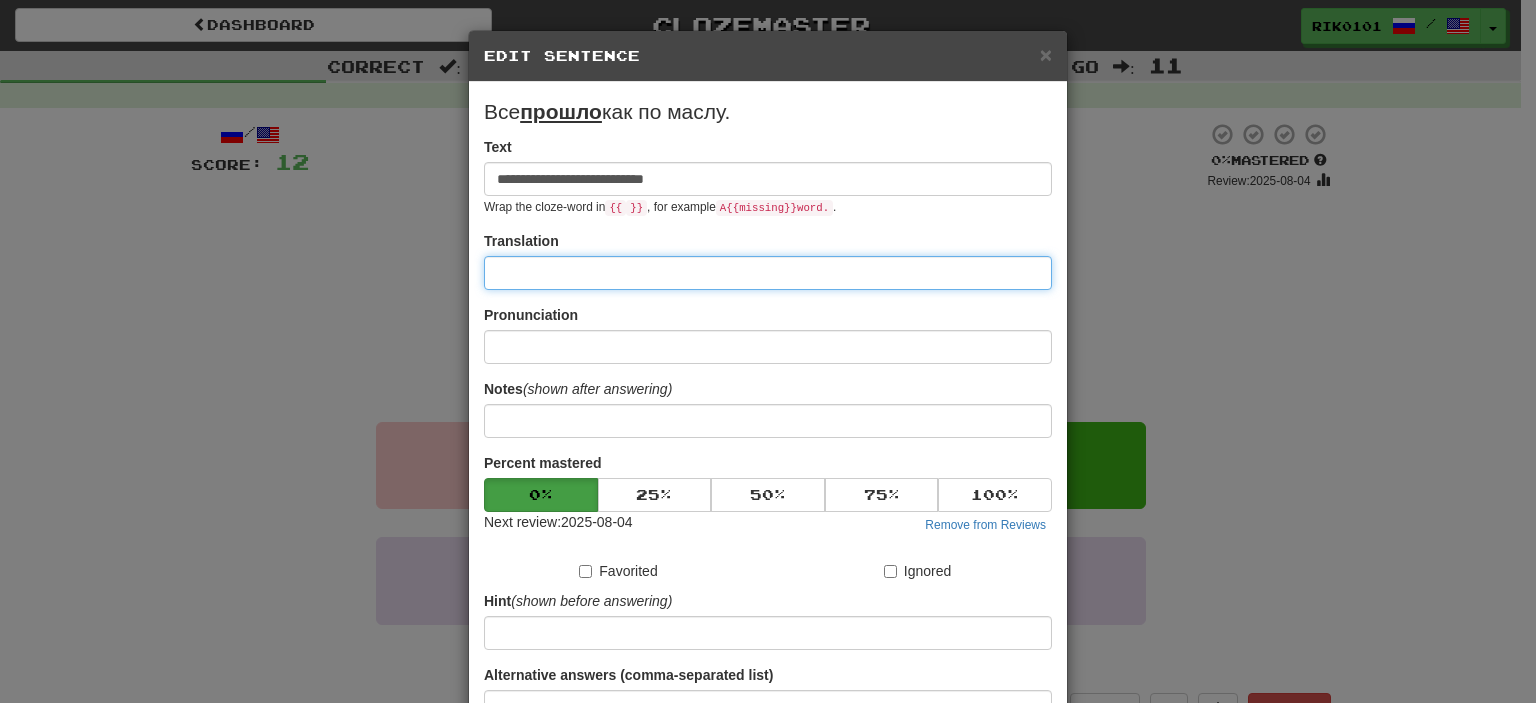 paste on "**********" 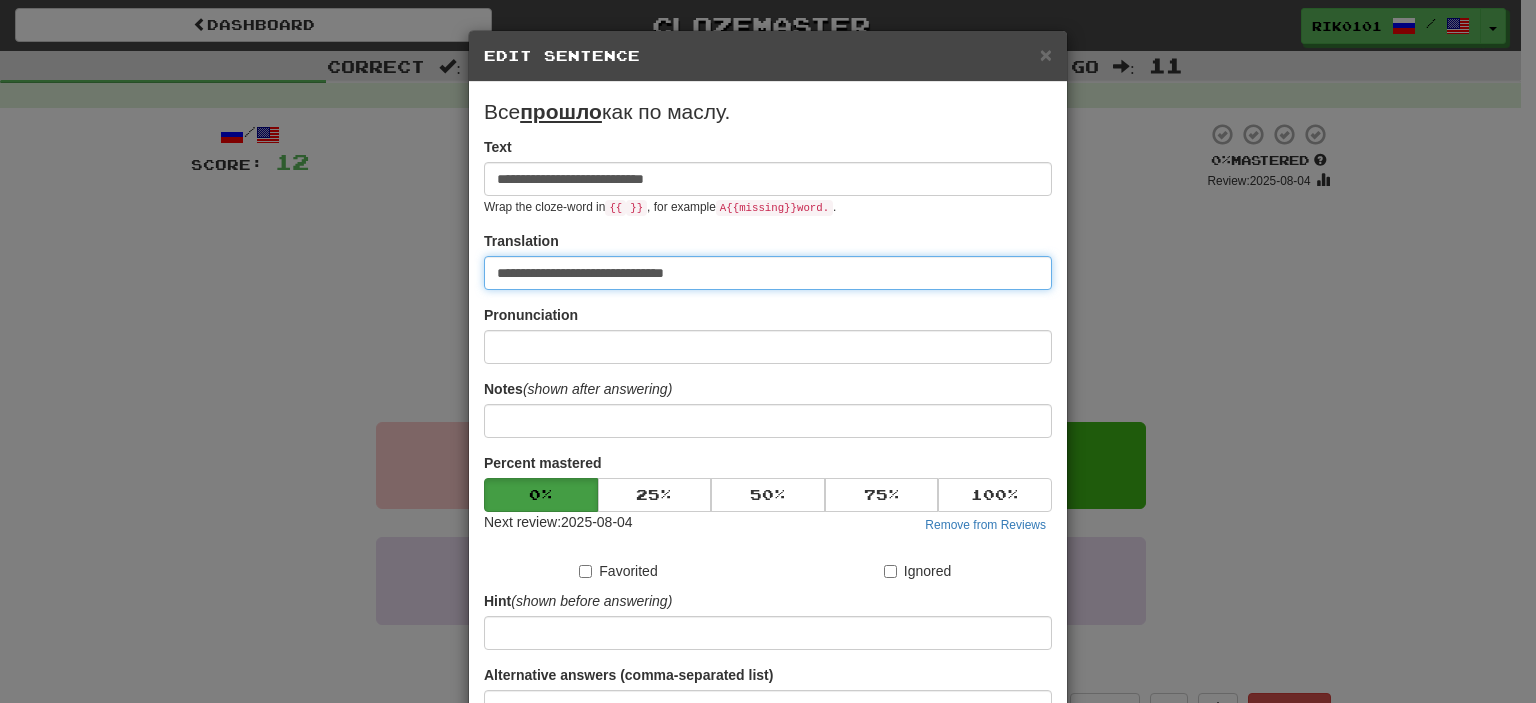 scroll, scrollTop: 190, scrollLeft: 0, axis: vertical 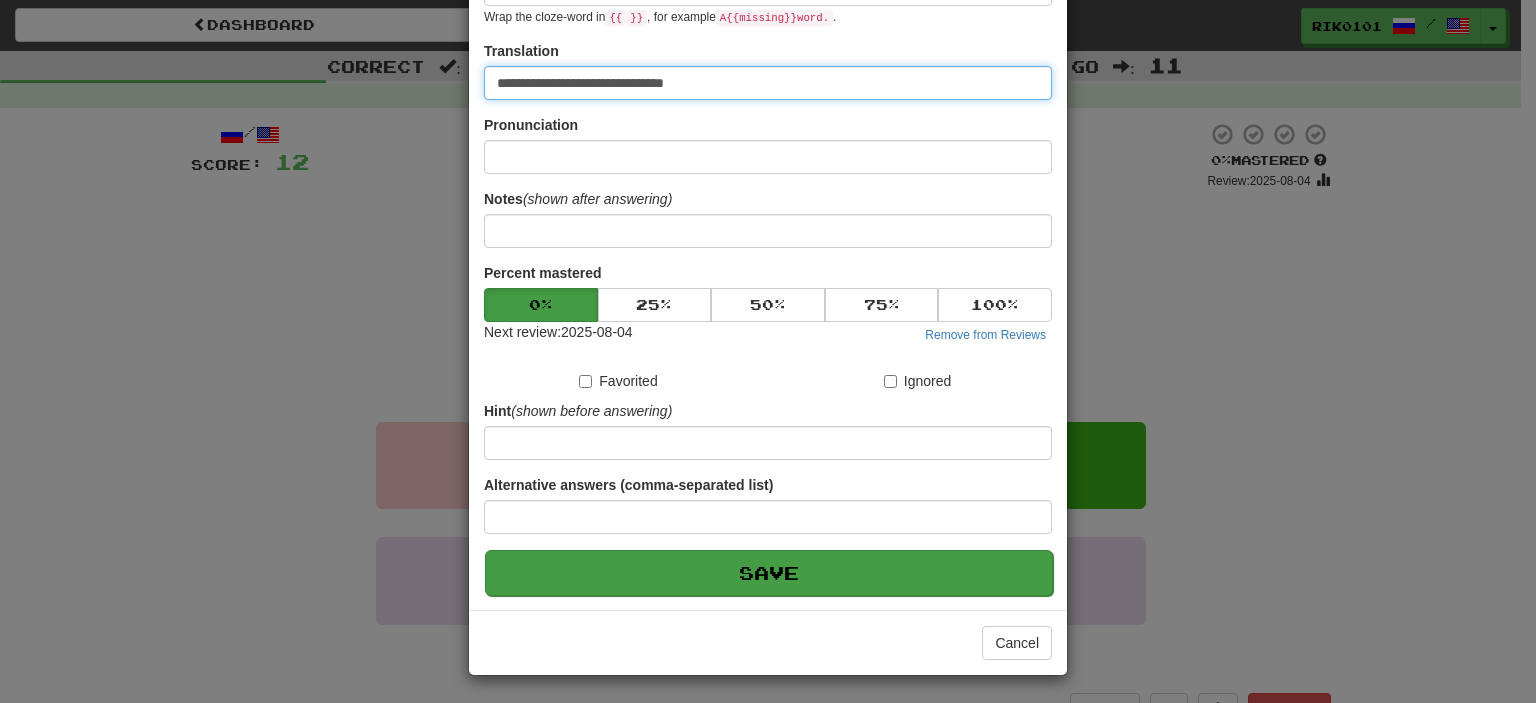 type on "**********" 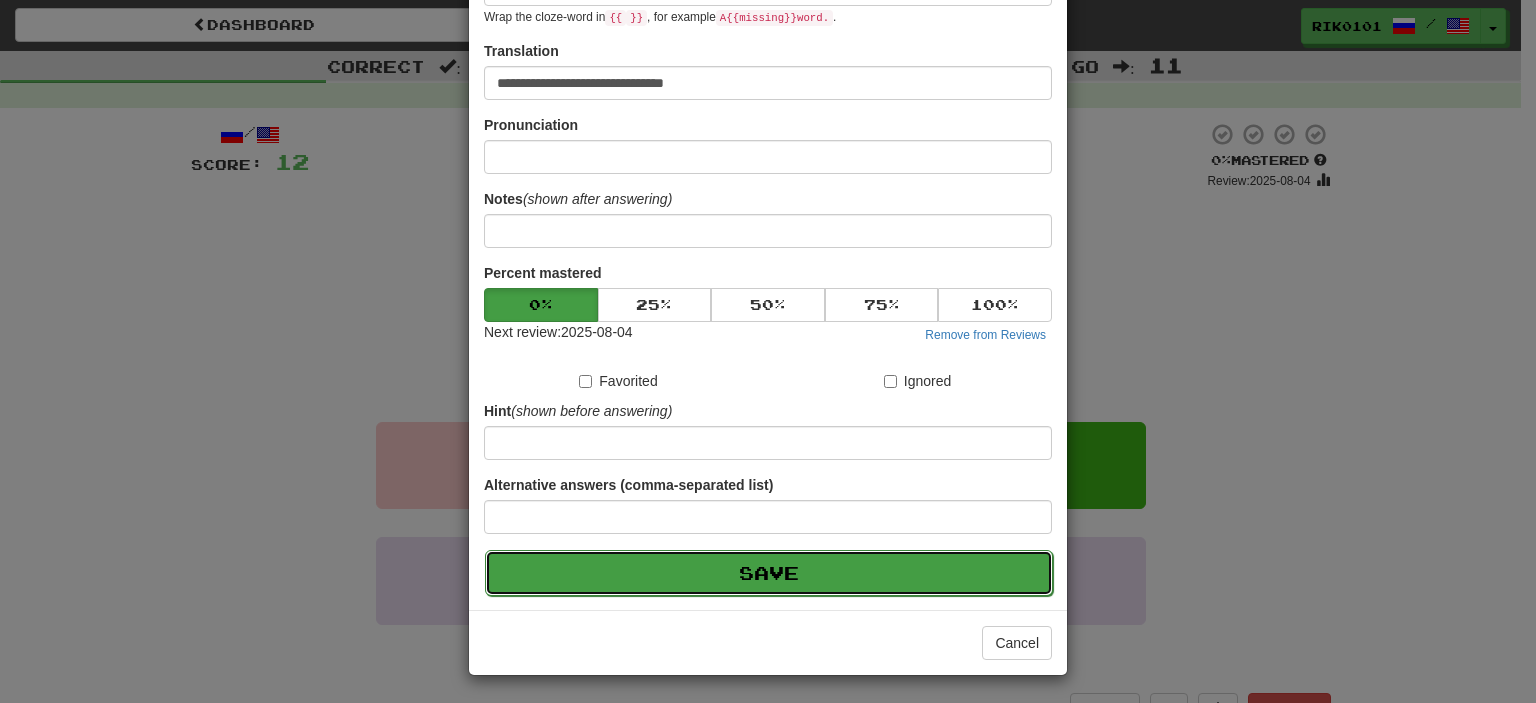 click on "Save" at bounding box center [769, 573] 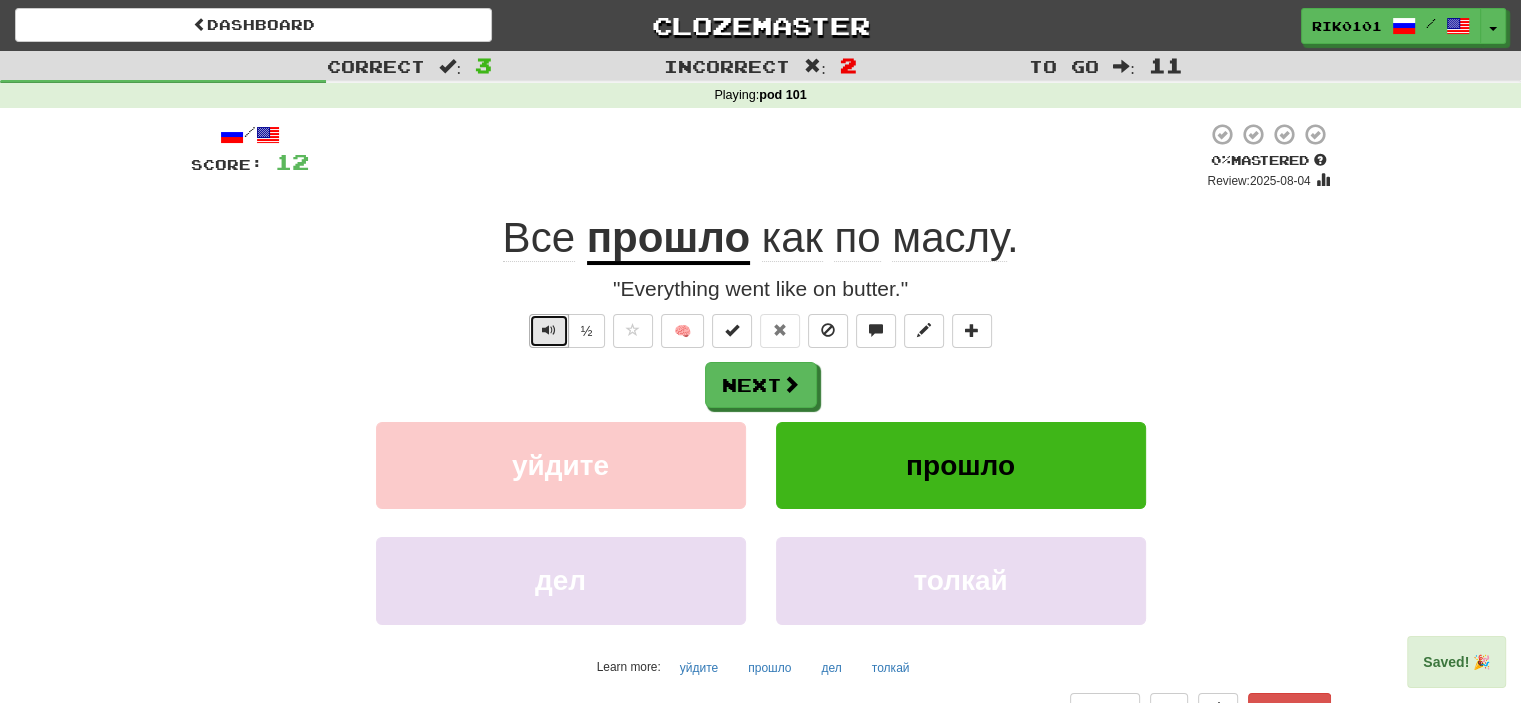 click at bounding box center (549, 331) 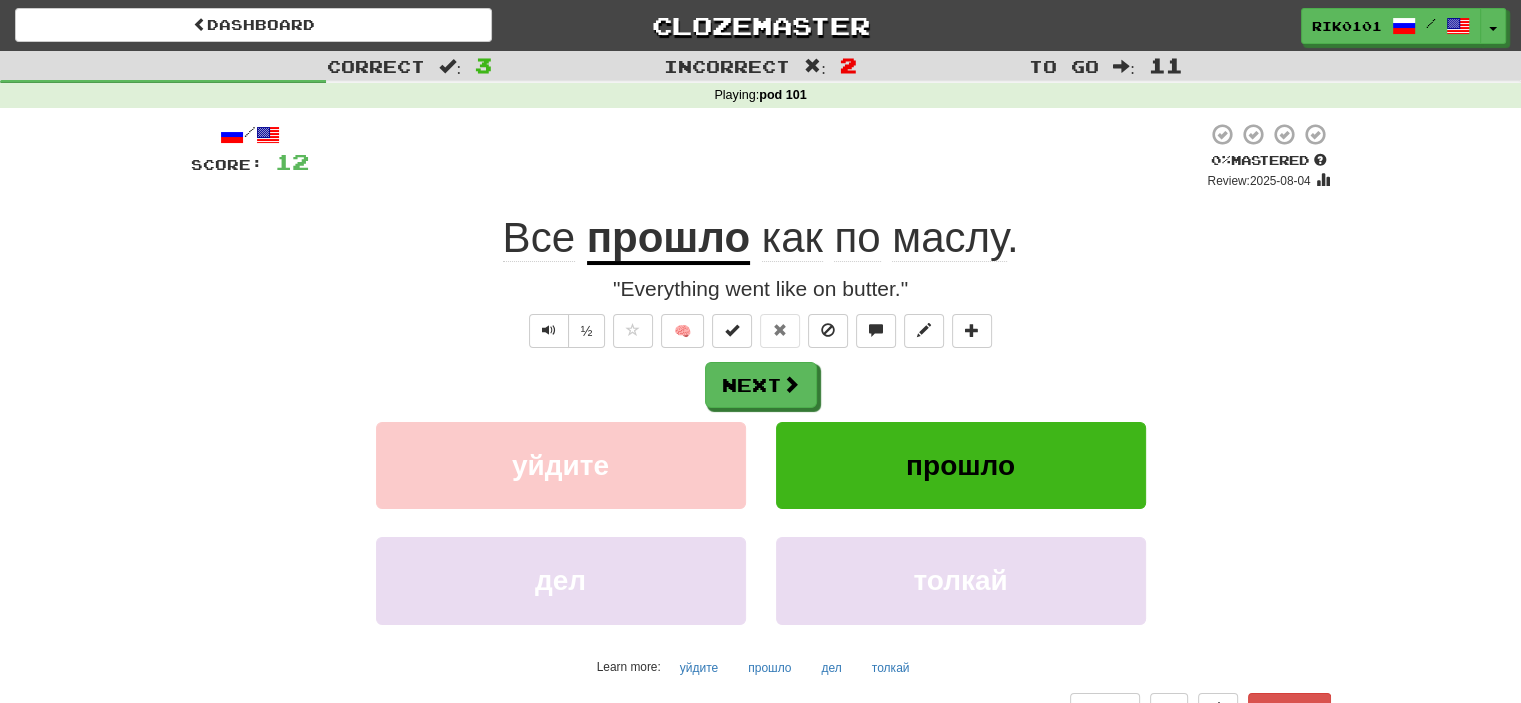 click on "прошло" at bounding box center (668, 239) 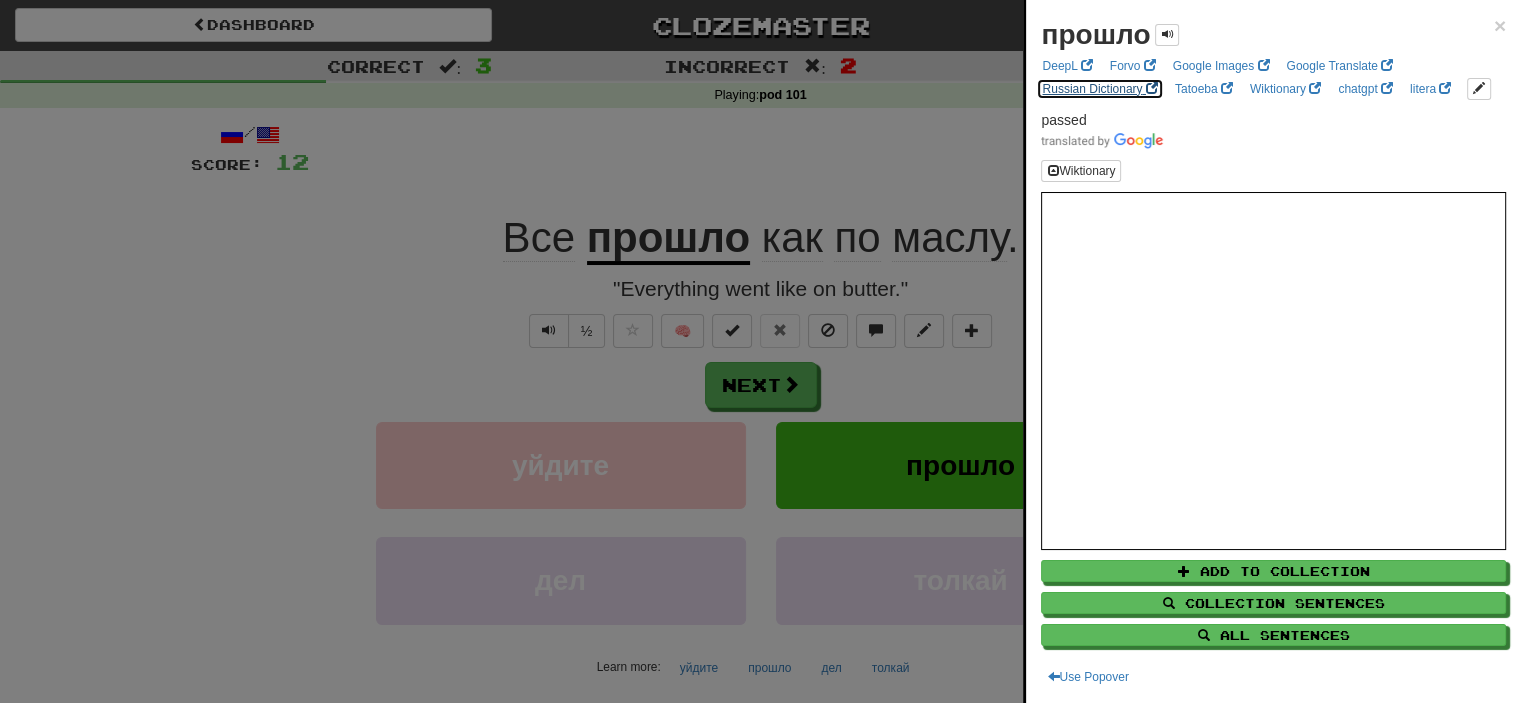 click on "Russian Dictionary" at bounding box center [1099, 89] 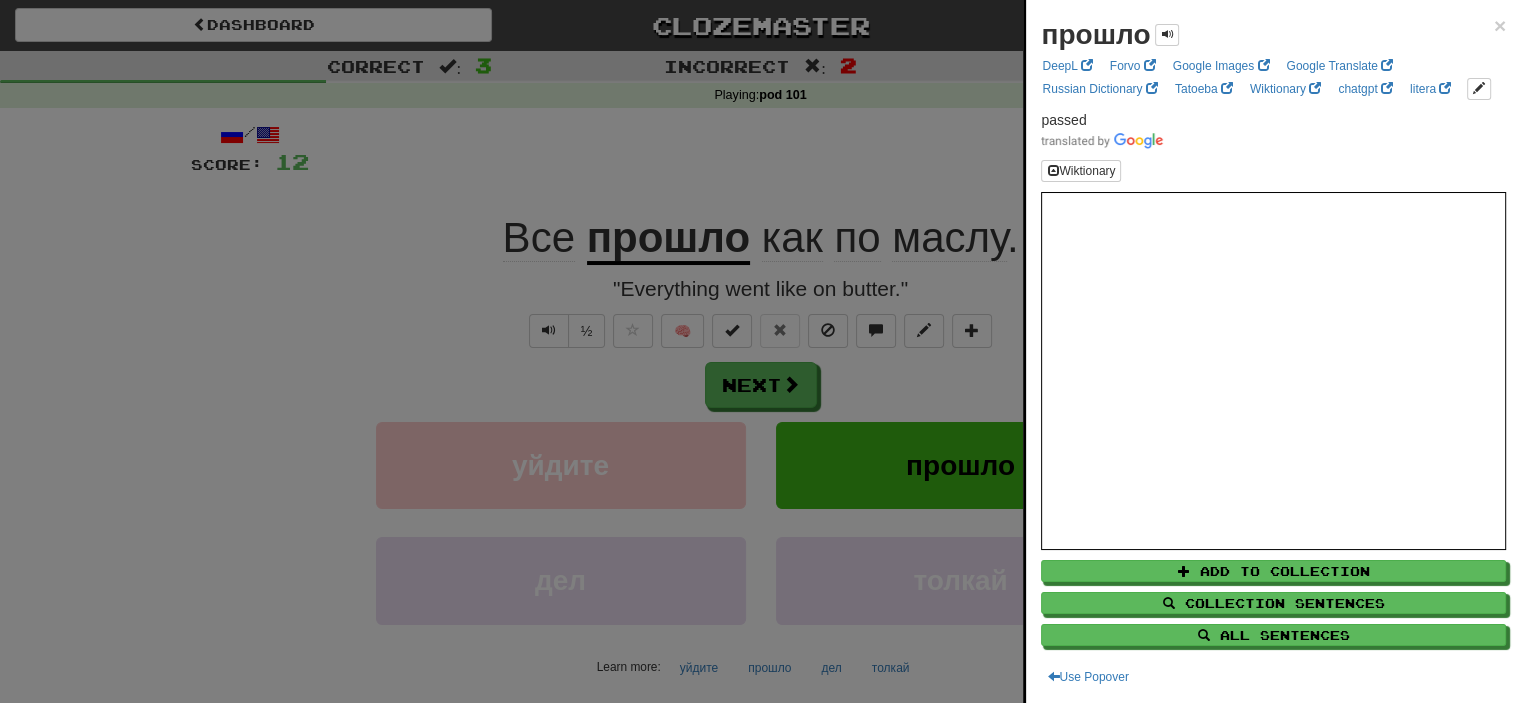 click at bounding box center [760, 351] 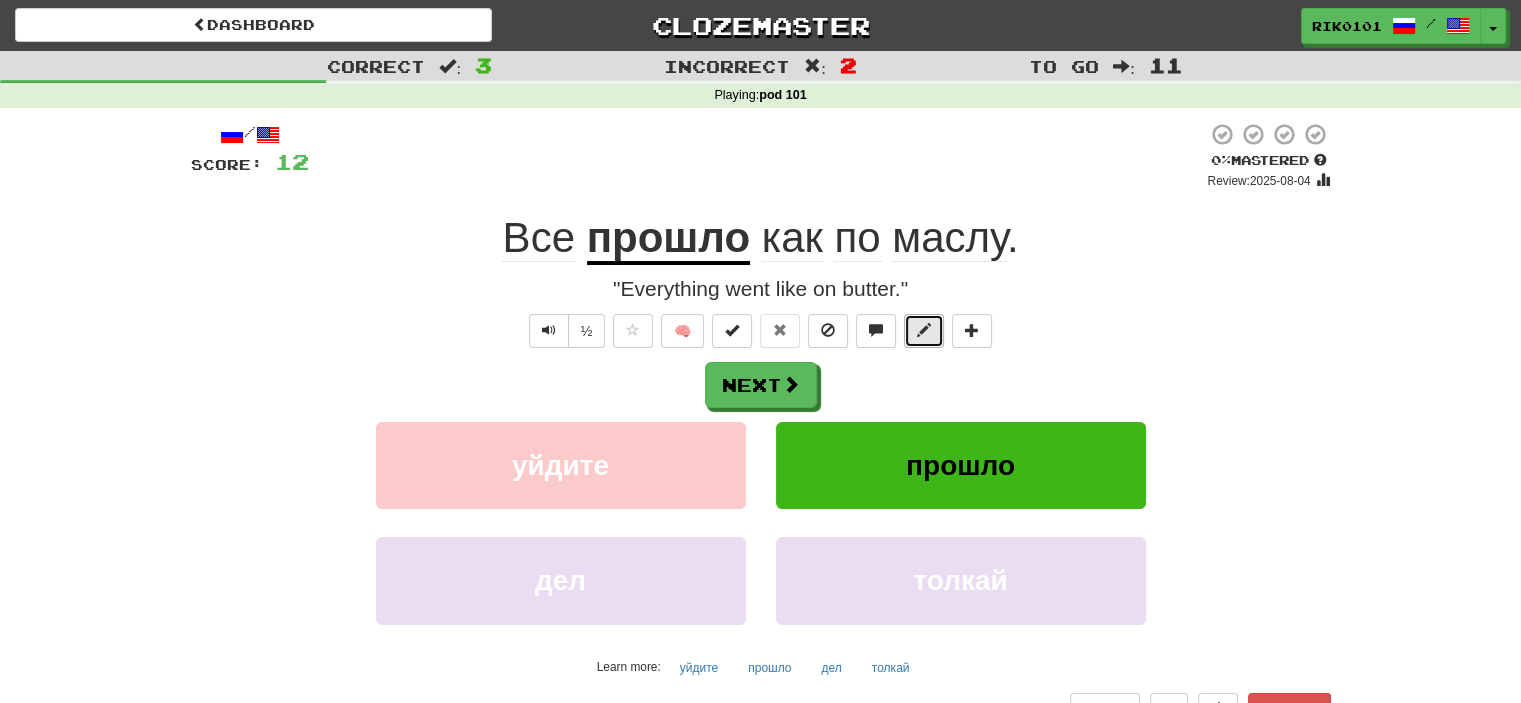click at bounding box center (924, 331) 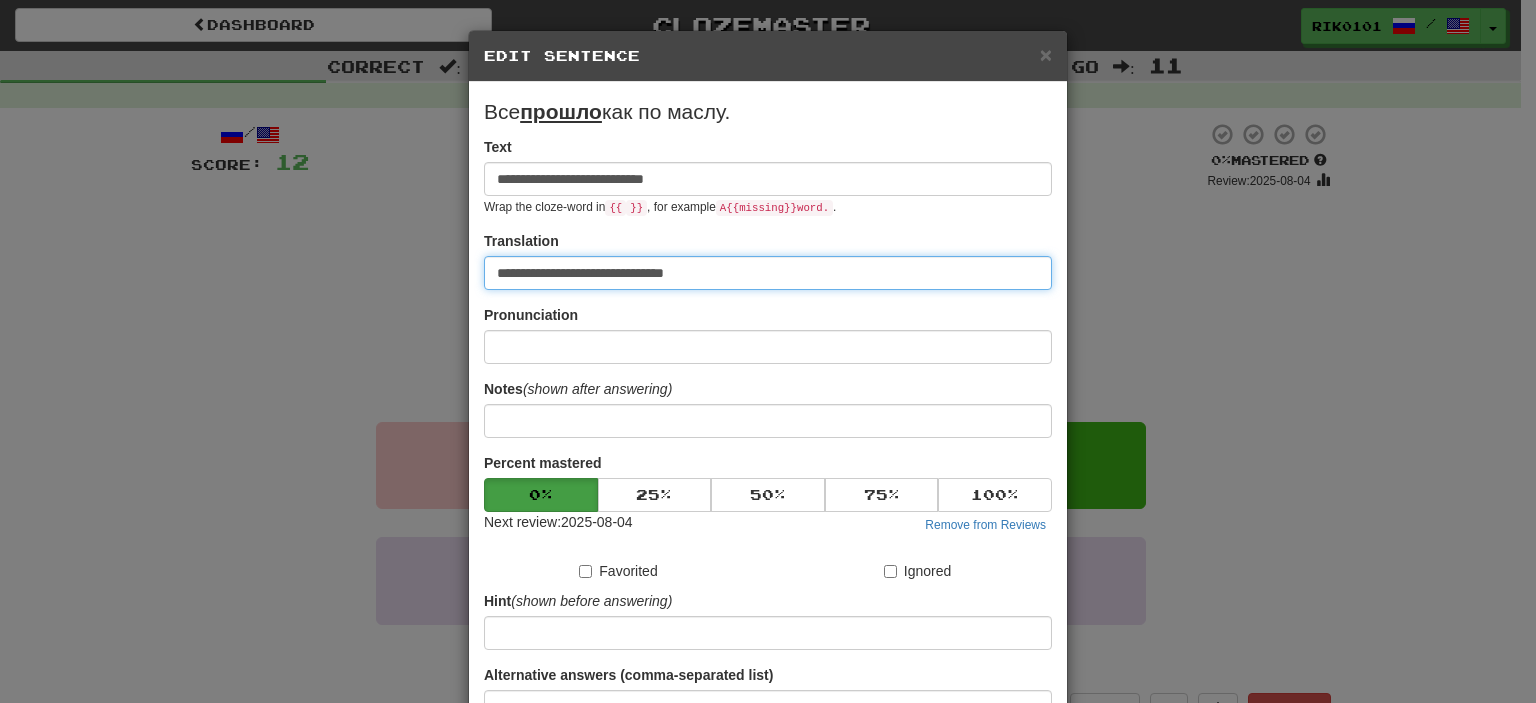 drag, startPoint x: 564, startPoint y: 270, endPoint x: 592, endPoint y: 274, distance: 28.284271 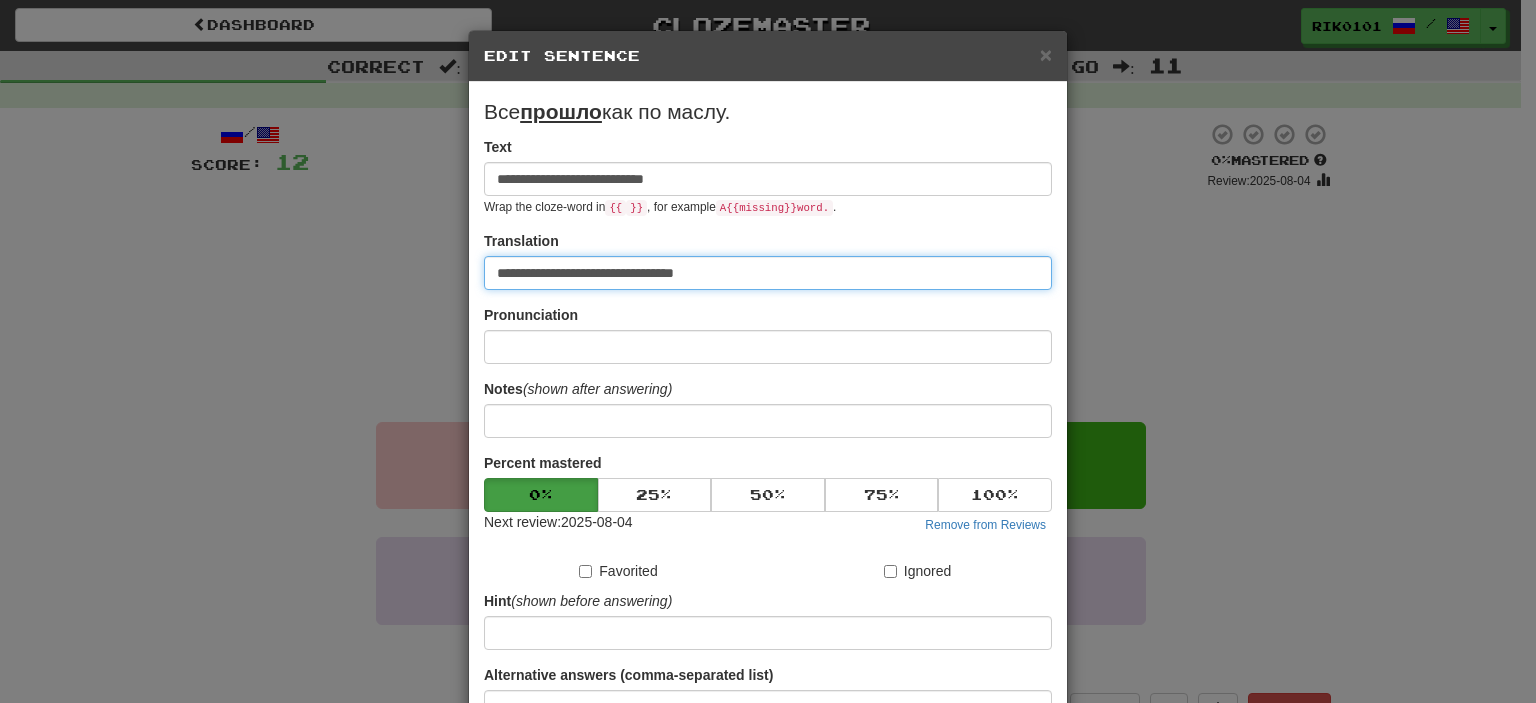 scroll, scrollTop: 190, scrollLeft: 0, axis: vertical 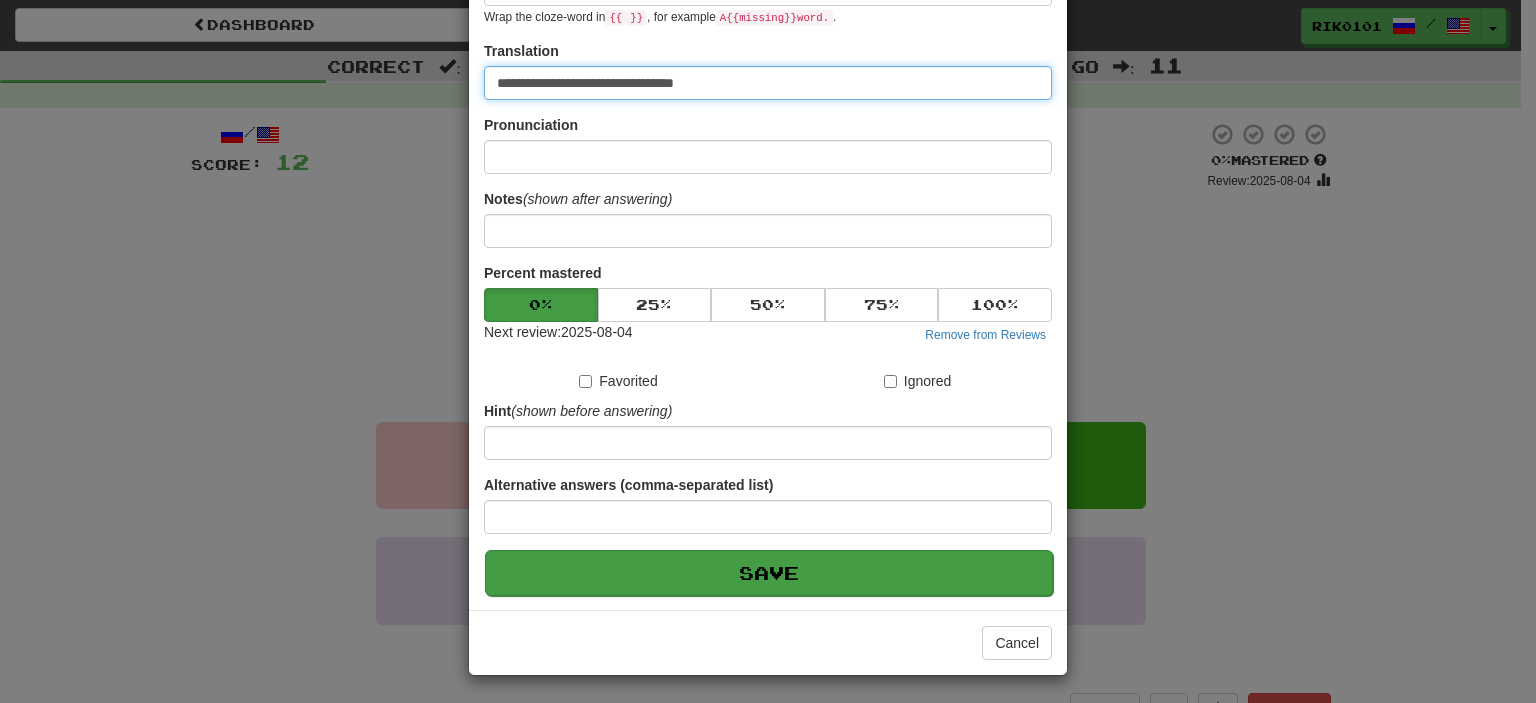 type on "**********" 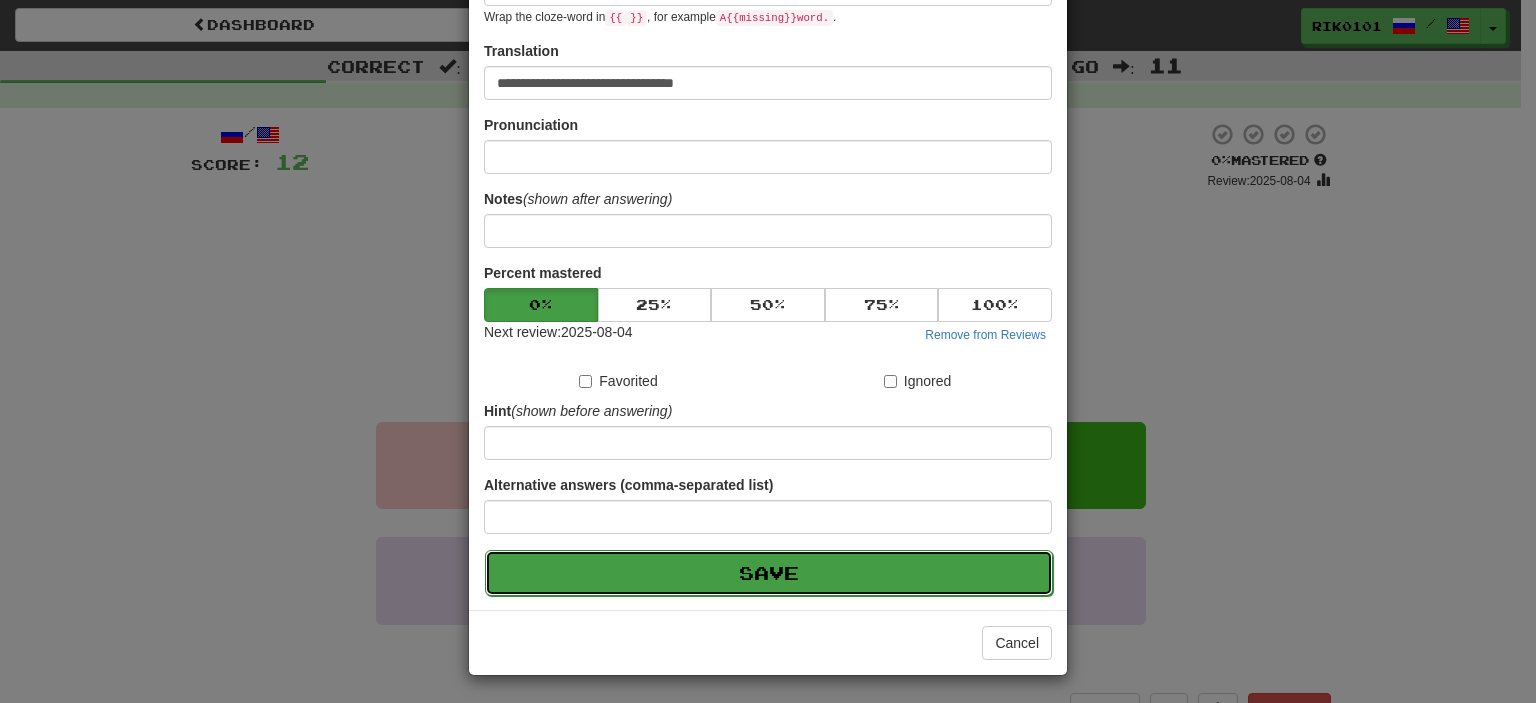 click on "Save" at bounding box center [769, 573] 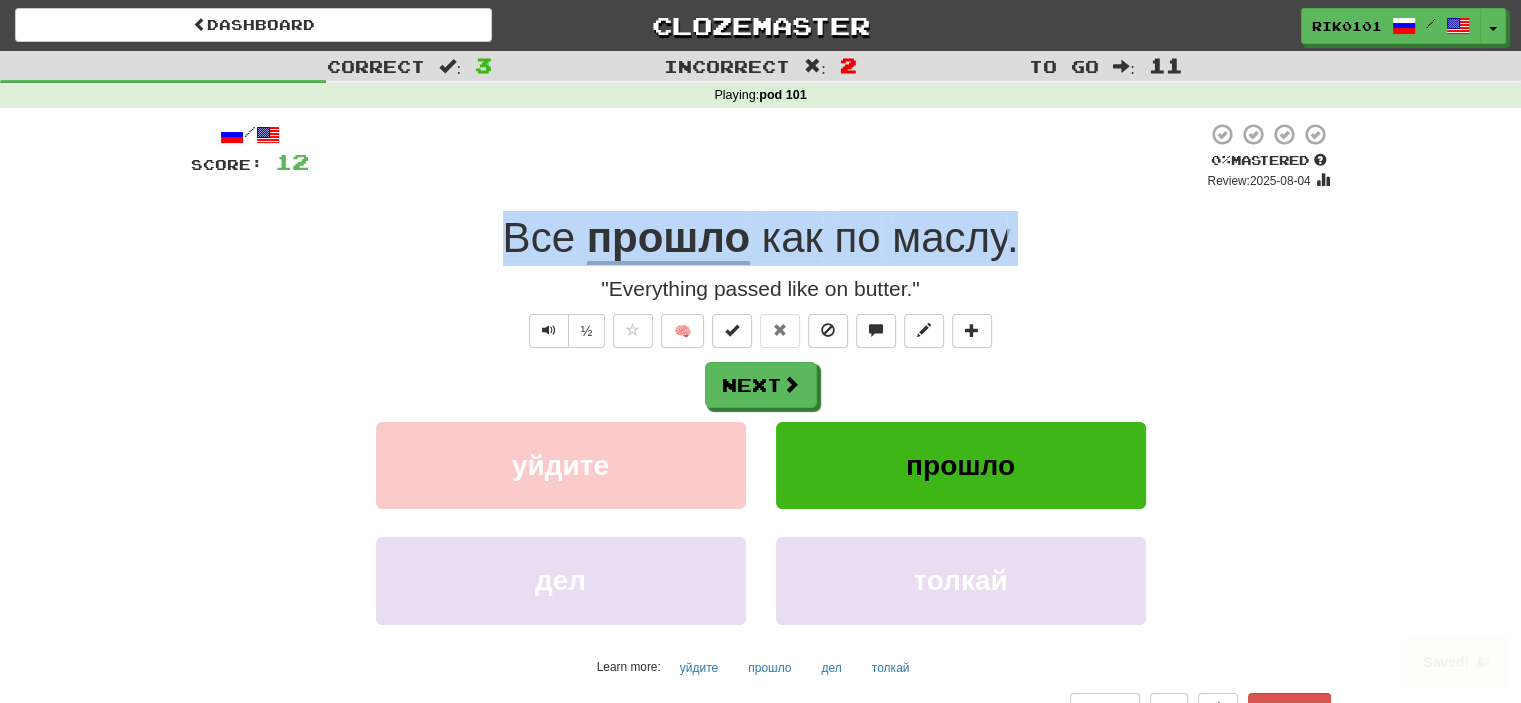 drag, startPoint x: 480, startPoint y: 231, endPoint x: 1067, endPoint y: 216, distance: 587.19165 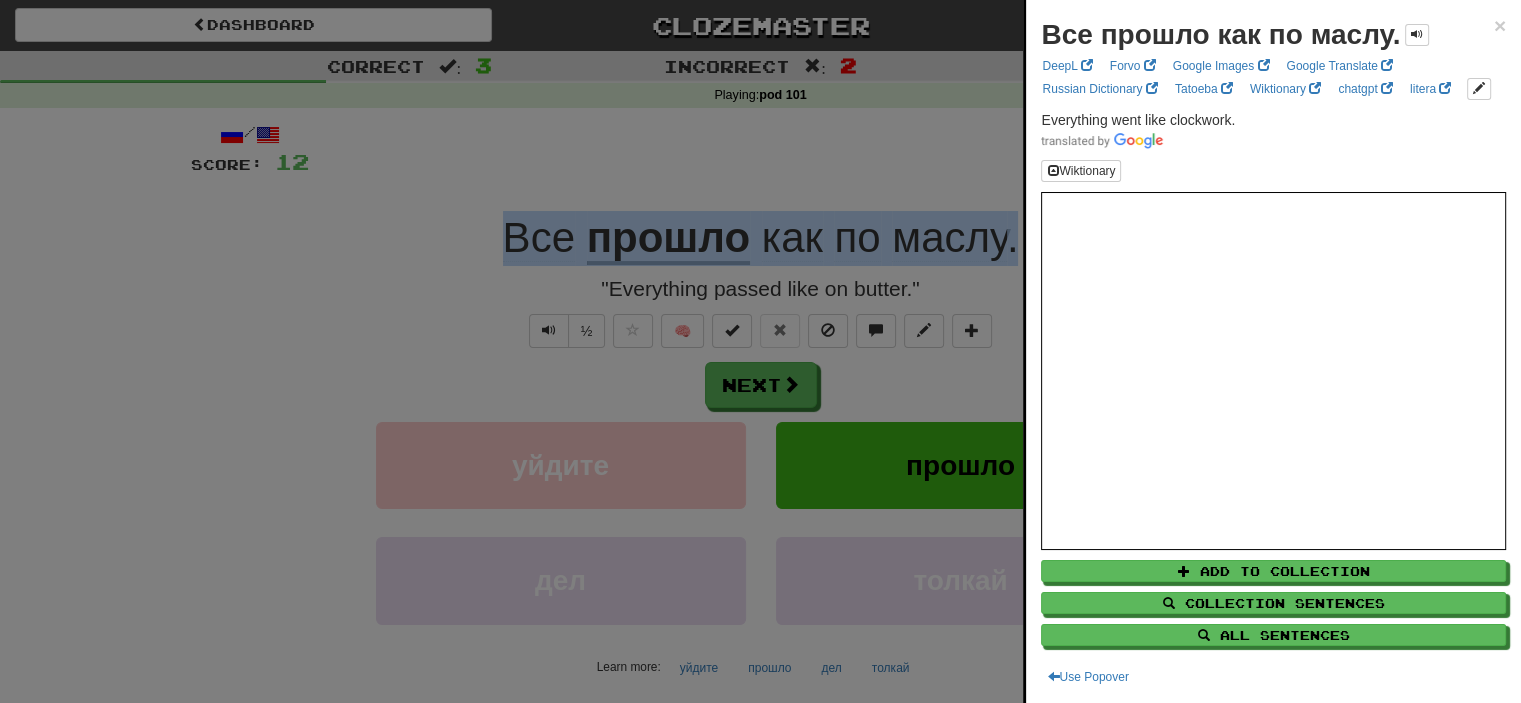copy on "Все   прошло   как   по   маслу ." 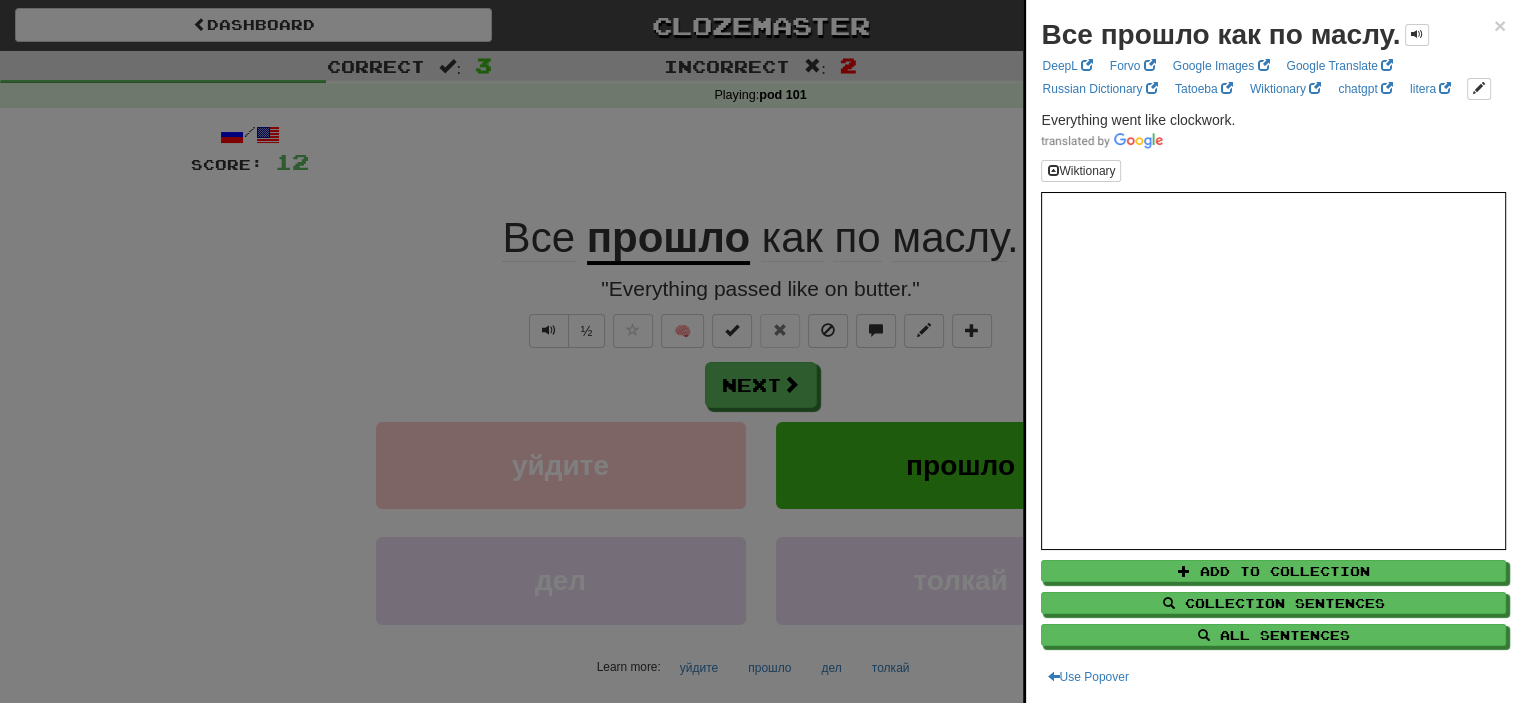 click at bounding box center [760, 351] 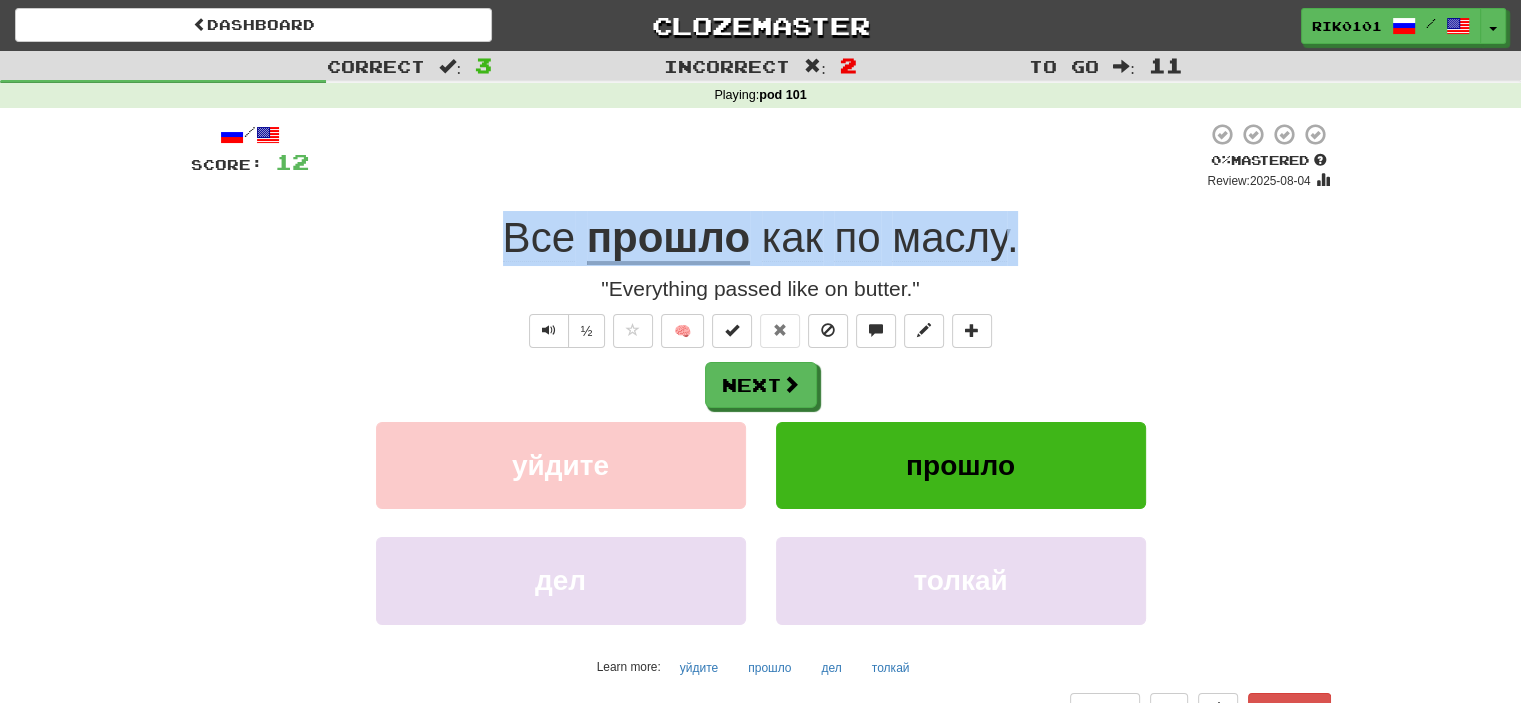 drag, startPoint x: 496, startPoint y: 235, endPoint x: 1025, endPoint y: 211, distance: 529.5441 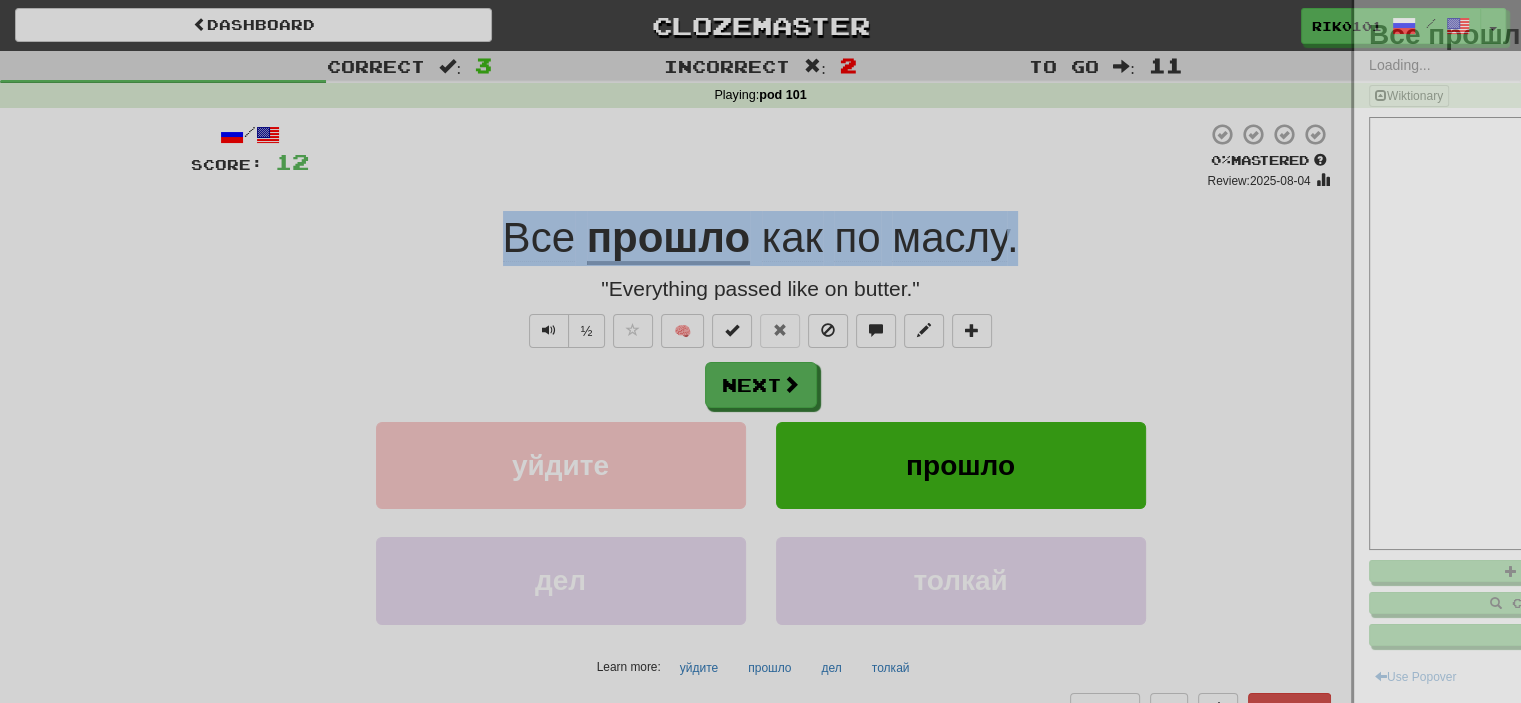 copy on "Все   прошло   как   по   маслу ." 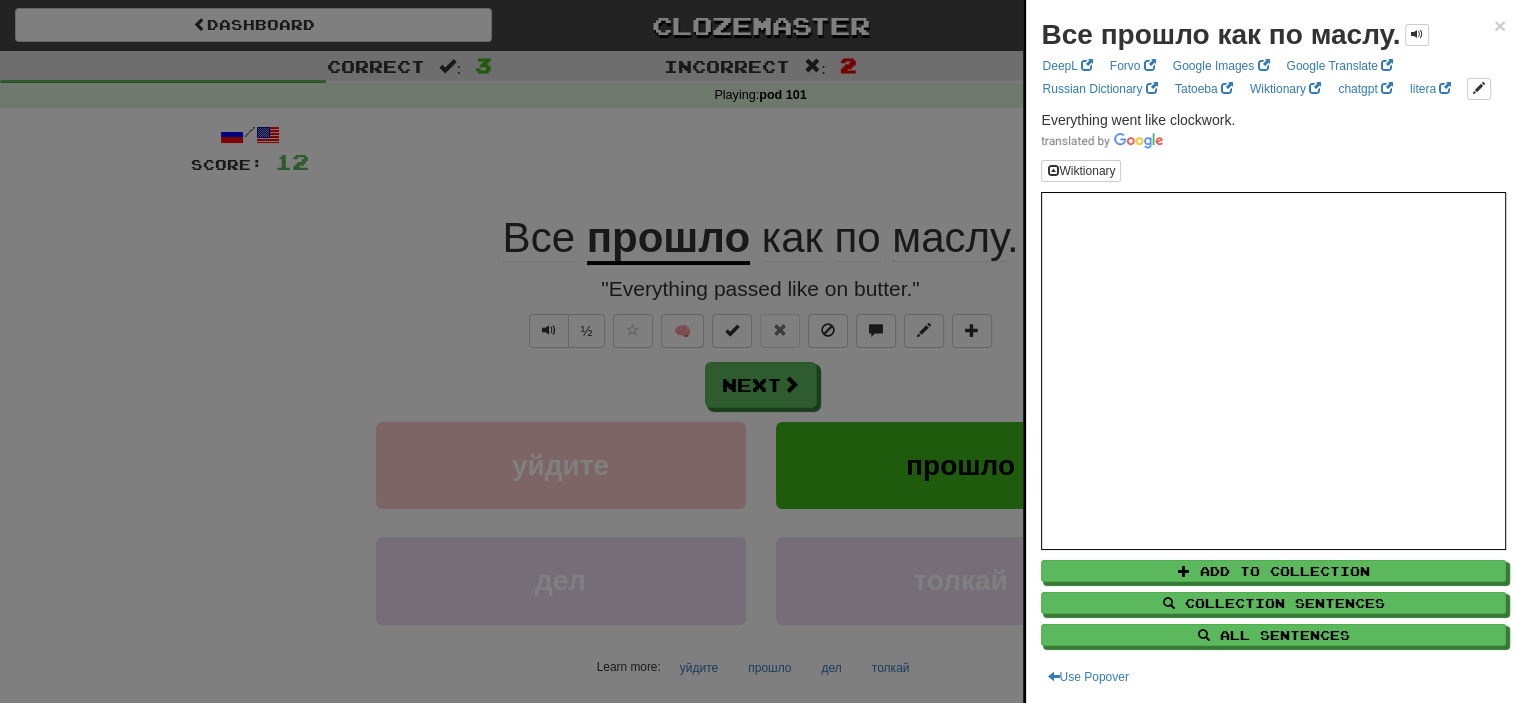 click at bounding box center (760, 351) 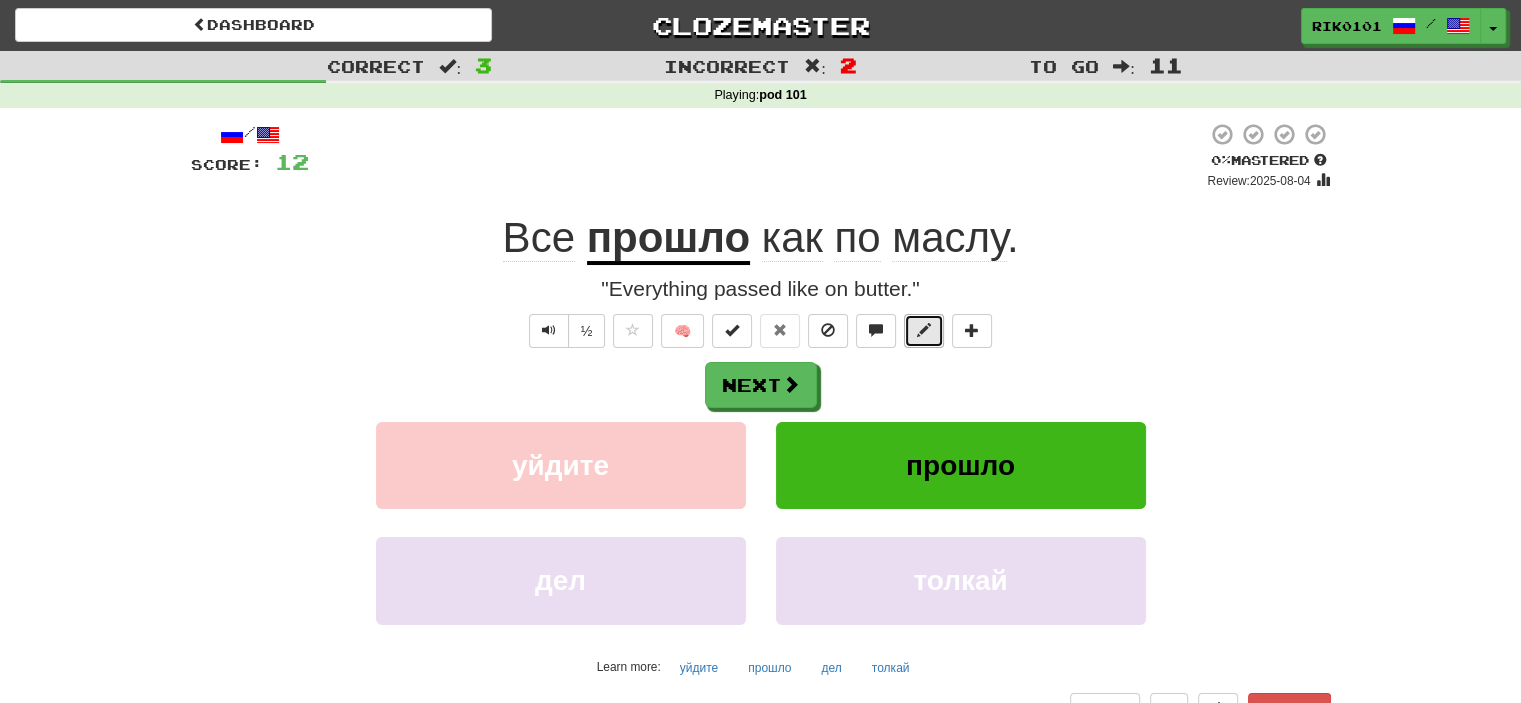 click at bounding box center (924, 331) 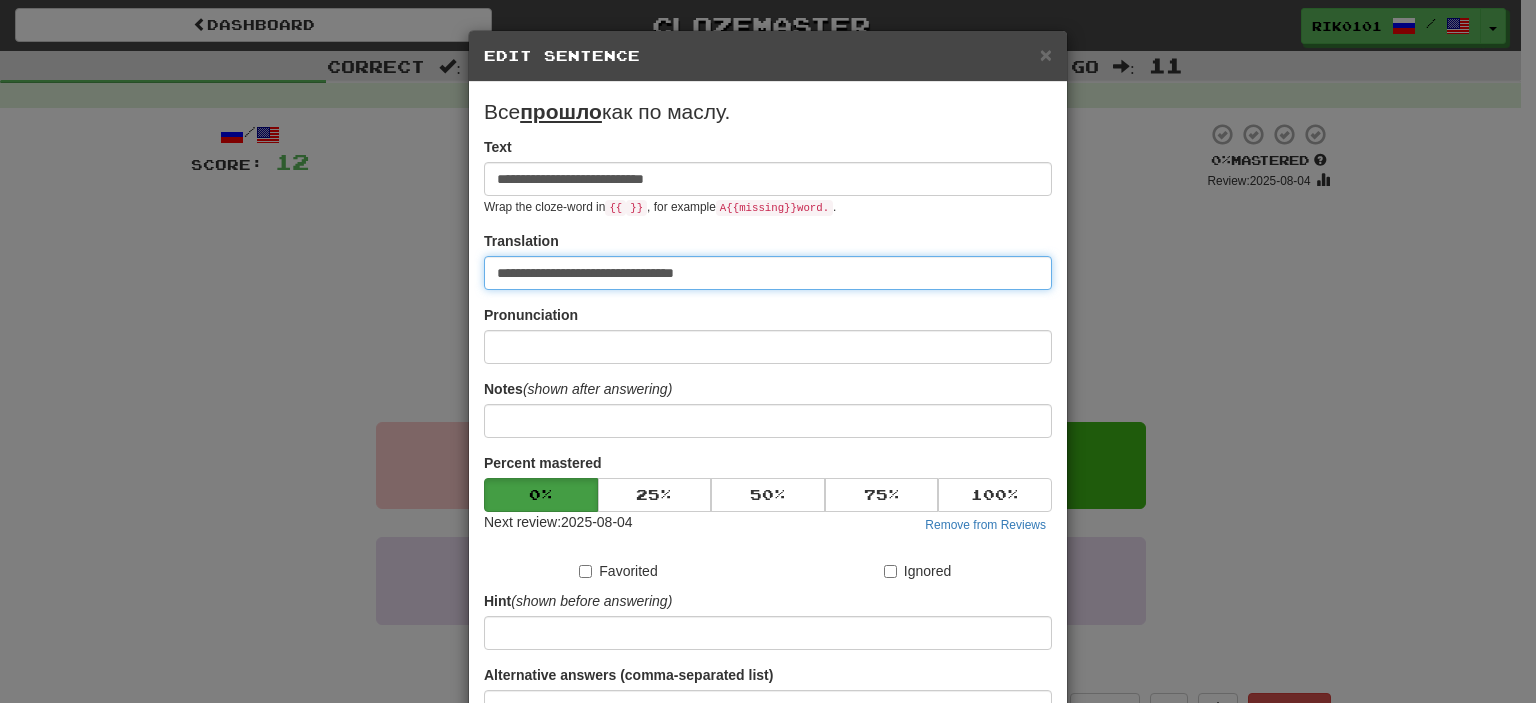 click on "**********" at bounding box center [768, 273] 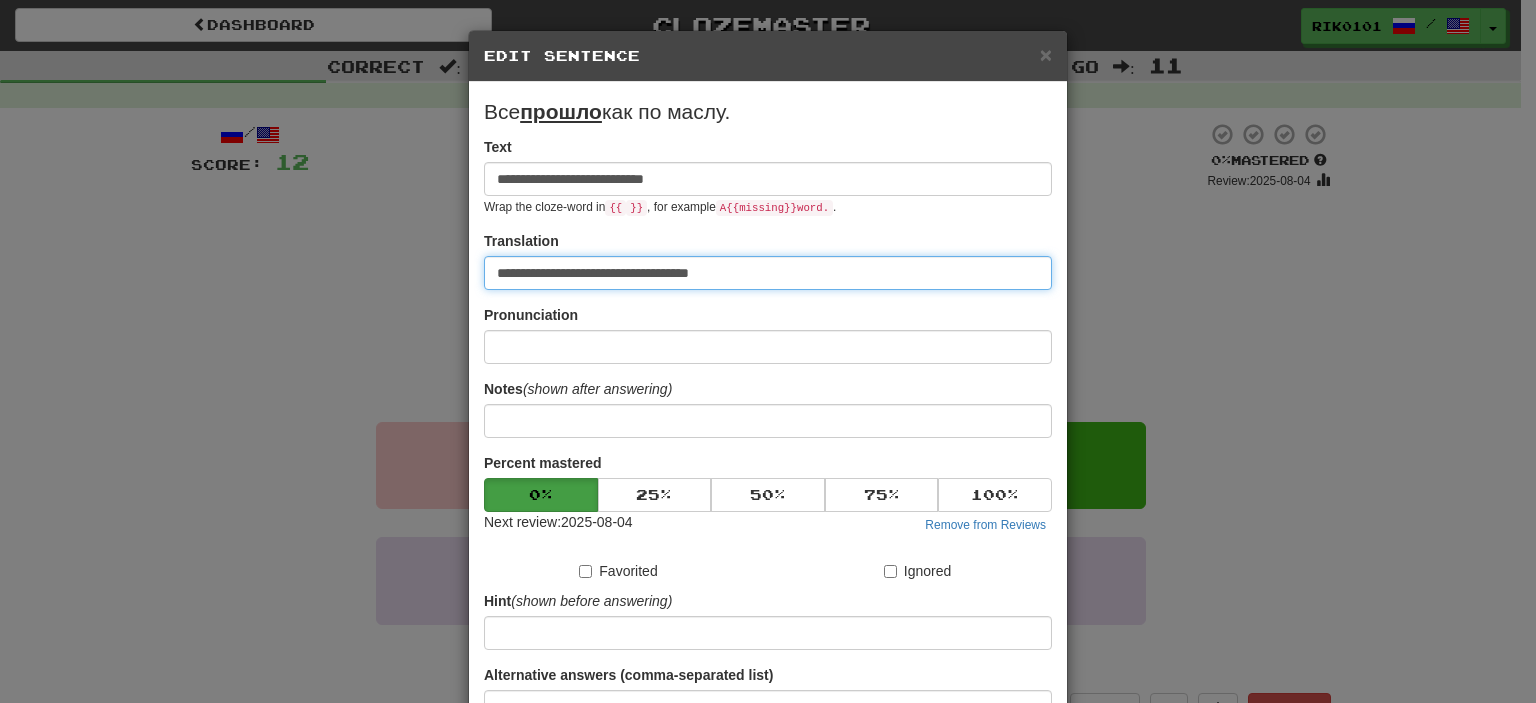 paste on "**********" 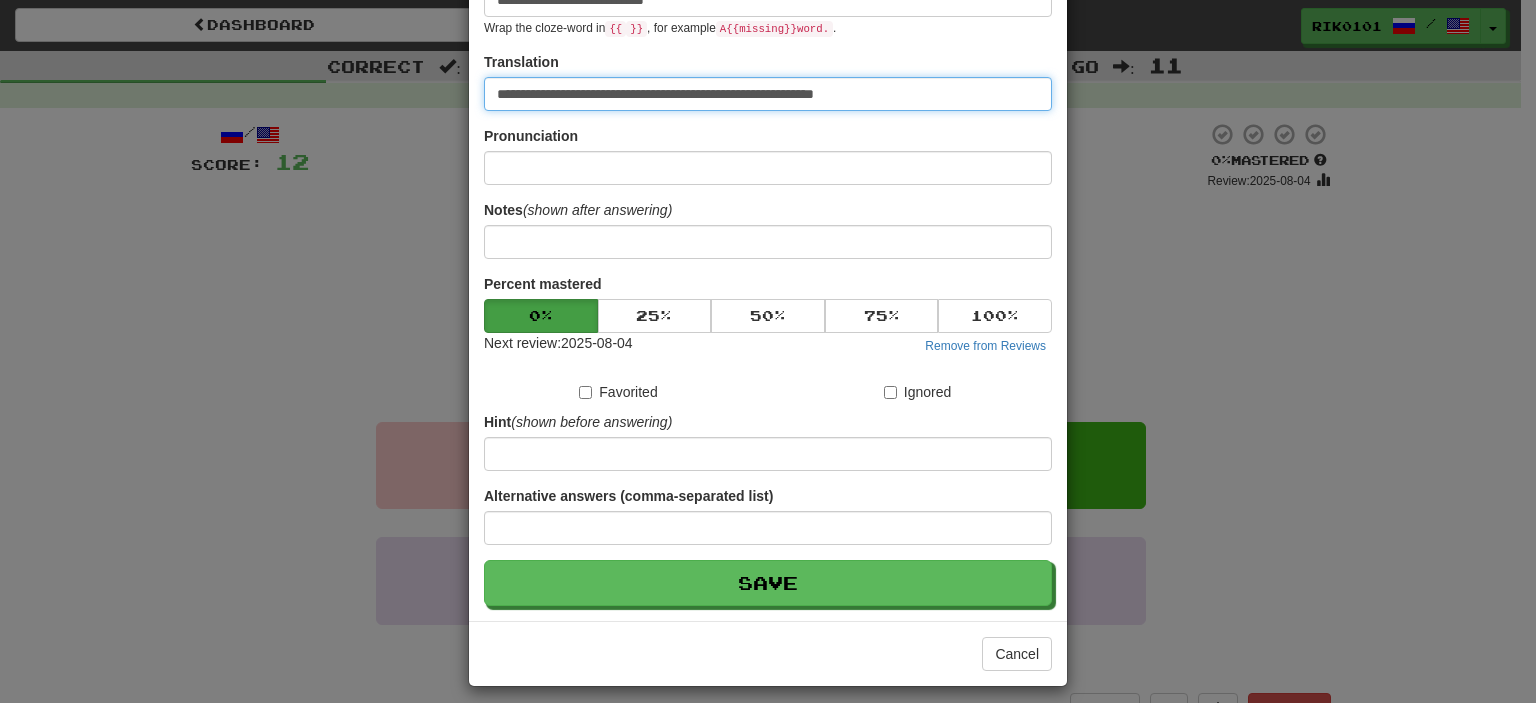 scroll, scrollTop: 184, scrollLeft: 0, axis: vertical 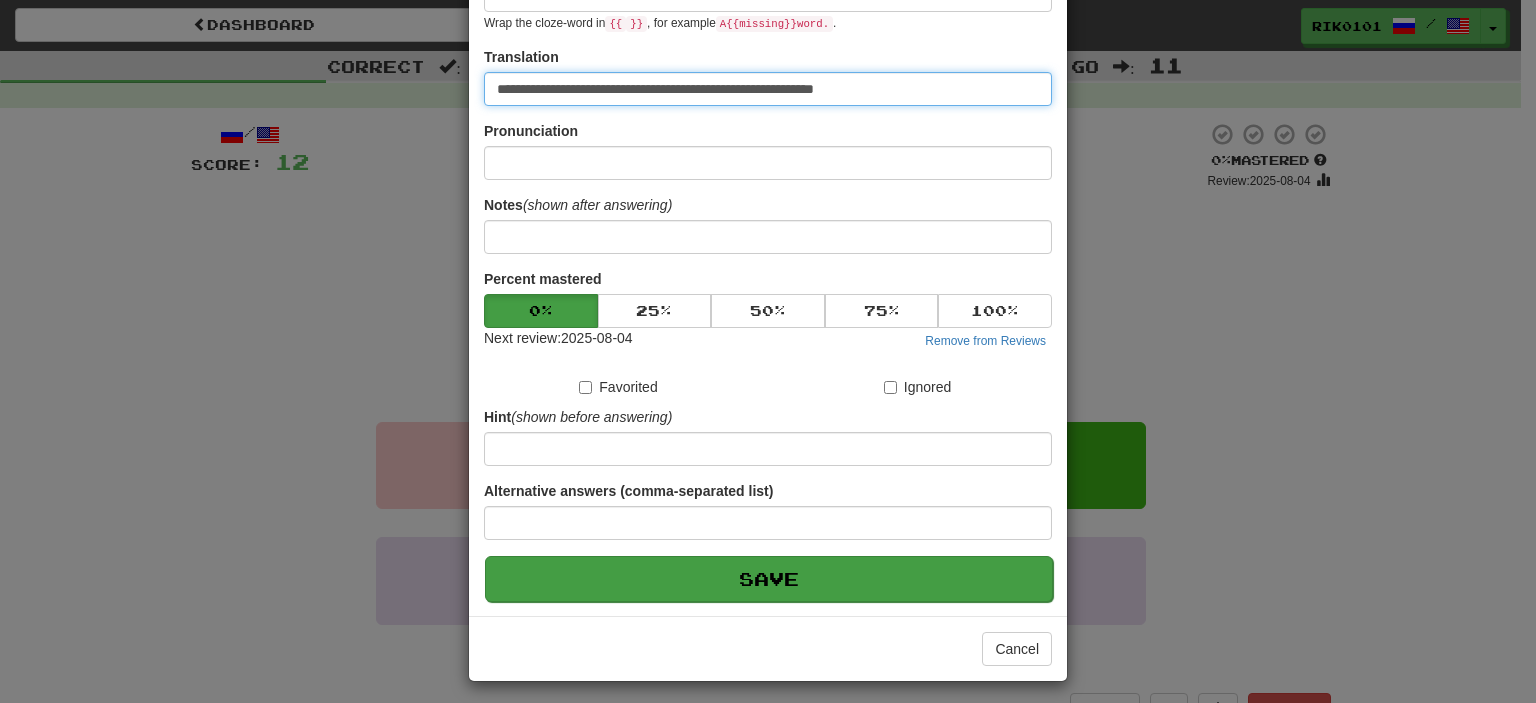 type on "**********" 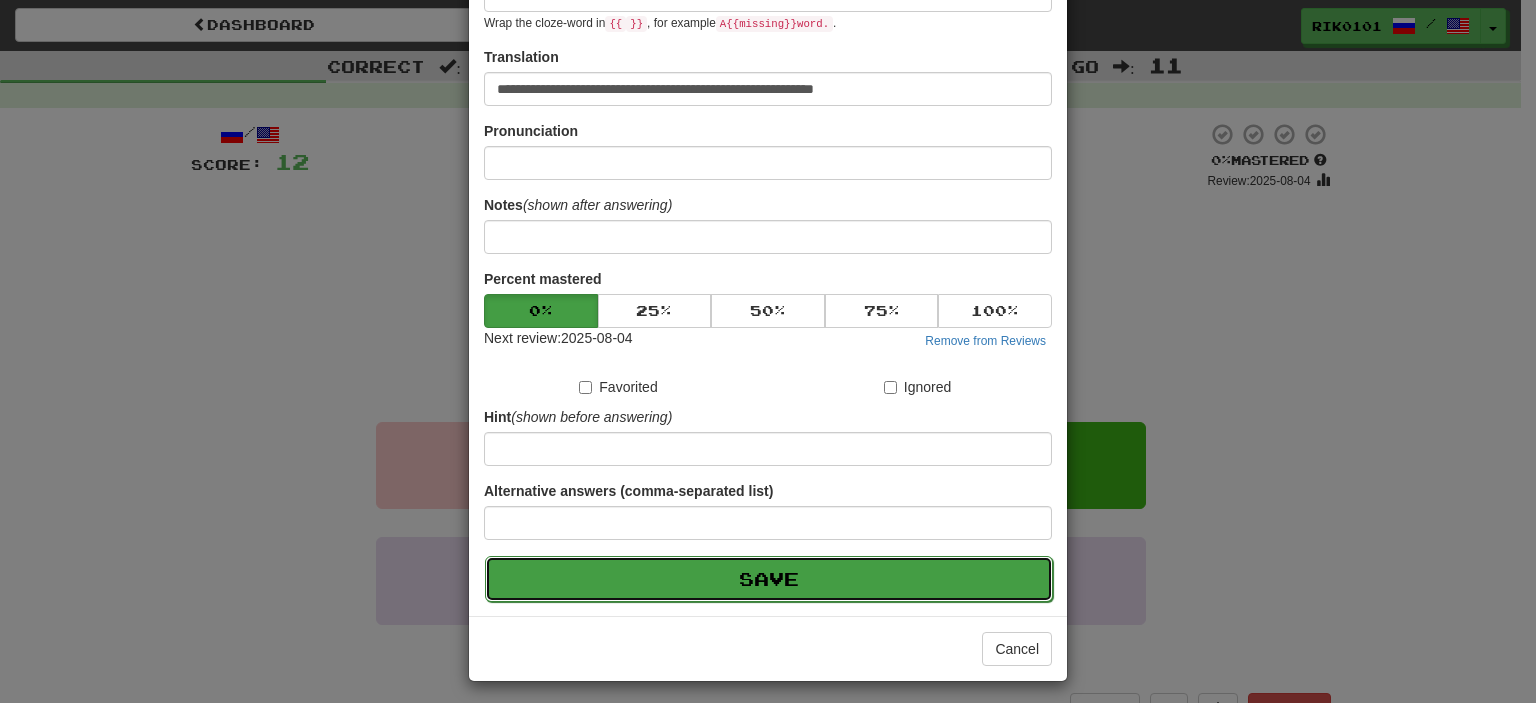 click on "Save" at bounding box center (769, 579) 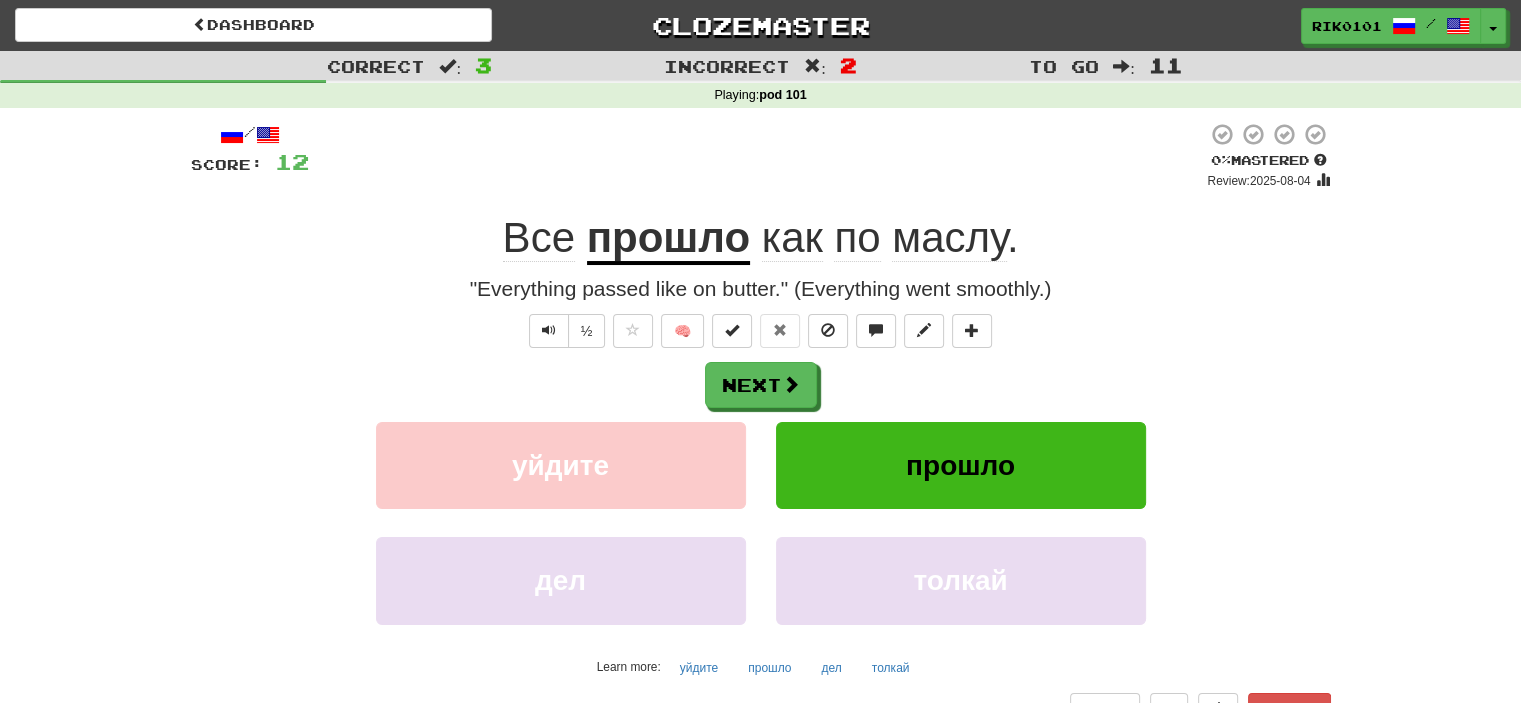 click on "прошло" at bounding box center (668, 239) 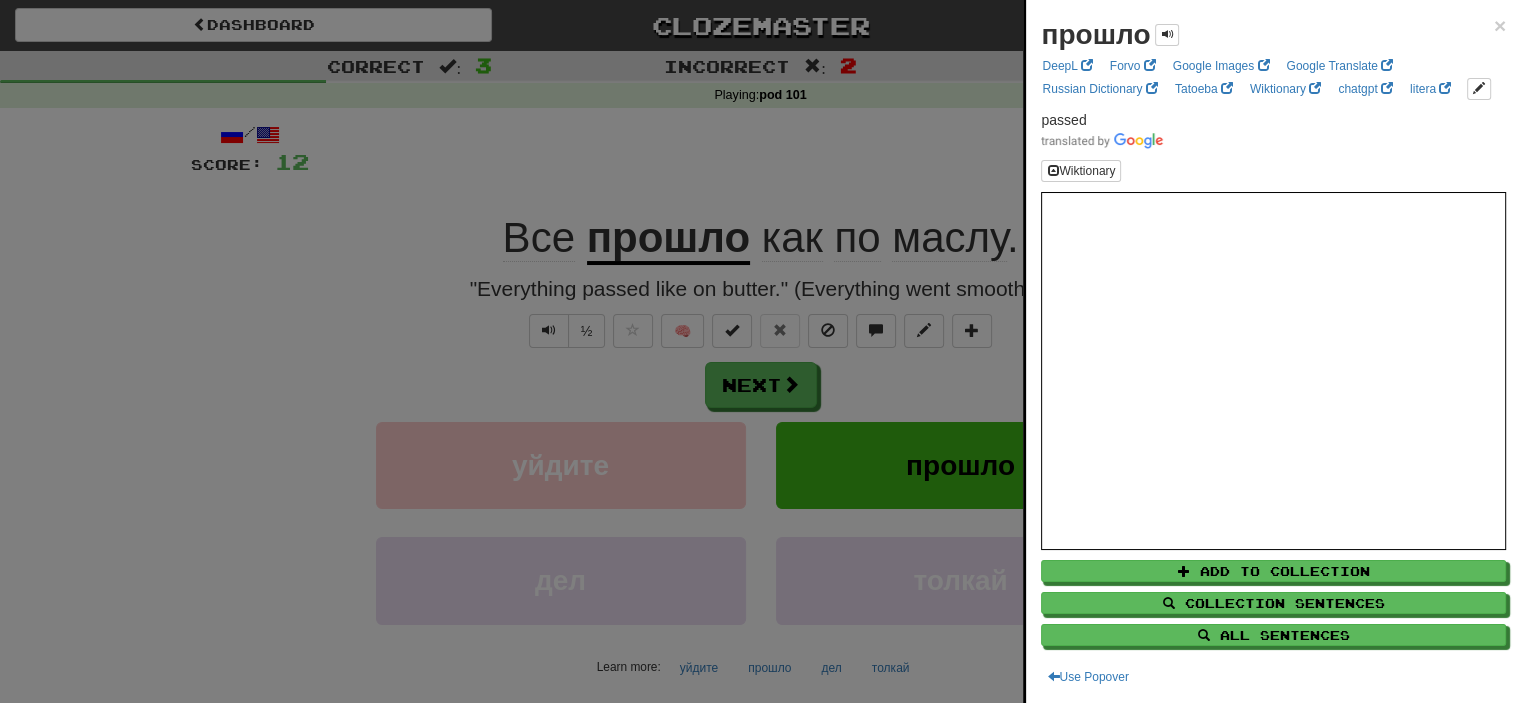 click at bounding box center (760, 351) 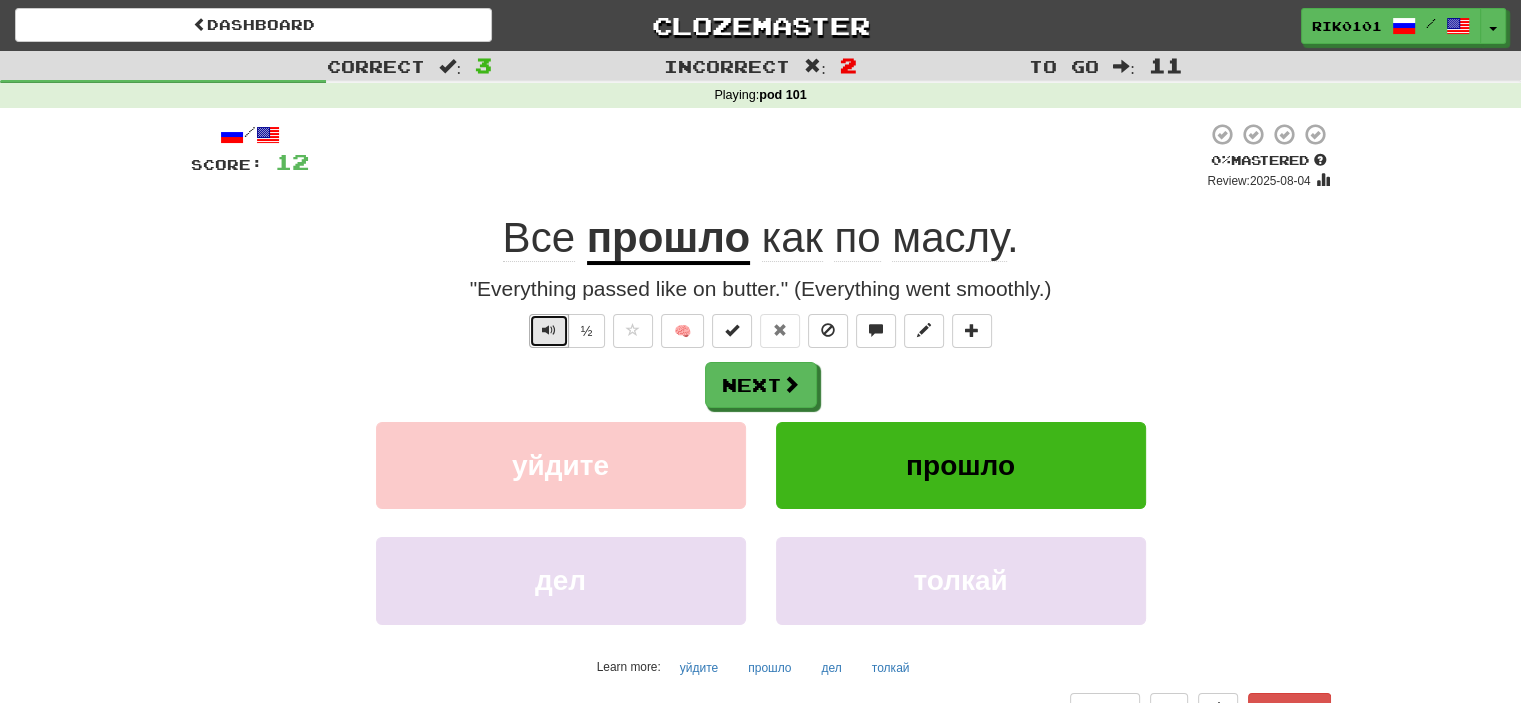click at bounding box center [549, 331] 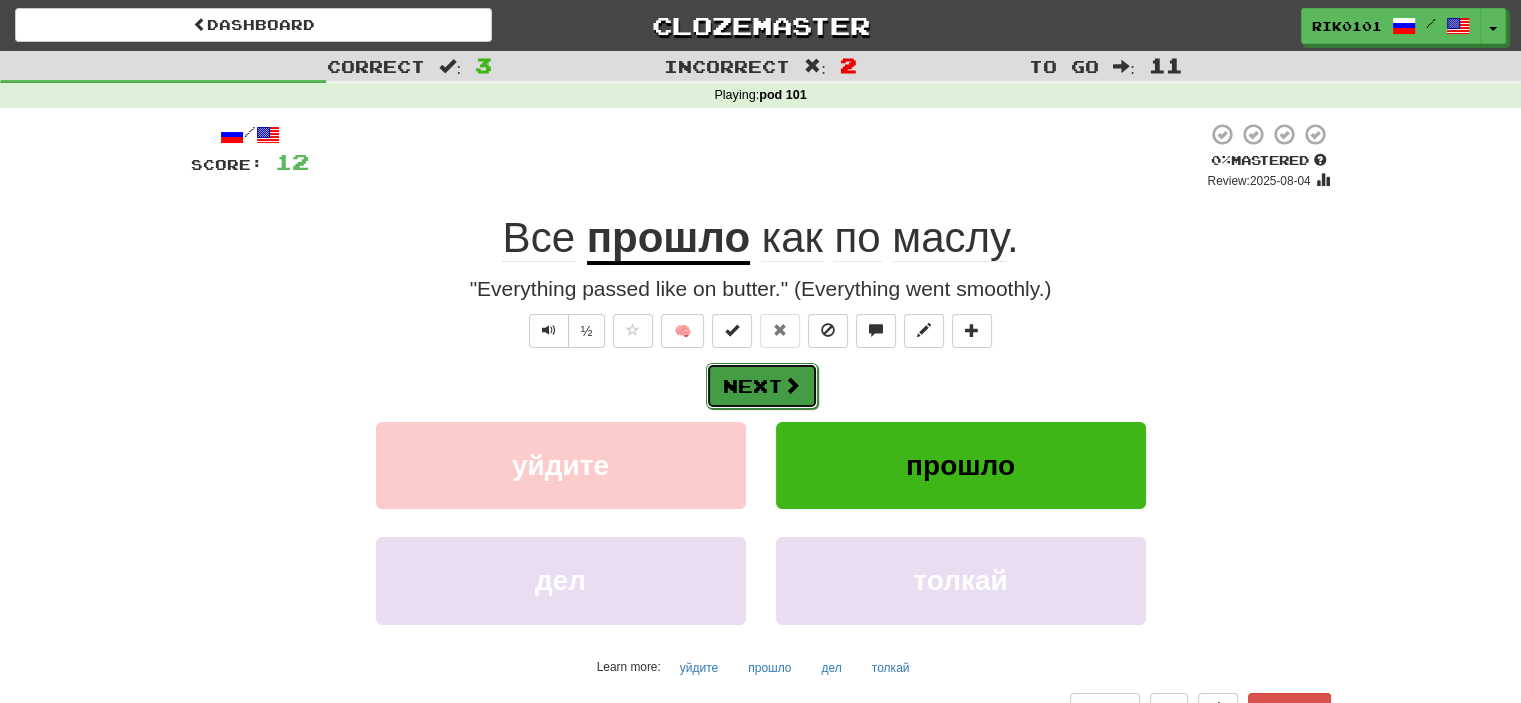 click at bounding box center (792, 385) 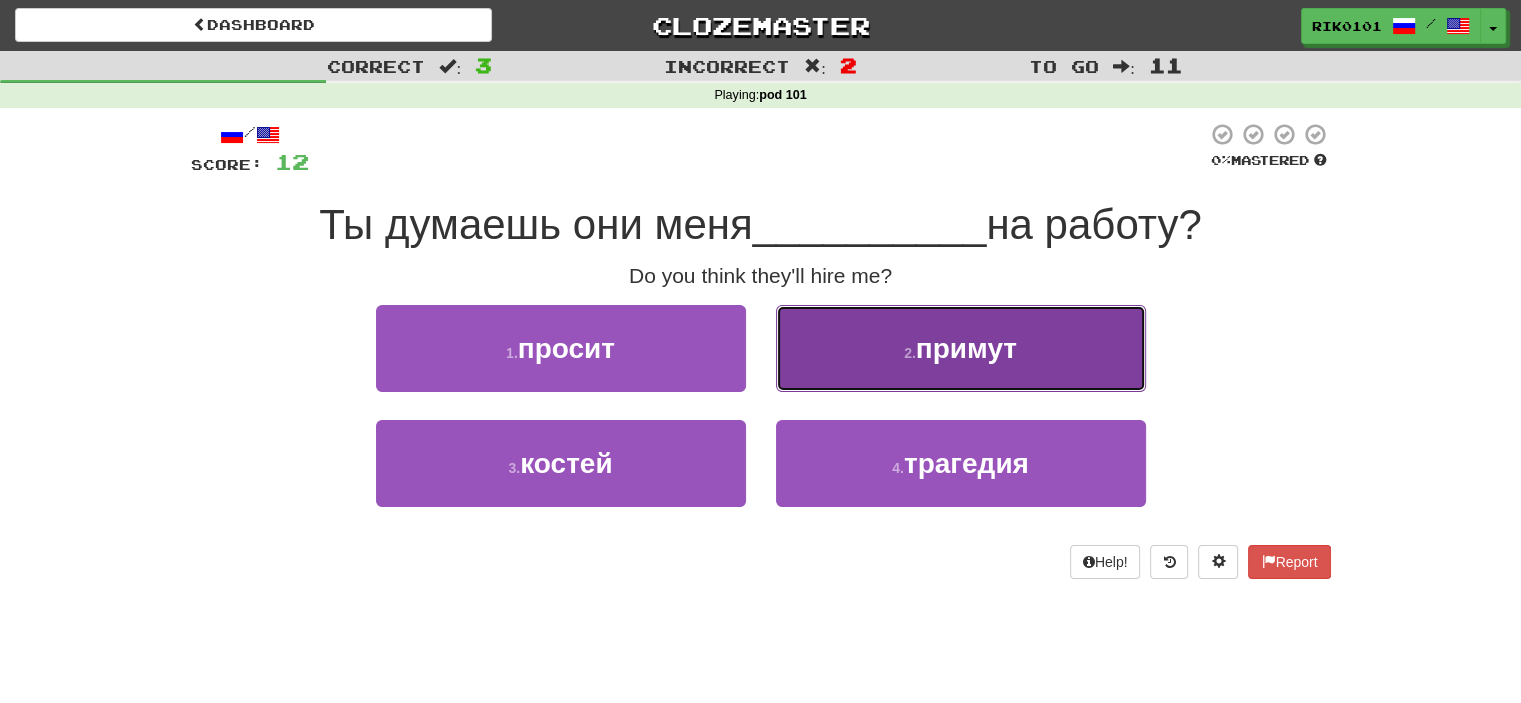 click on "примут" at bounding box center [966, 348] 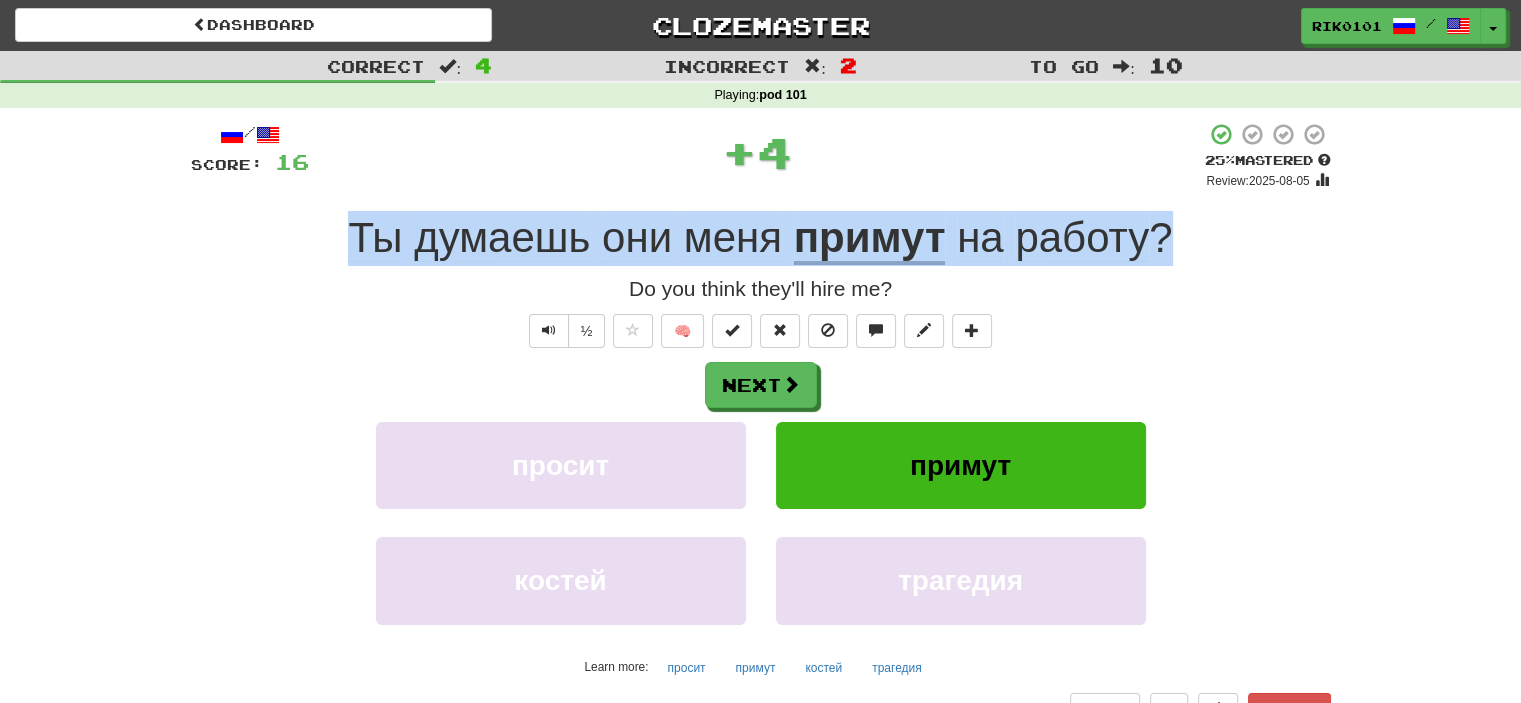 drag, startPoint x: 340, startPoint y: 227, endPoint x: 1194, endPoint y: 253, distance: 854.3957 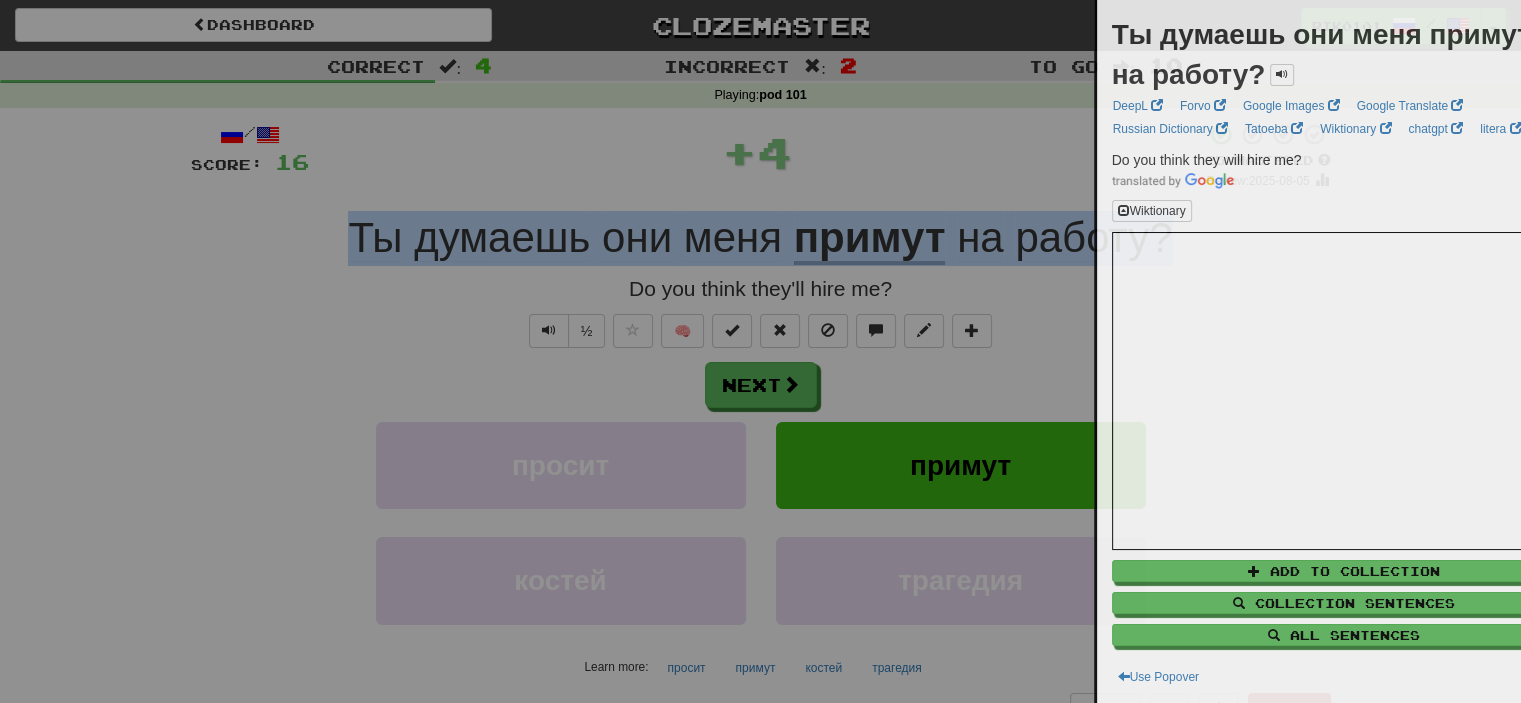 copy on "Ты   думаешь   они   меня   примут   на   работу ?" 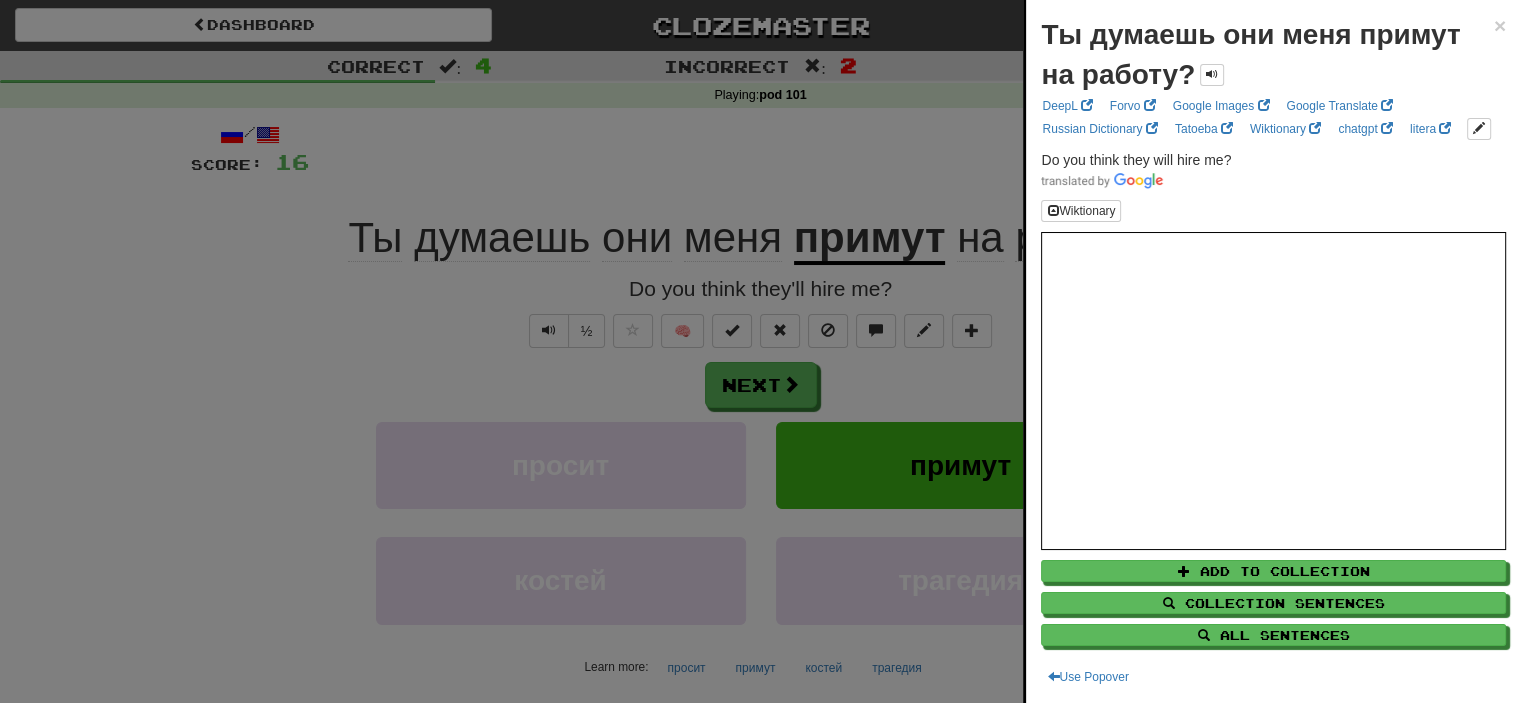 click at bounding box center (760, 351) 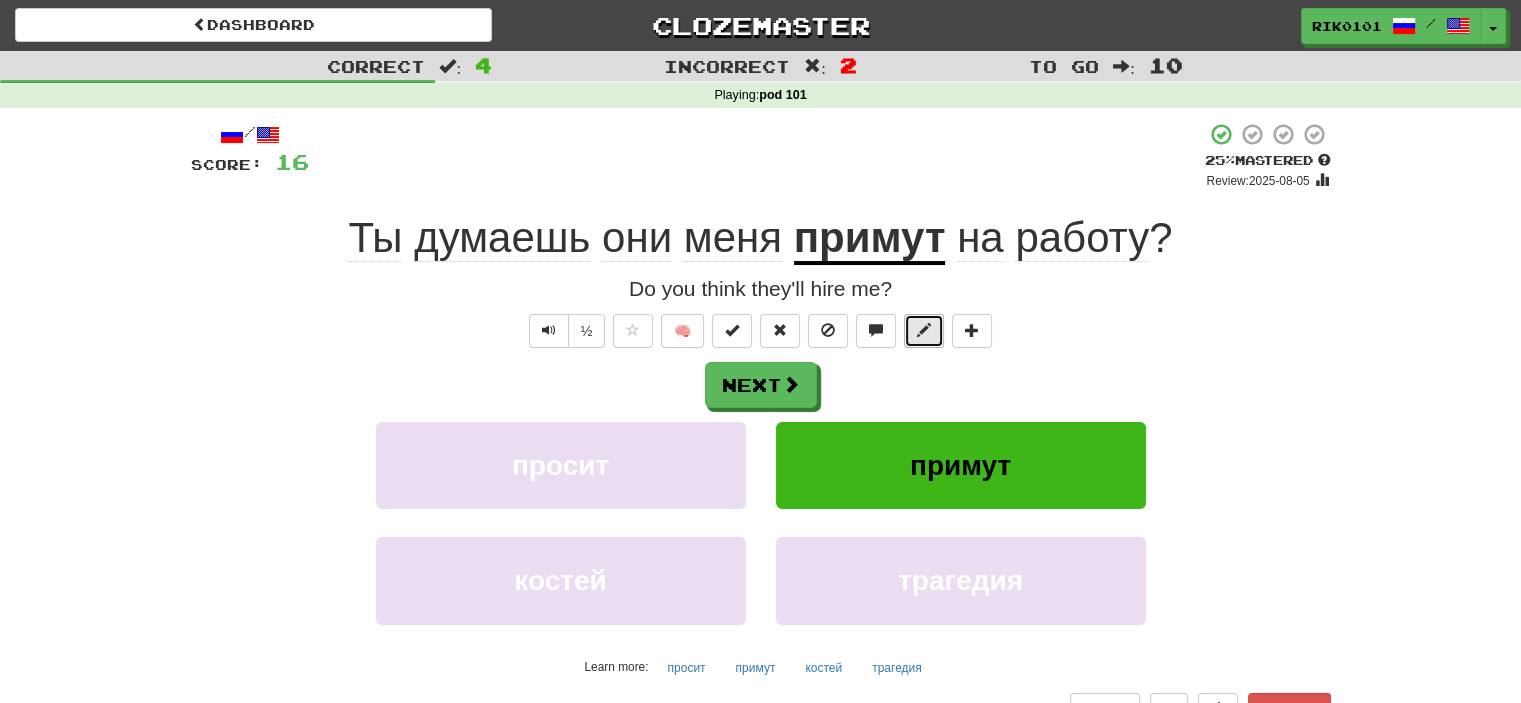 click at bounding box center (924, 331) 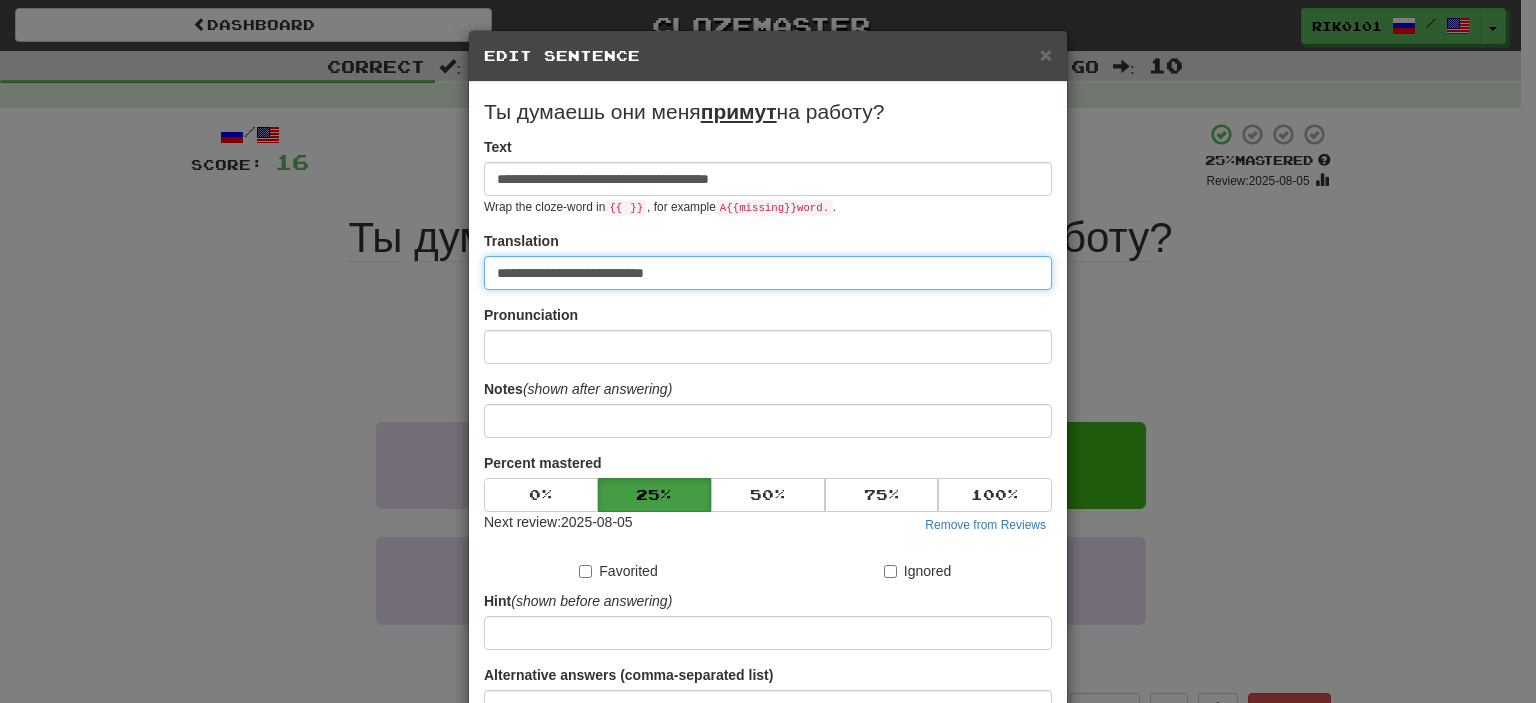 click on "**********" at bounding box center [768, 273] 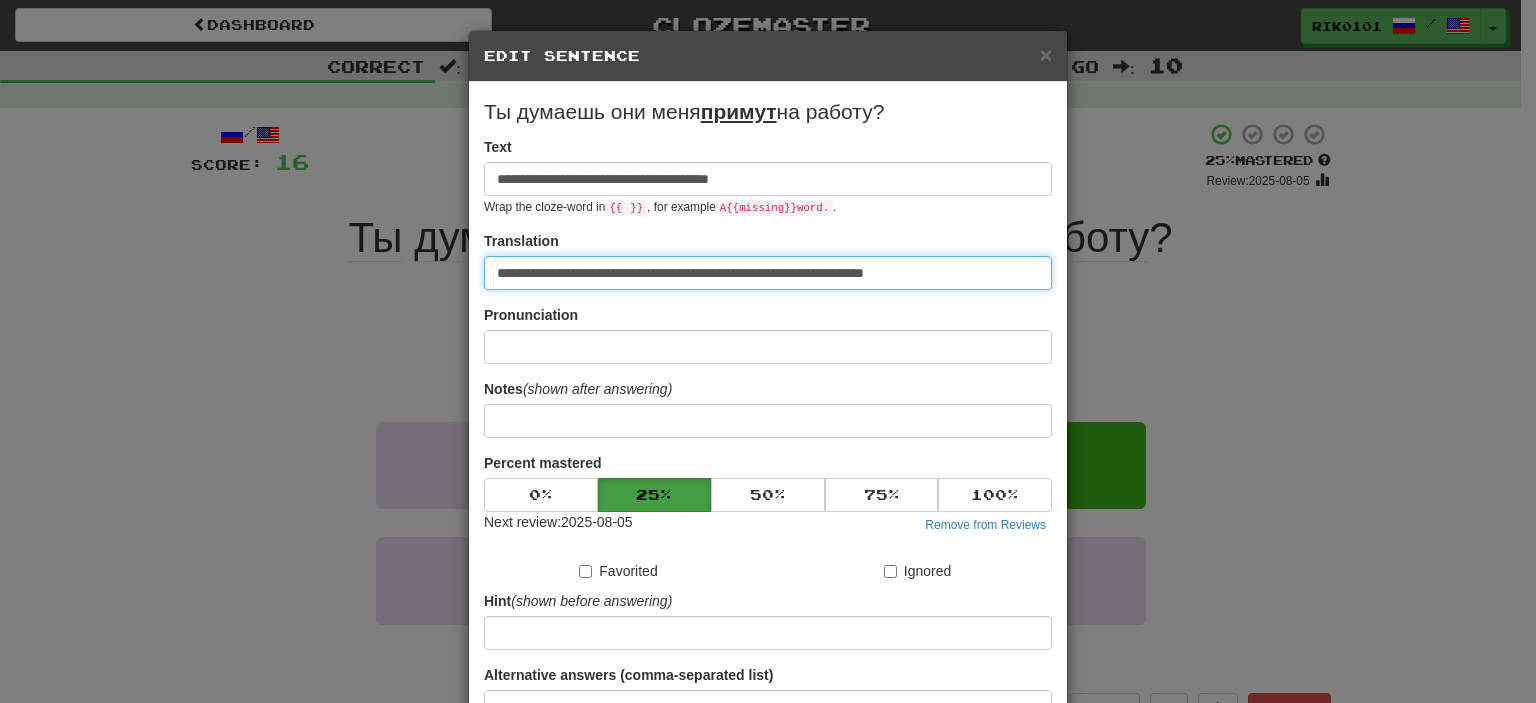 click on "**********" at bounding box center [768, 273] 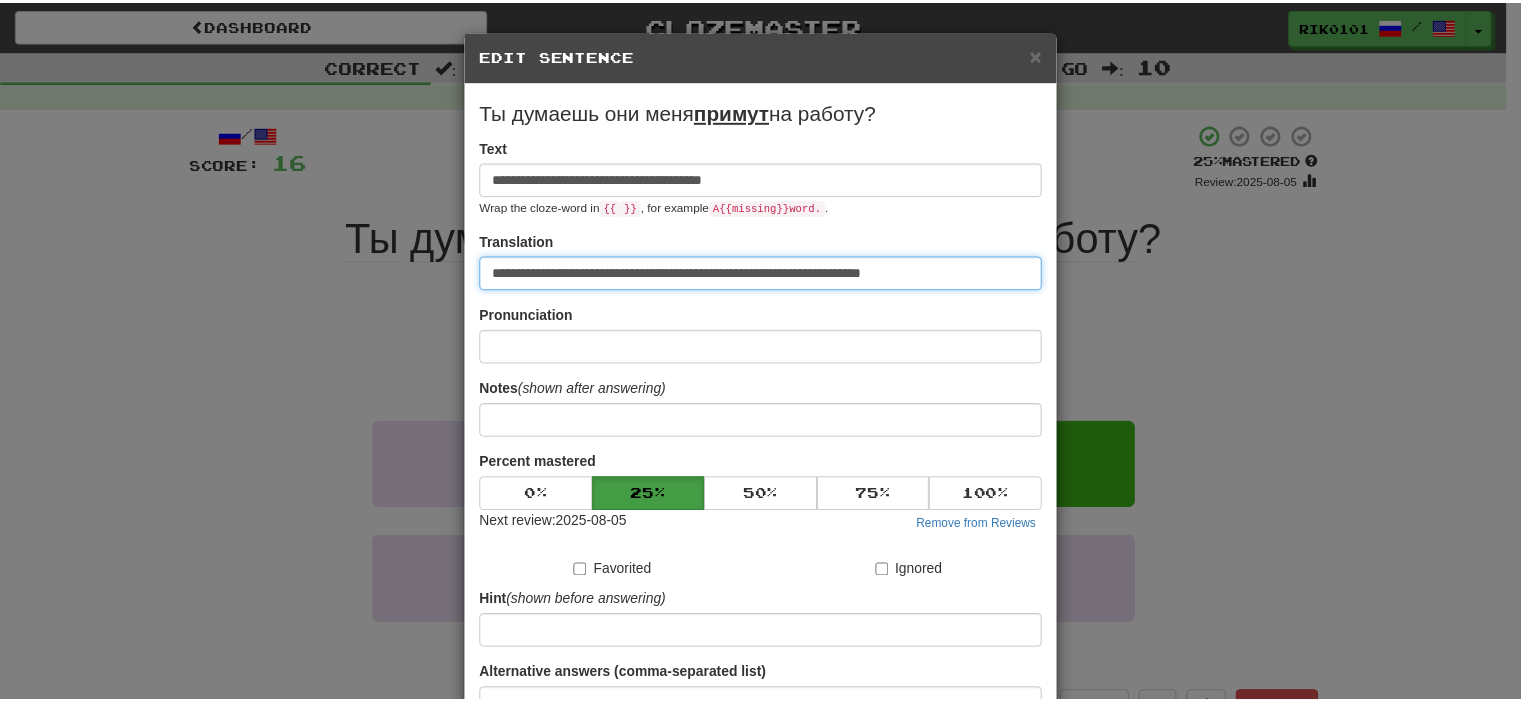 scroll, scrollTop: 190, scrollLeft: 0, axis: vertical 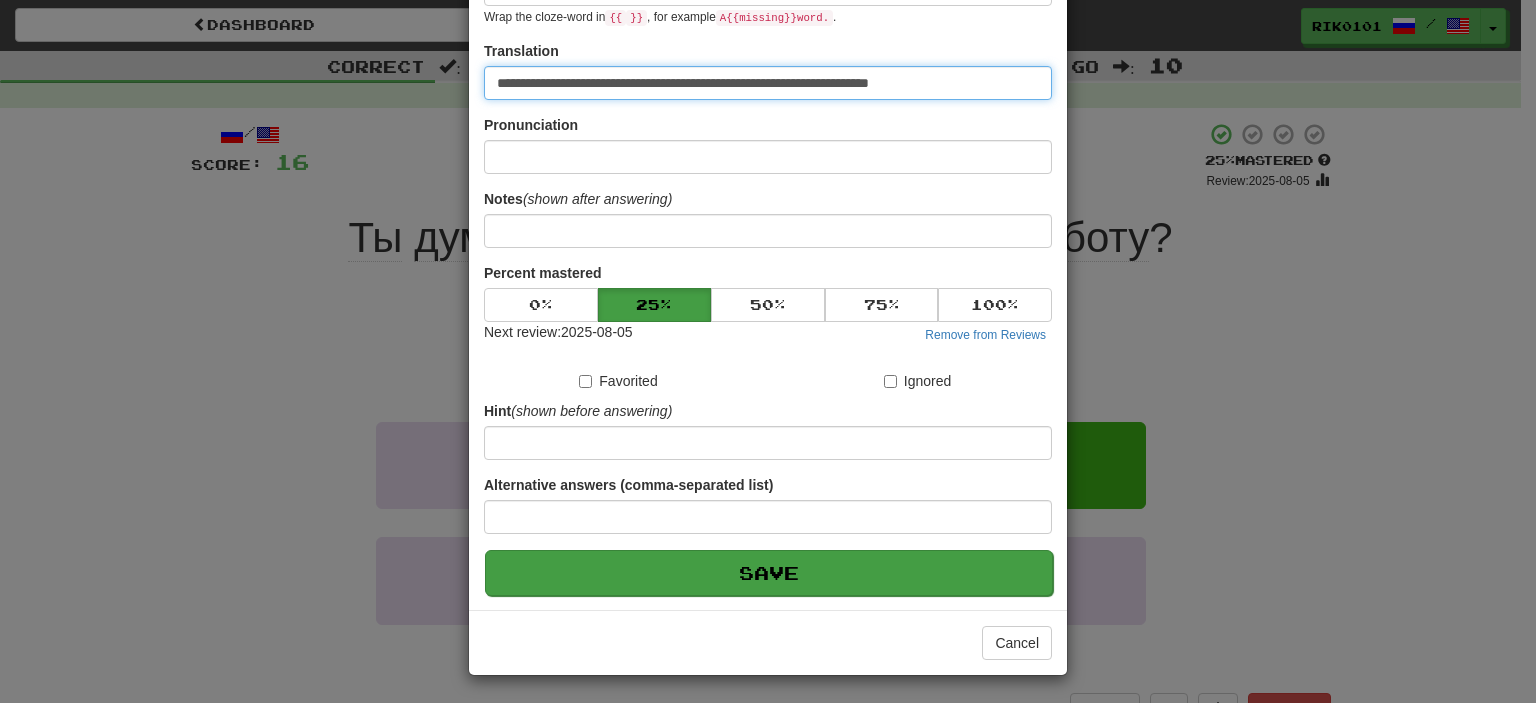 type on "**********" 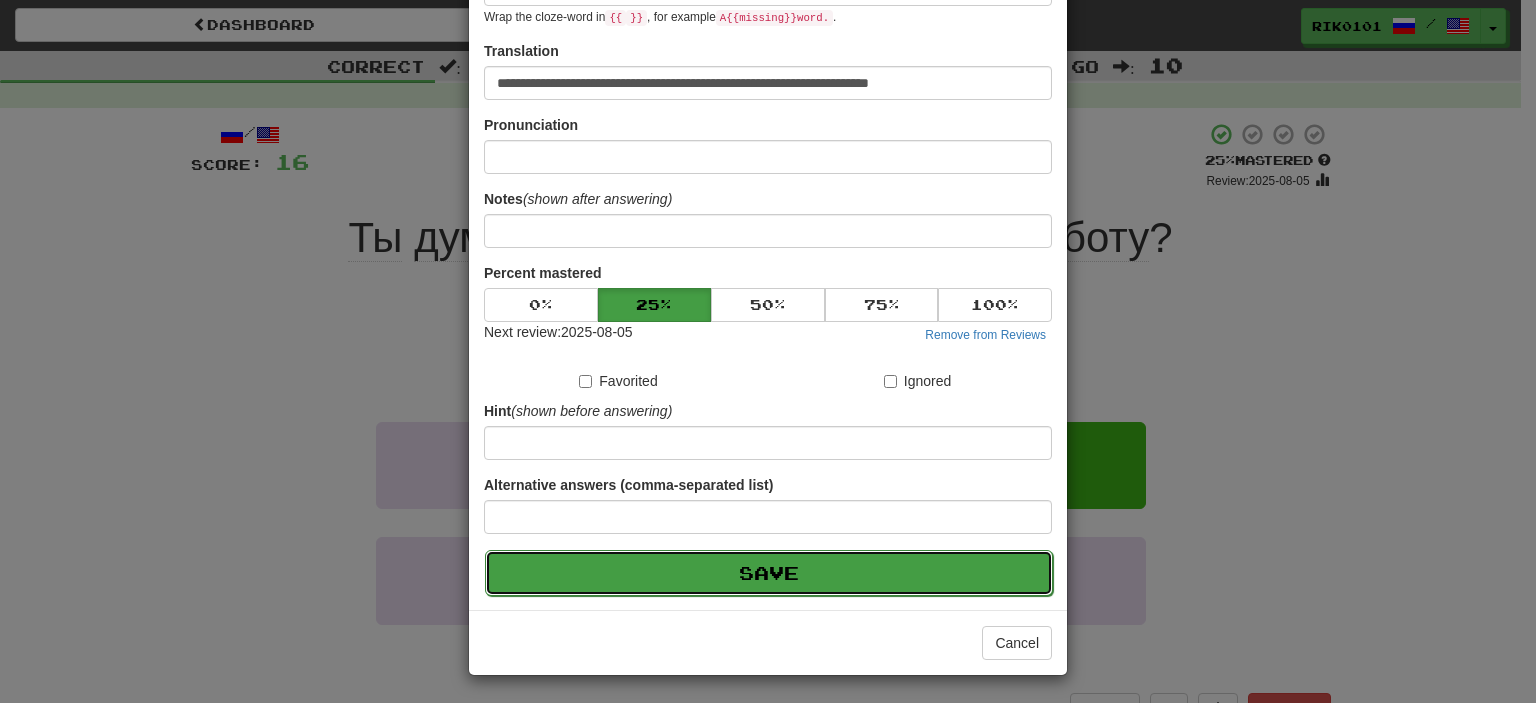 click on "Save" at bounding box center (769, 573) 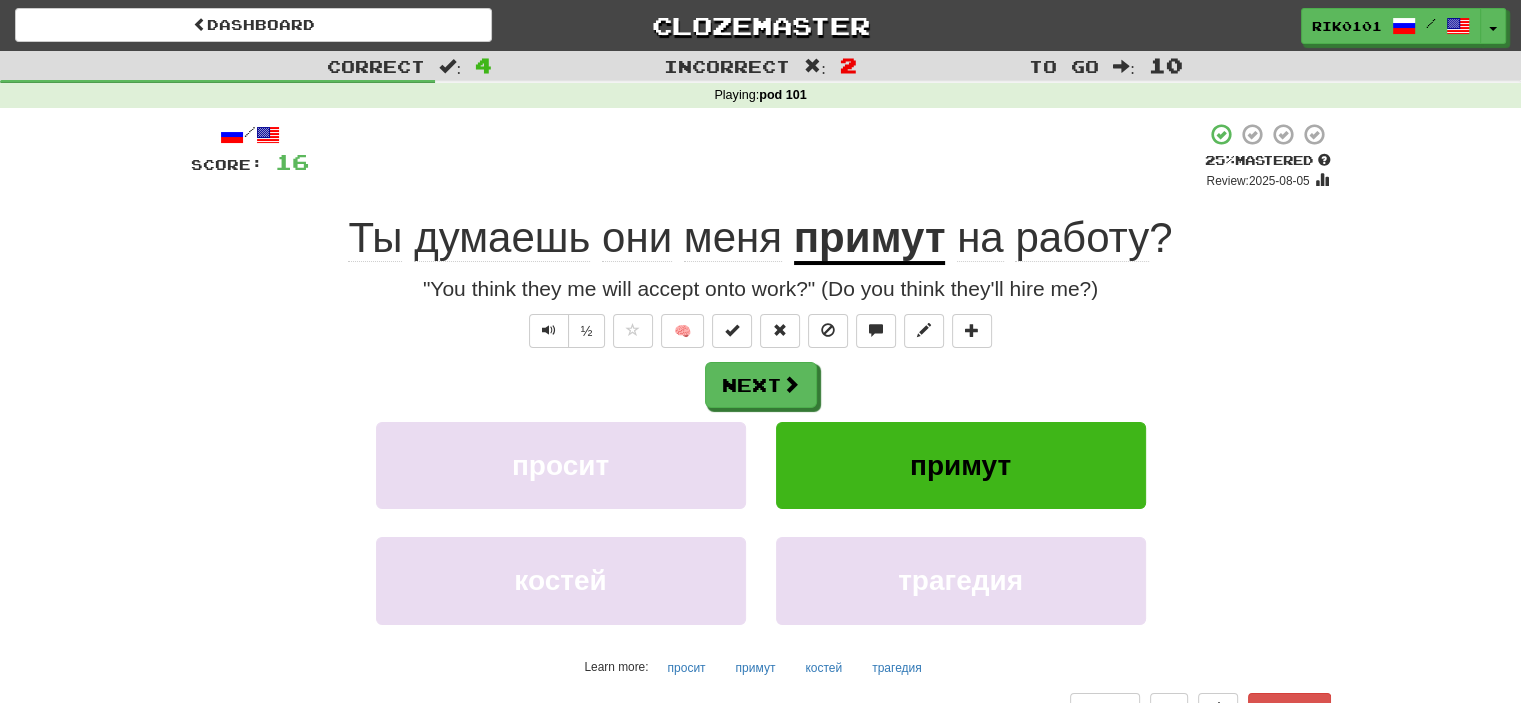 click on "примут" at bounding box center [870, 239] 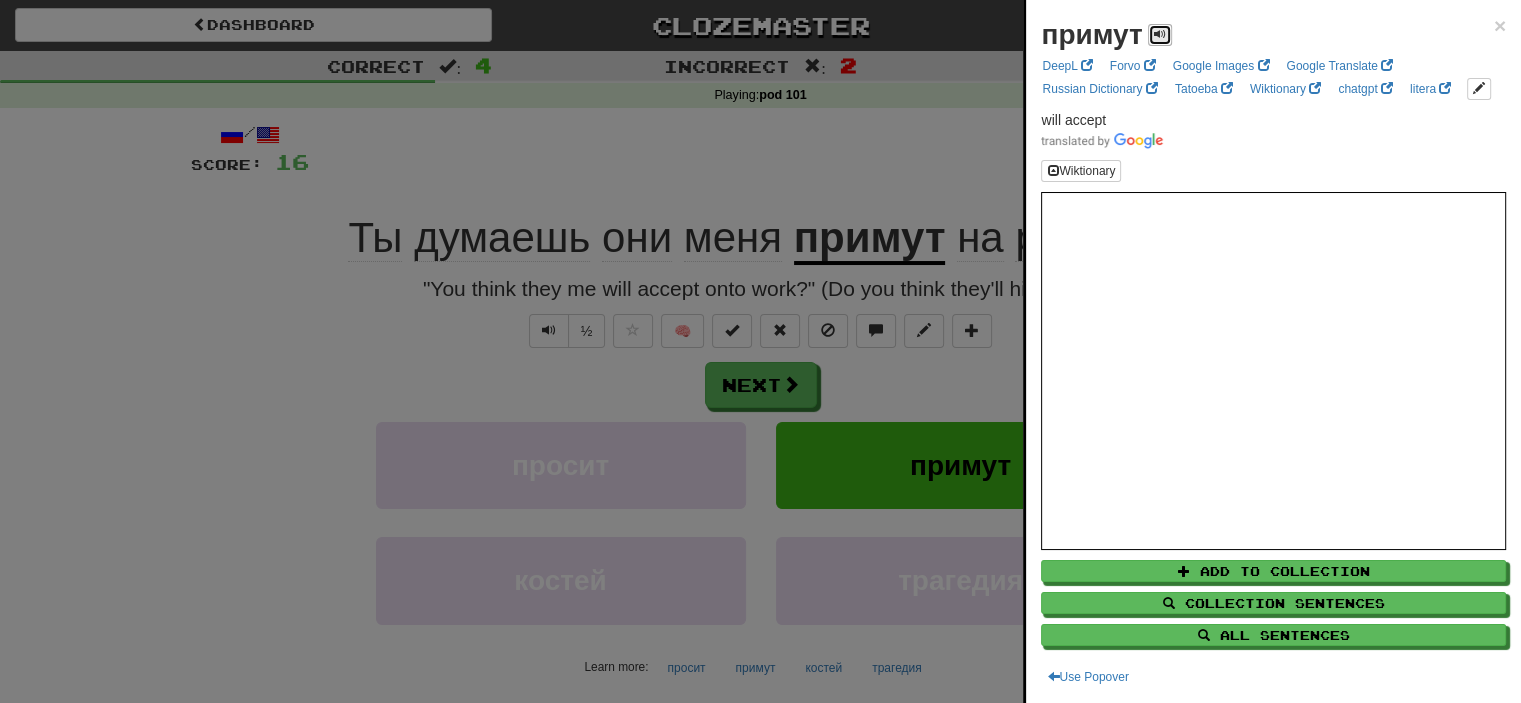 click at bounding box center (1160, 34) 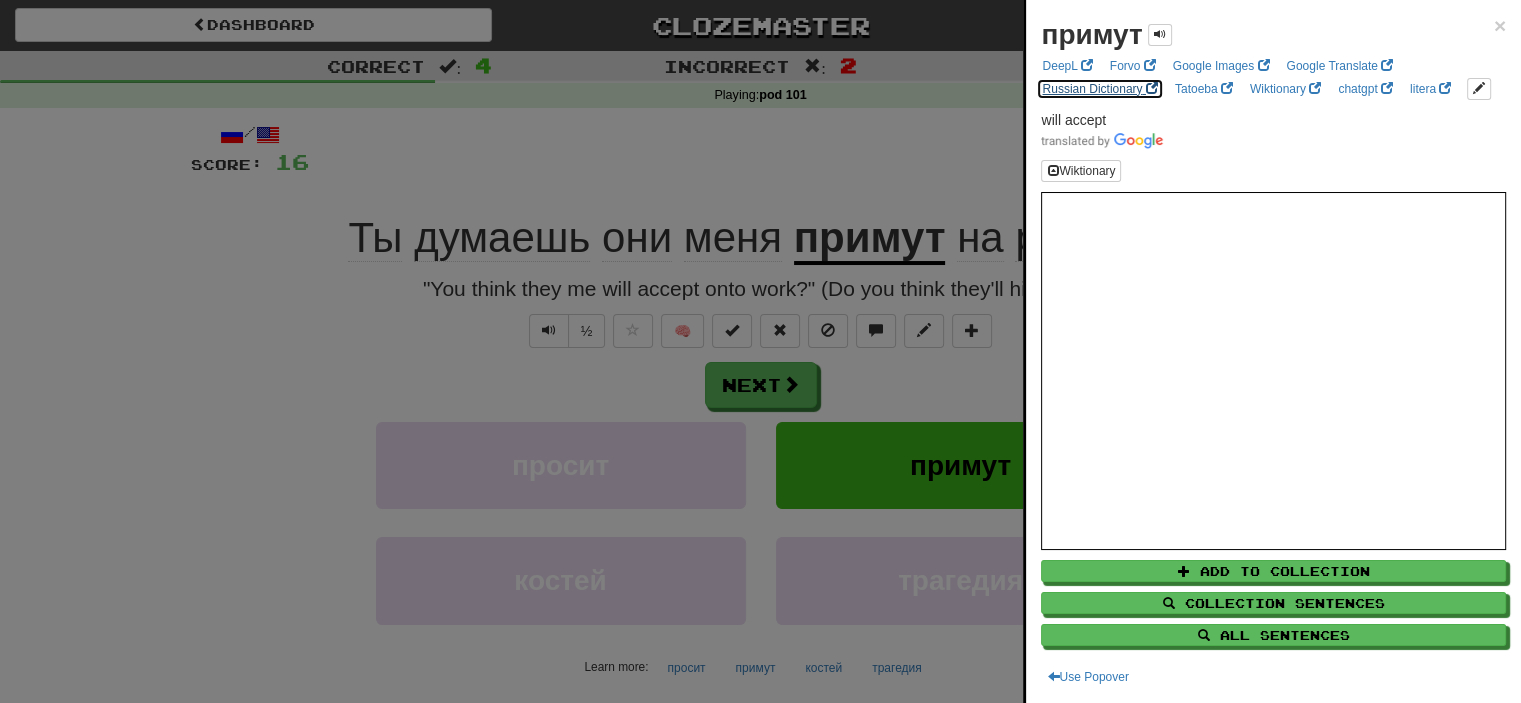 click on "Russian Dictionary" at bounding box center [1099, 89] 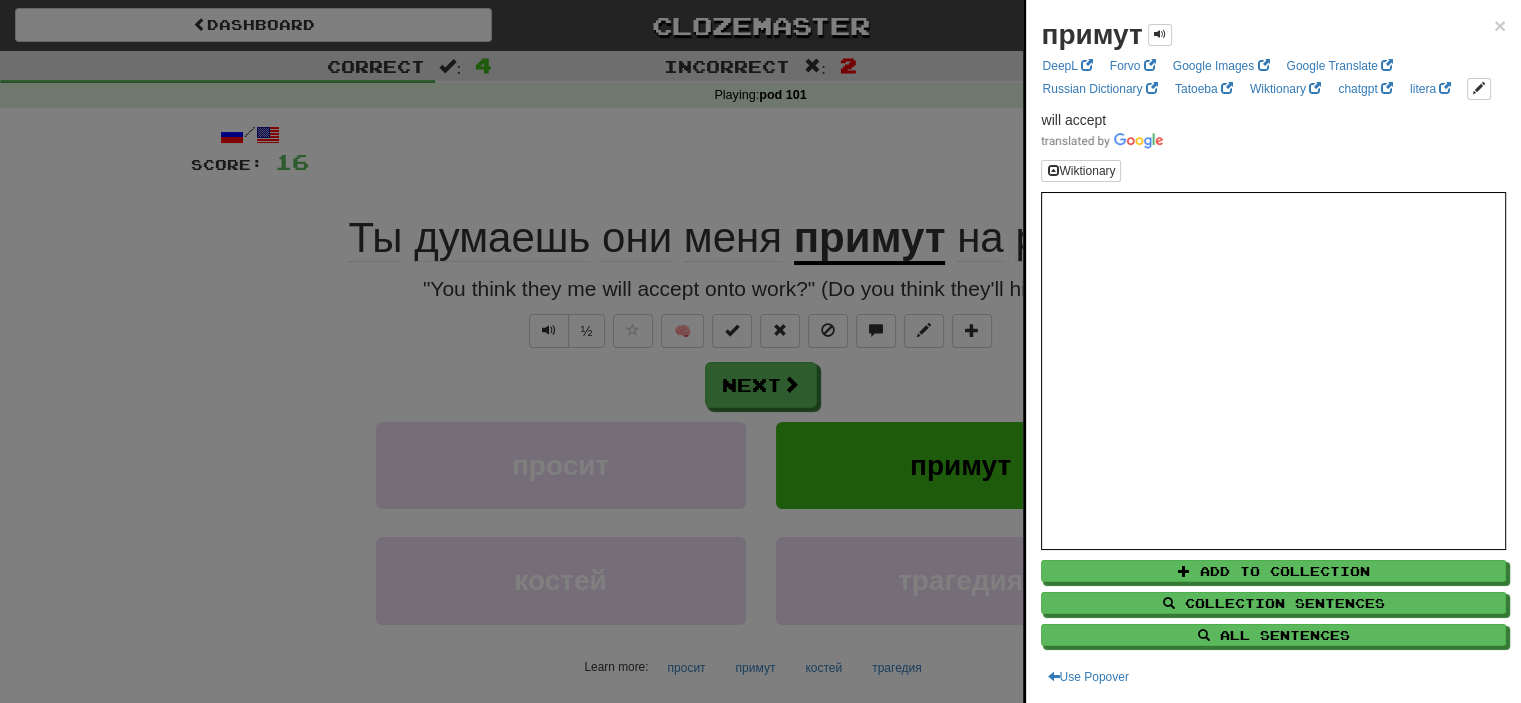 click at bounding box center (760, 351) 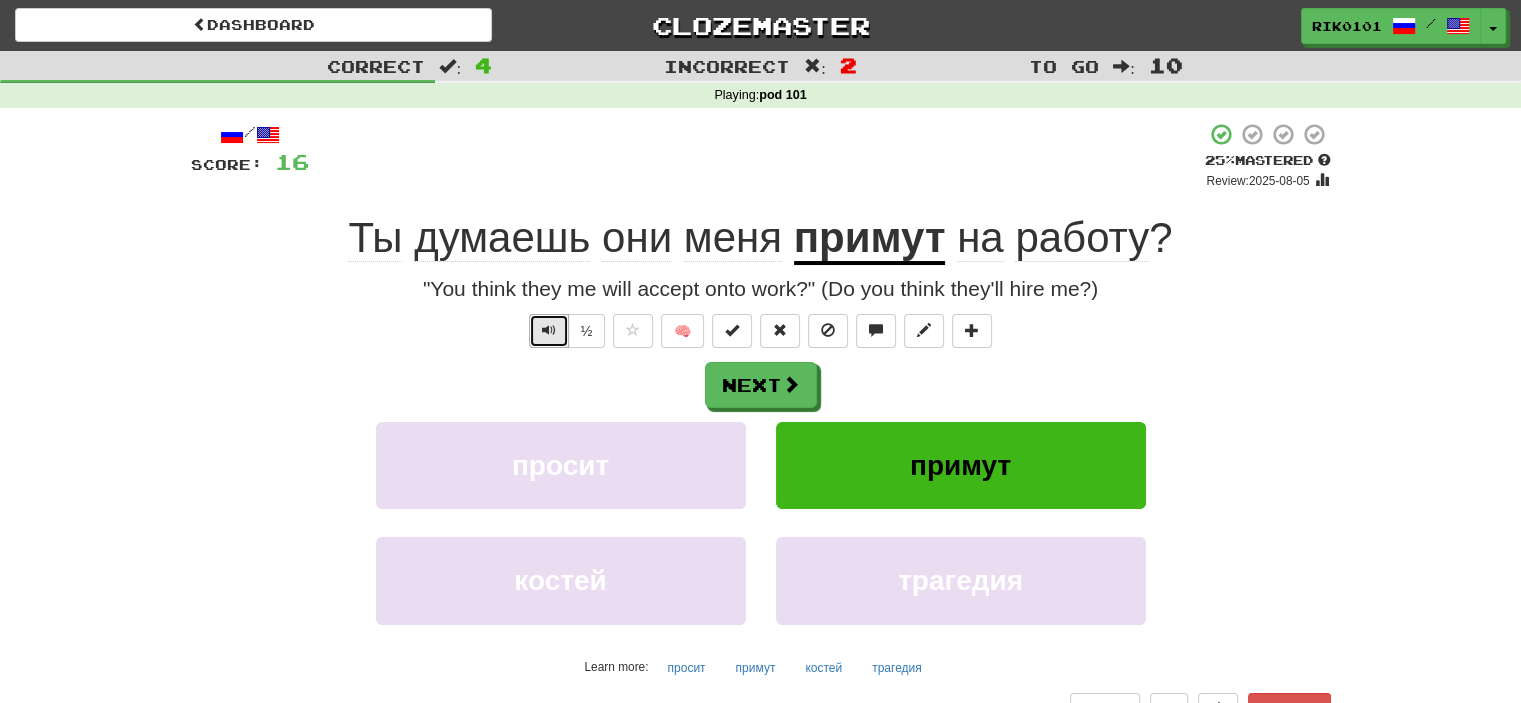 click at bounding box center (549, 331) 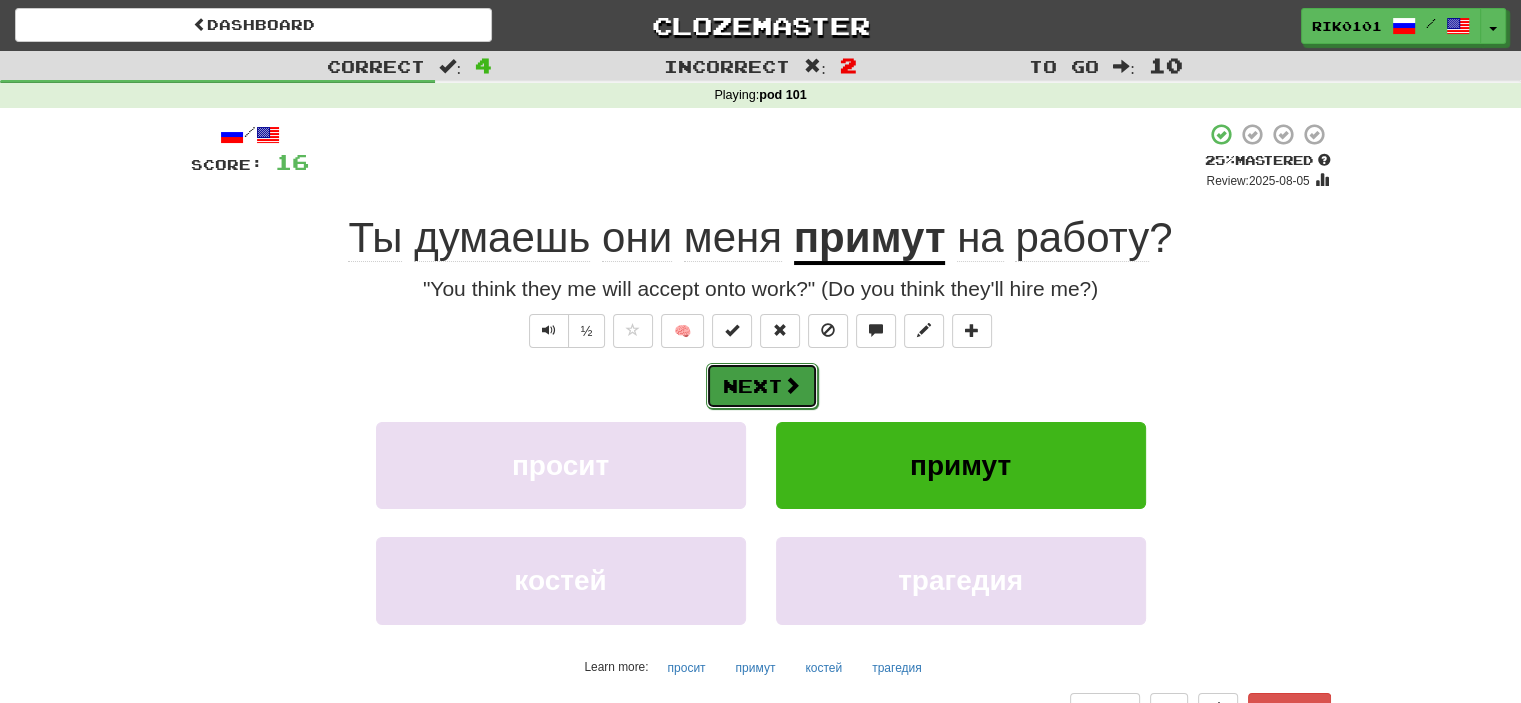 click at bounding box center (792, 385) 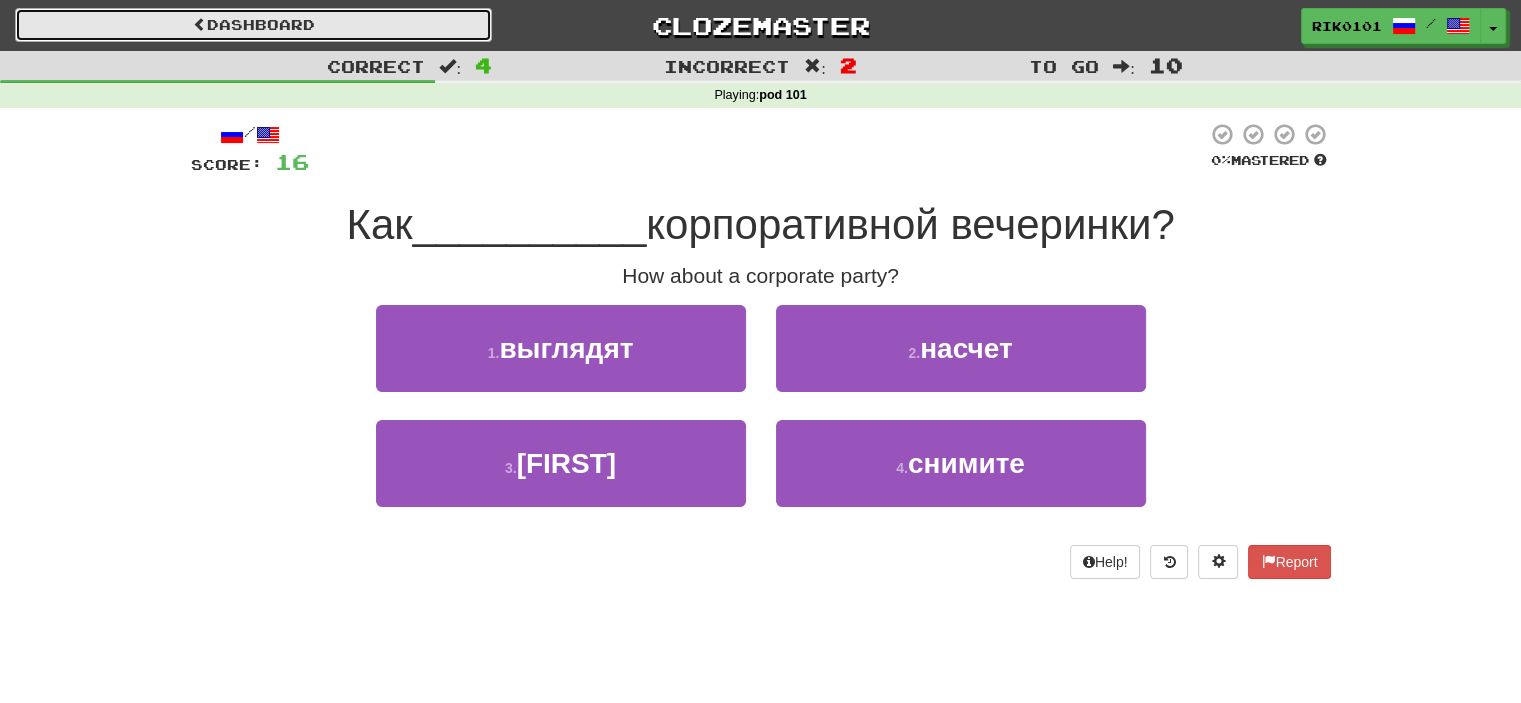 click on "Dashboard" at bounding box center (253, 25) 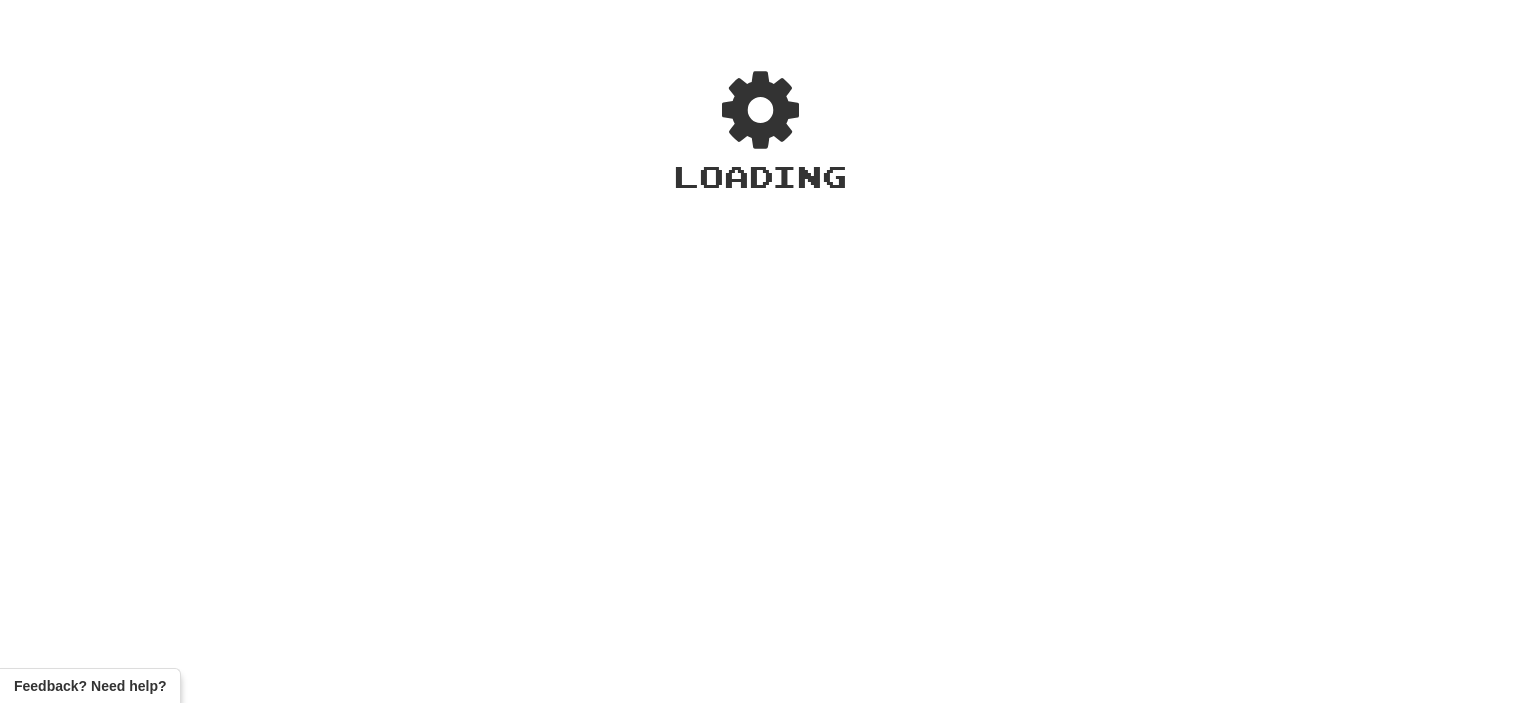 scroll, scrollTop: 0, scrollLeft: 0, axis: both 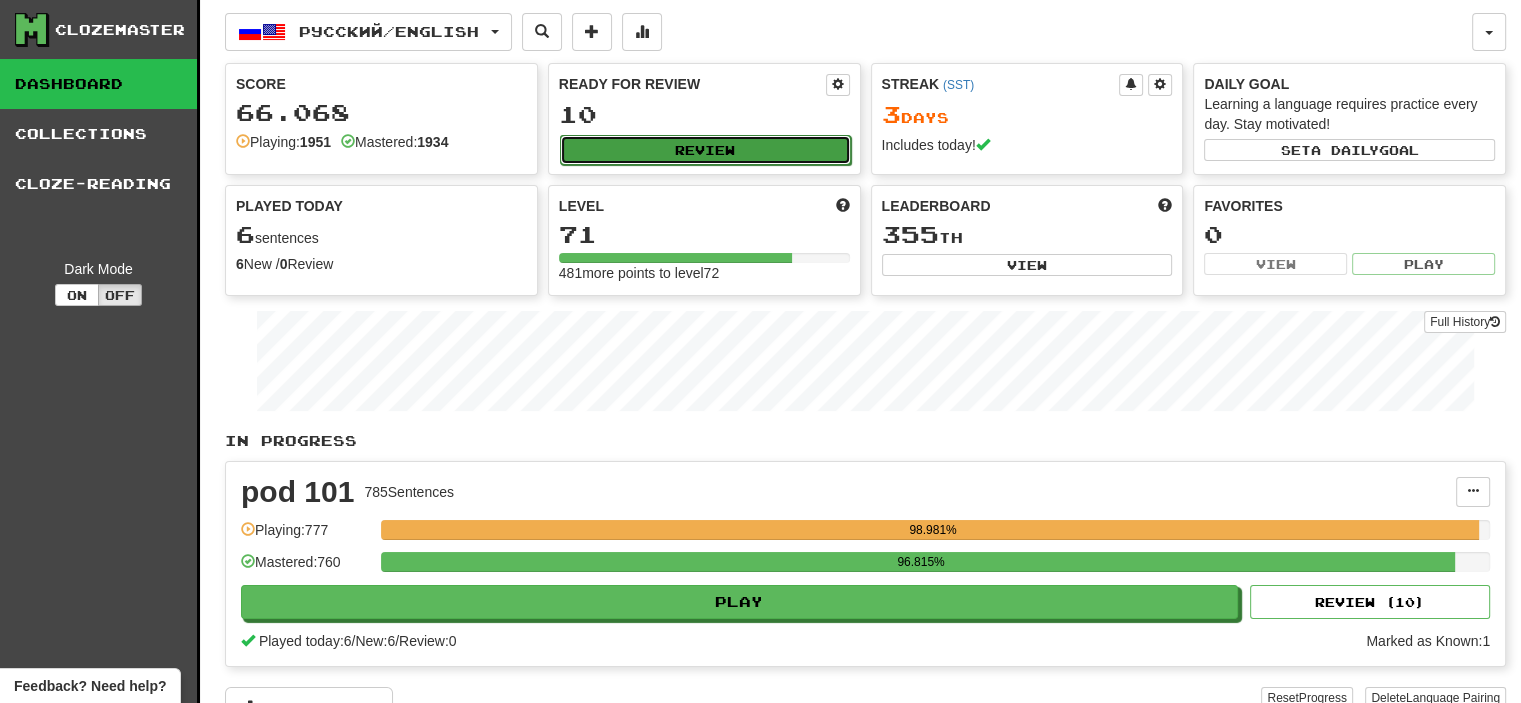 click on "Review" at bounding box center (705, 150) 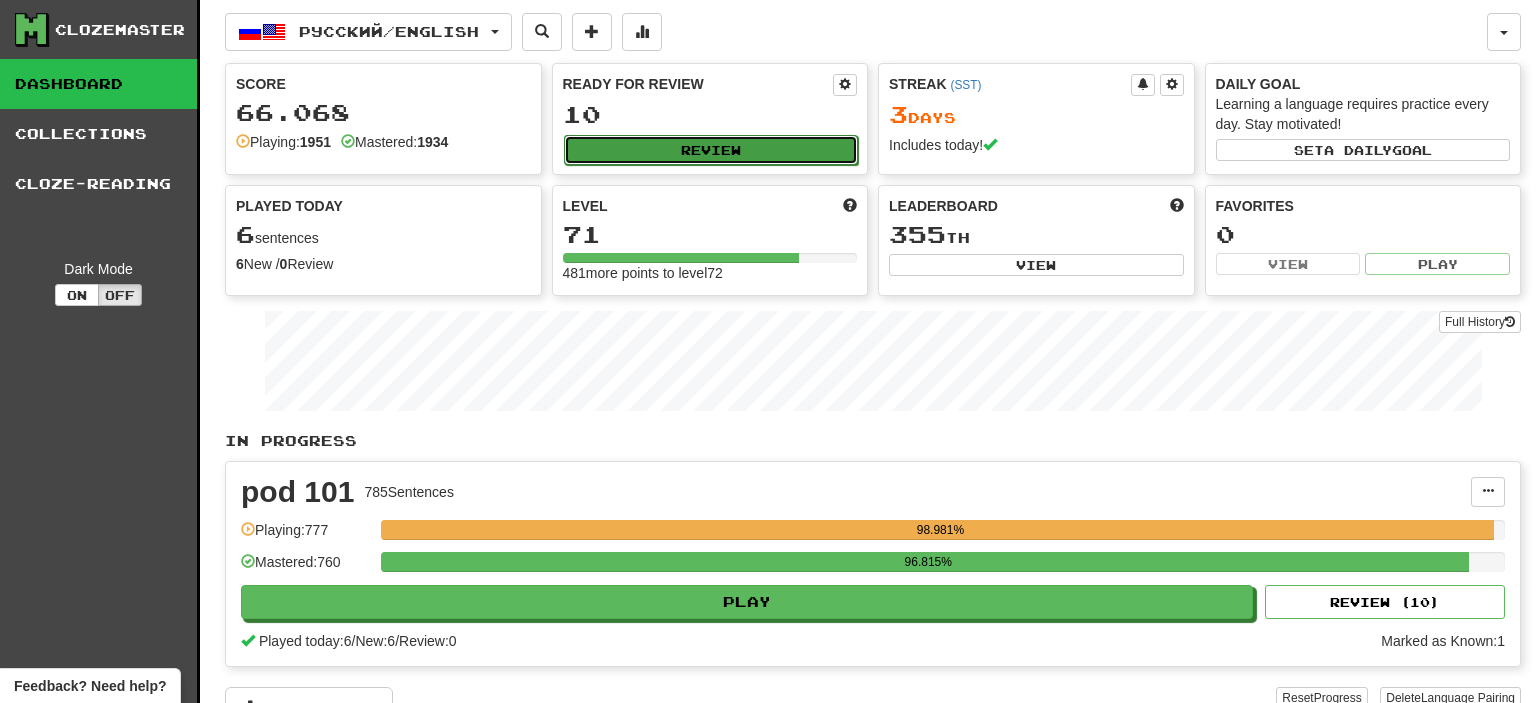 select on "**" 